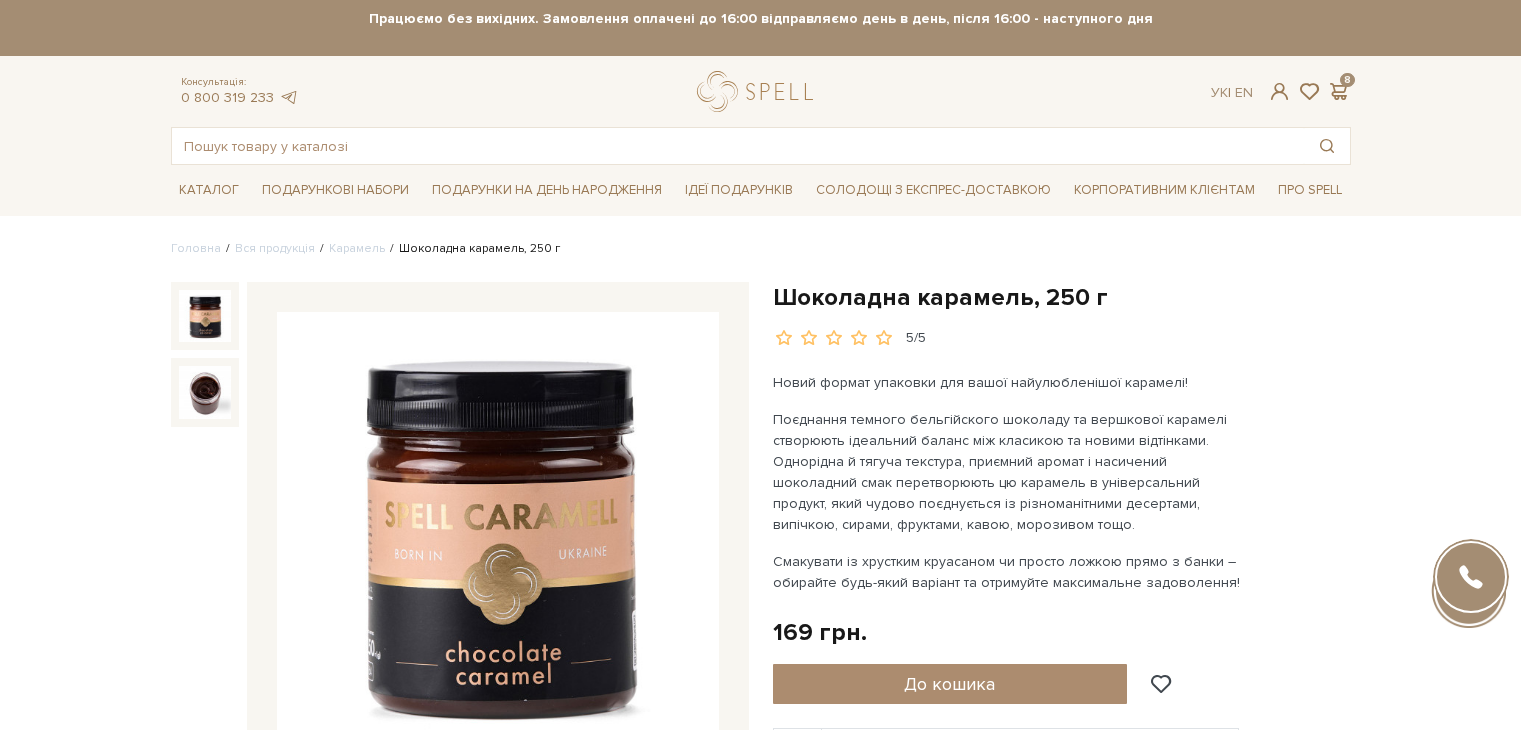 scroll, scrollTop: 100, scrollLeft: 0, axis: vertical 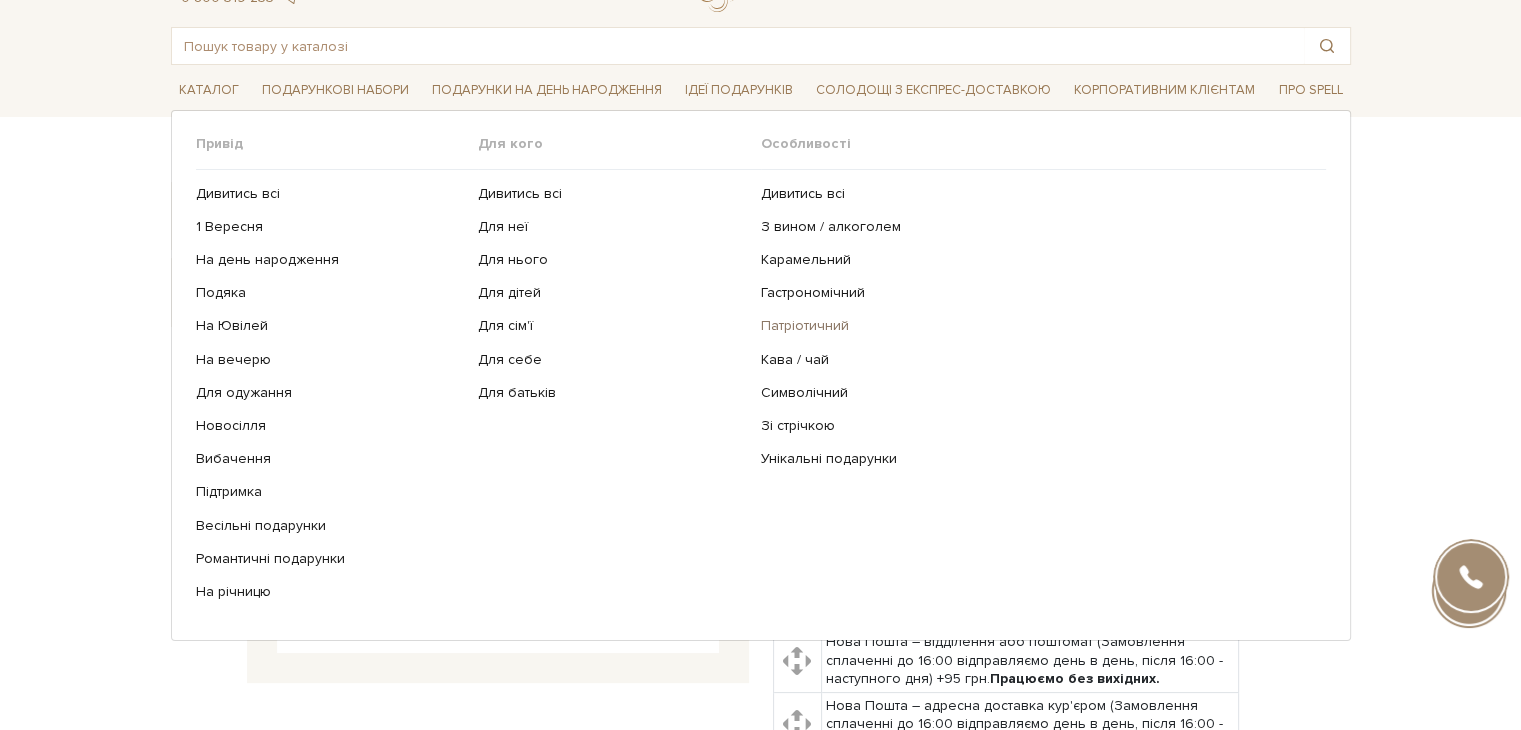 click on "Патріотичний" at bounding box center [1036, 326] 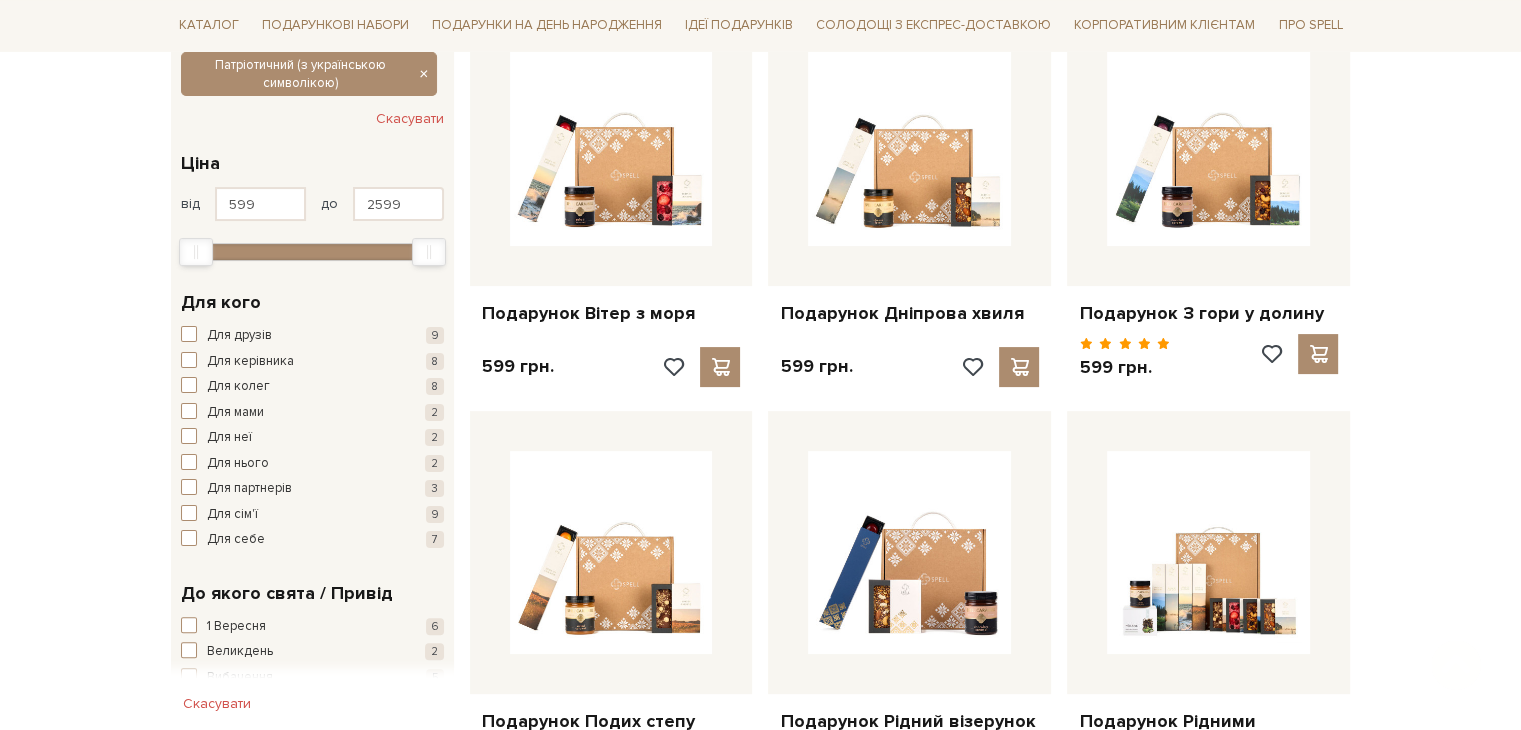 scroll, scrollTop: 0, scrollLeft: 0, axis: both 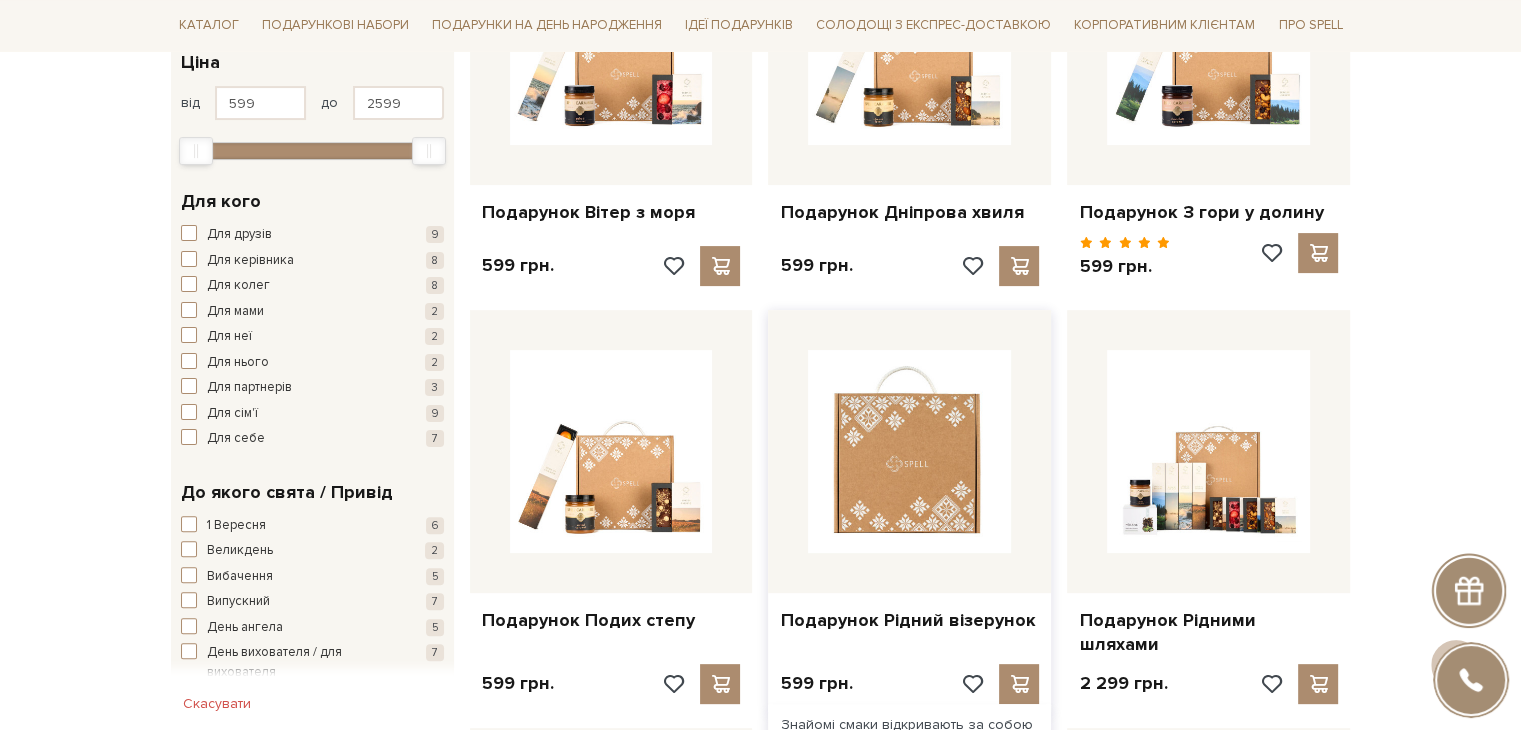 click at bounding box center [909, 451] 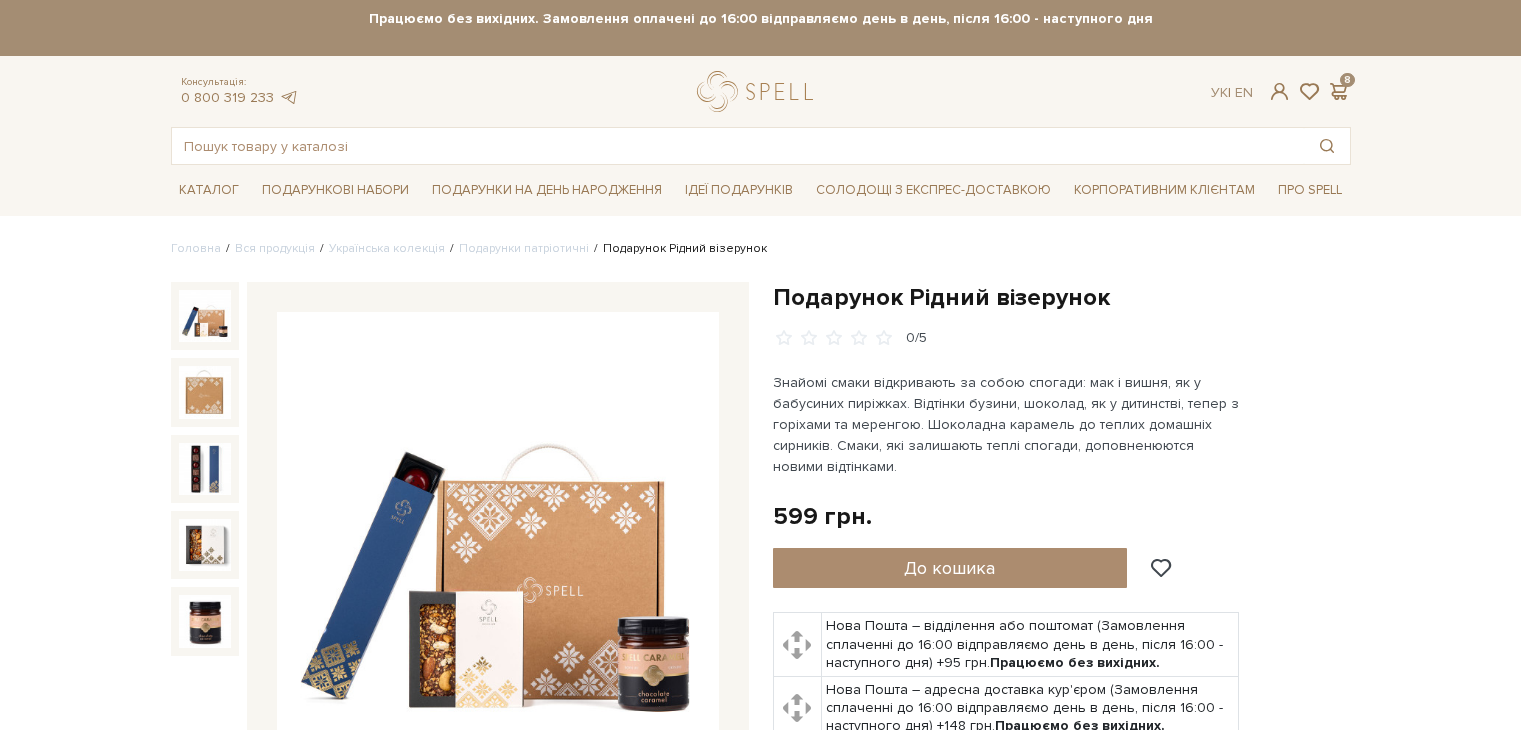 scroll, scrollTop: 0, scrollLeft: 0, axis: both 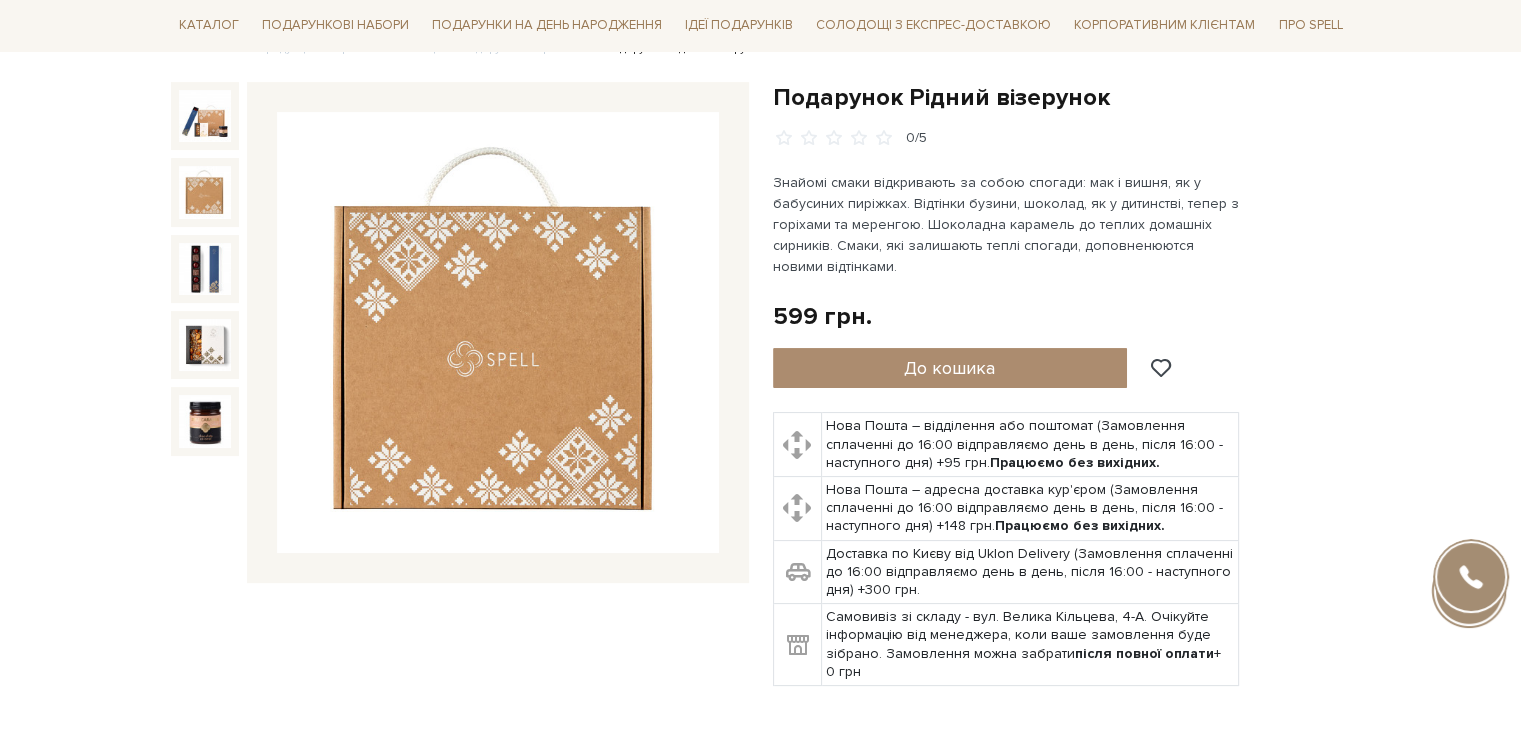 click at bounding box center [205, 192] 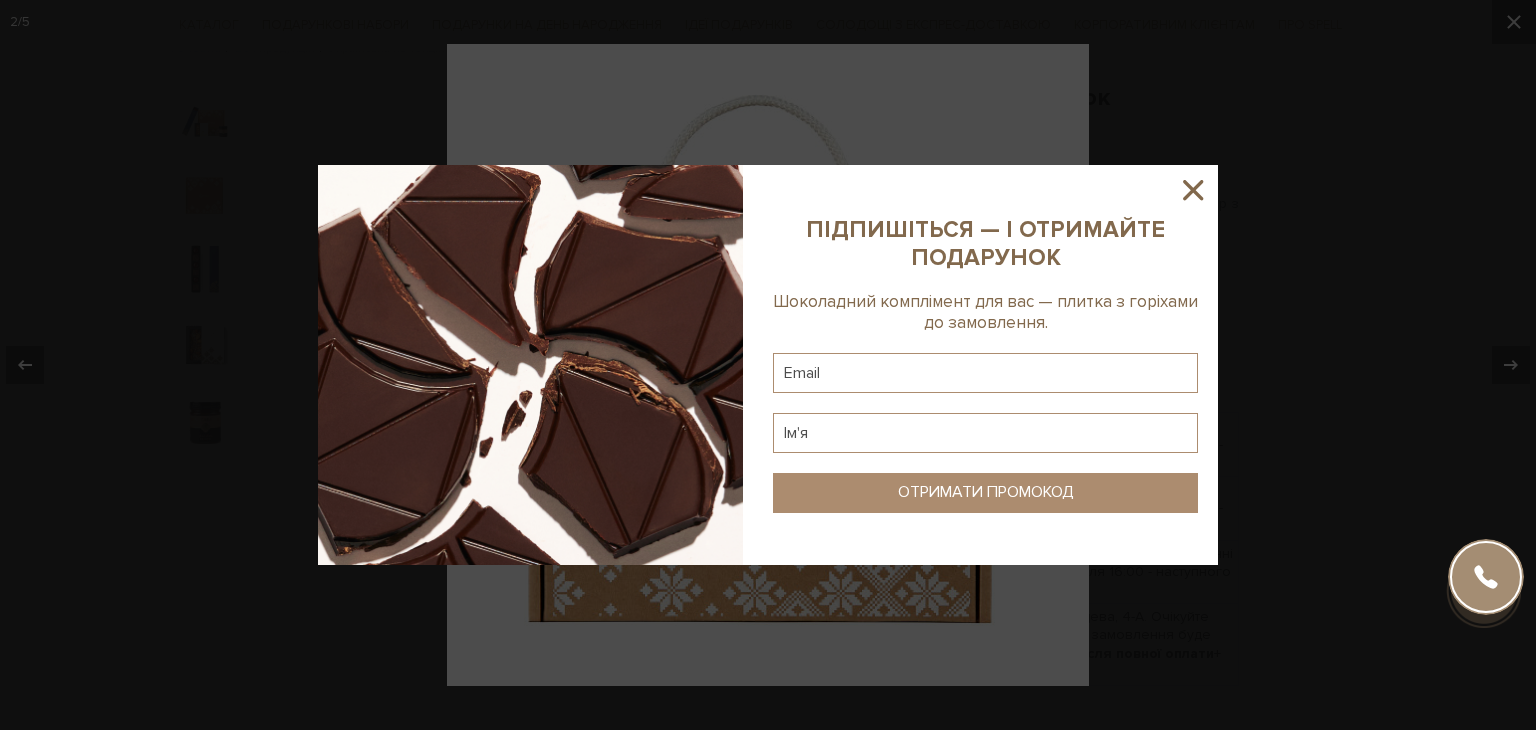 click 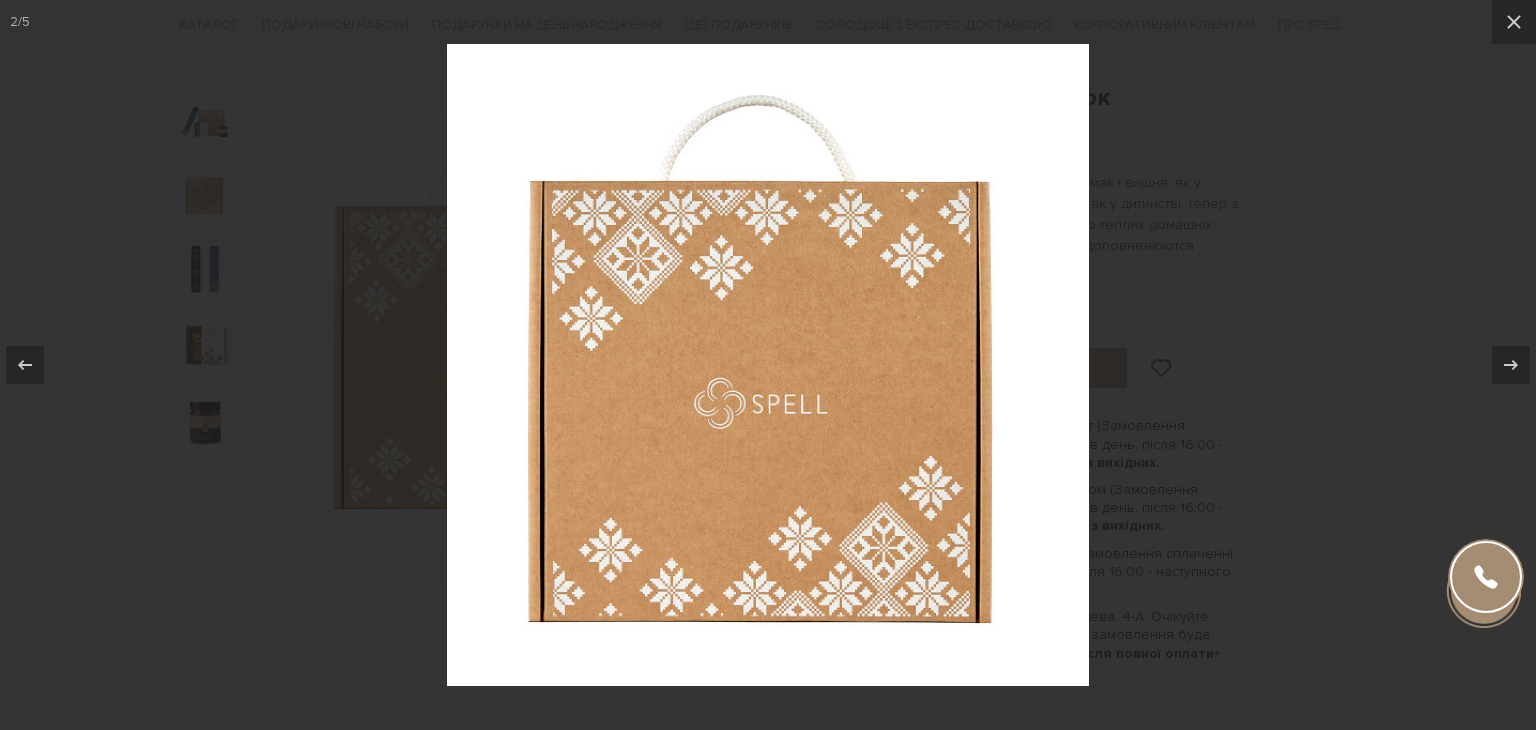 drag, startPoint x: 1394, startPoint y: 282, endPoint x: 1136, endPoint y: 279, distance: 258.01746 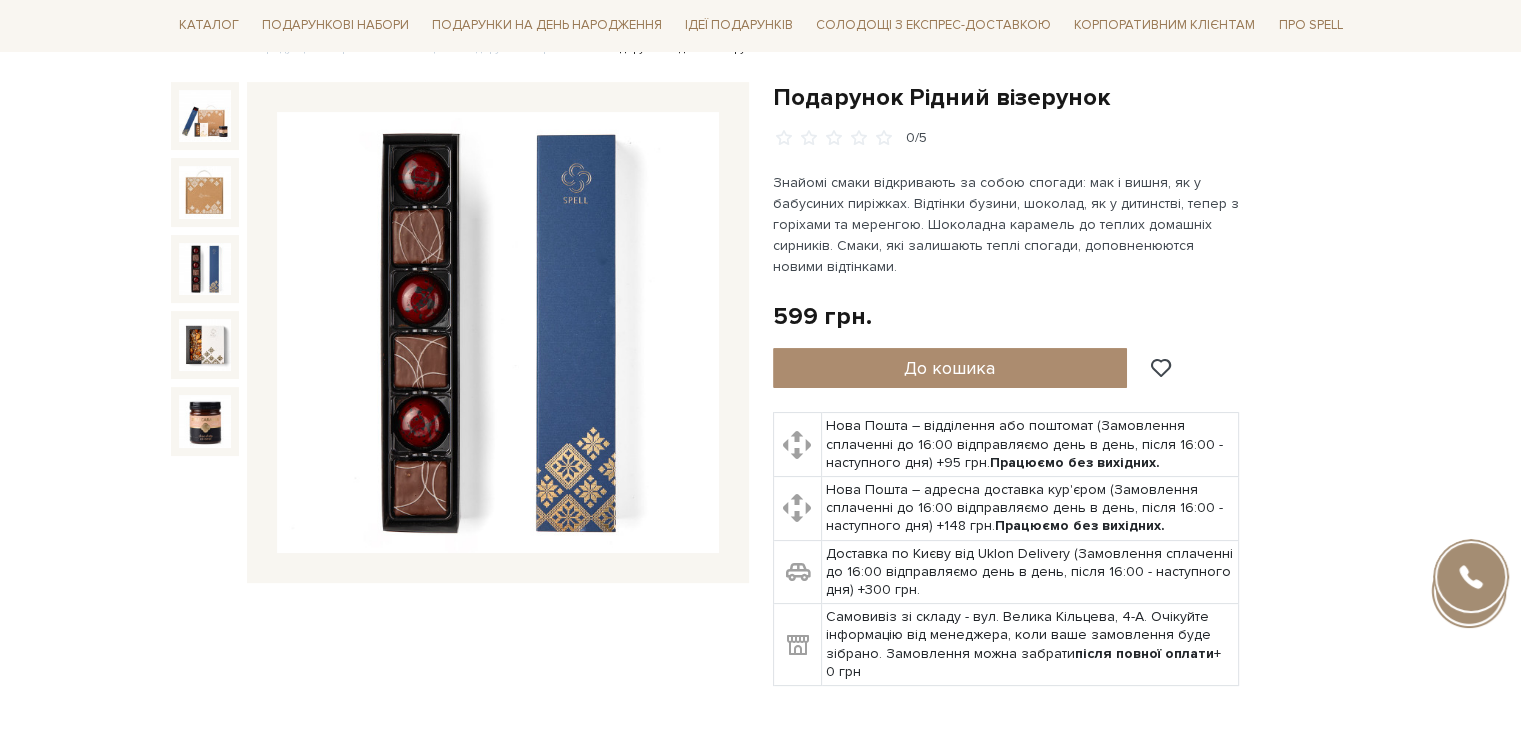 click at bounding box center [205, 269] 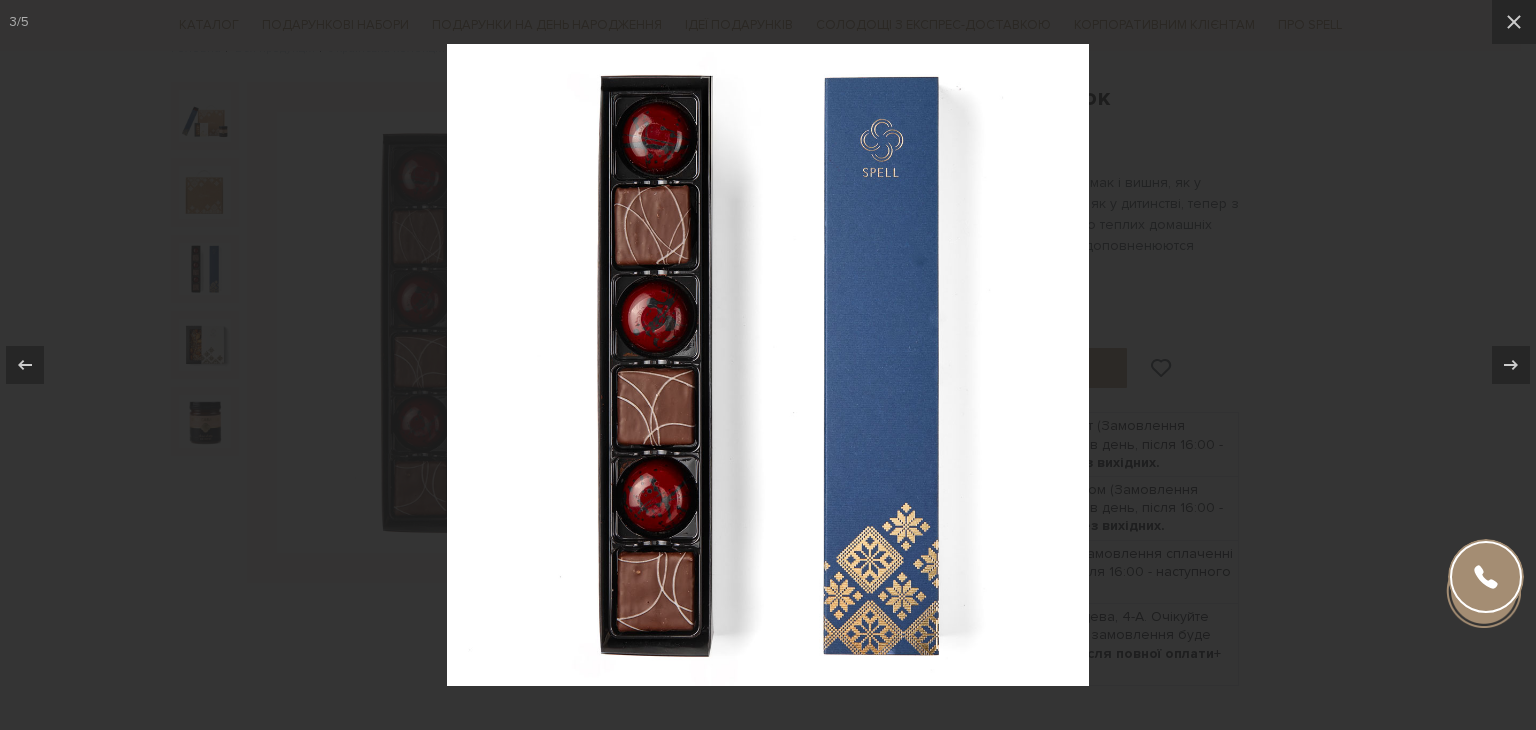 drag, startPoint x: 1258, startPoint y: 266, endPoint x: 1195, endPoint y: 254, distance: 64.132675 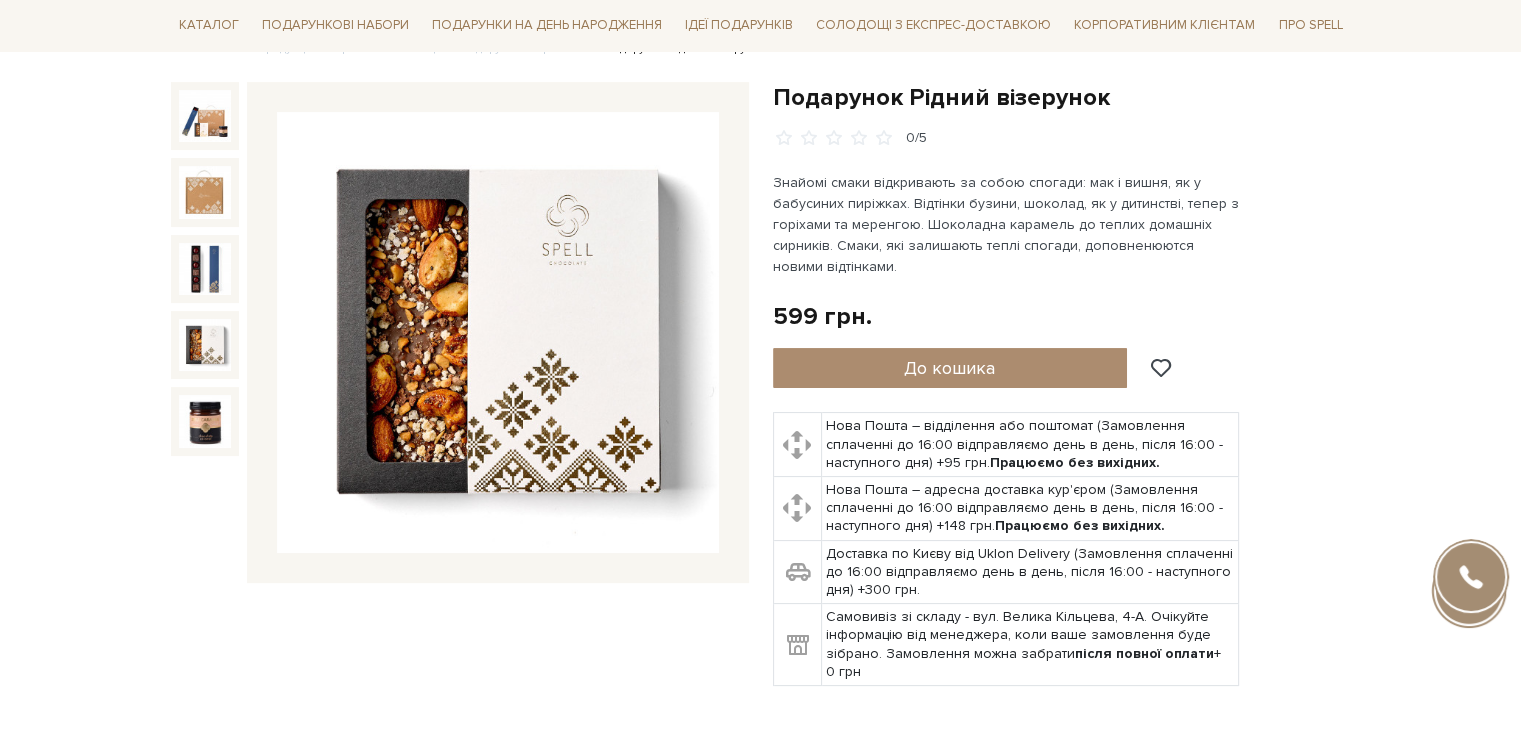 click at bounding box center (205, 345) 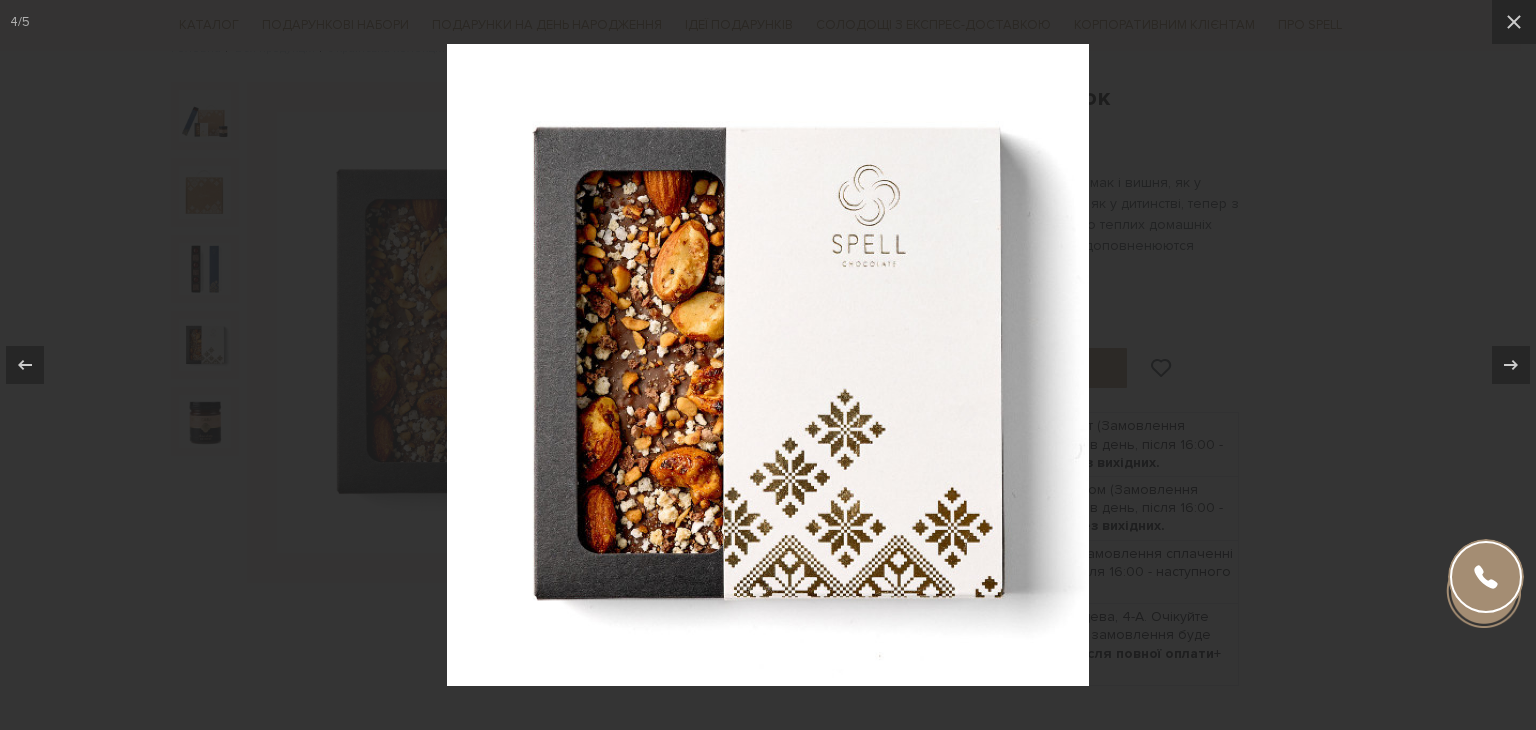 click at bounding box center [768, 365] 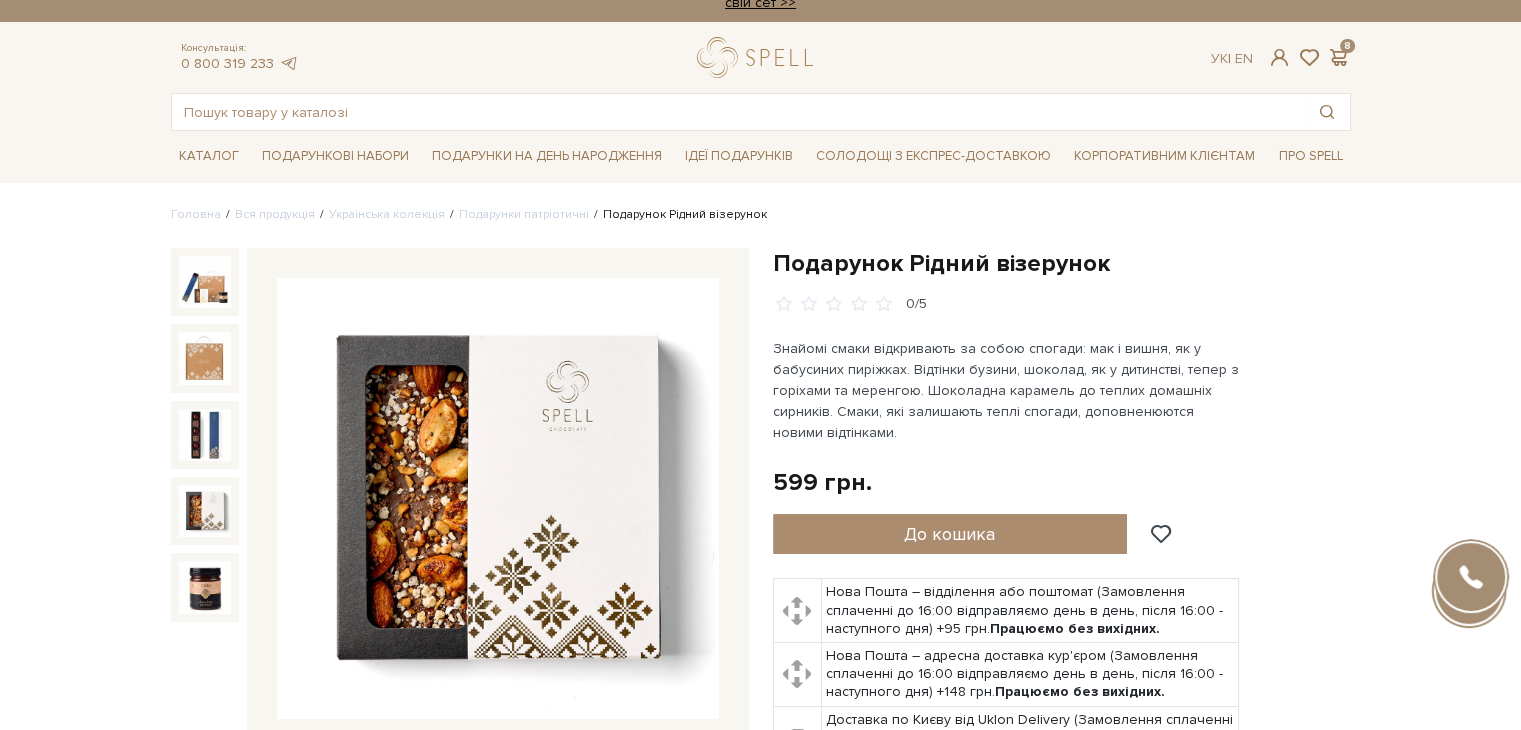 scroll, scrollTop: 0, scrollLeft: 0, axis: both 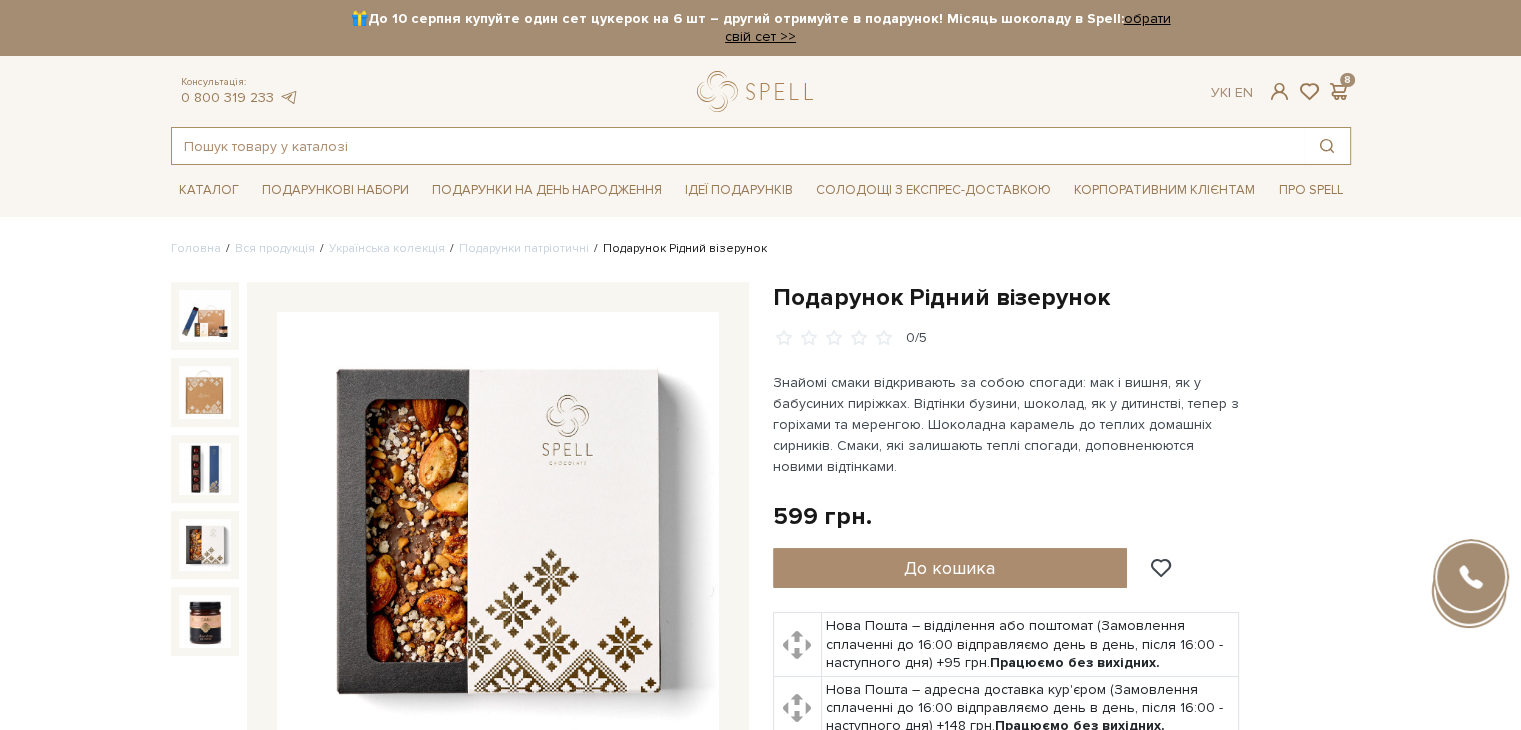 click at bounding box center [738, 146] 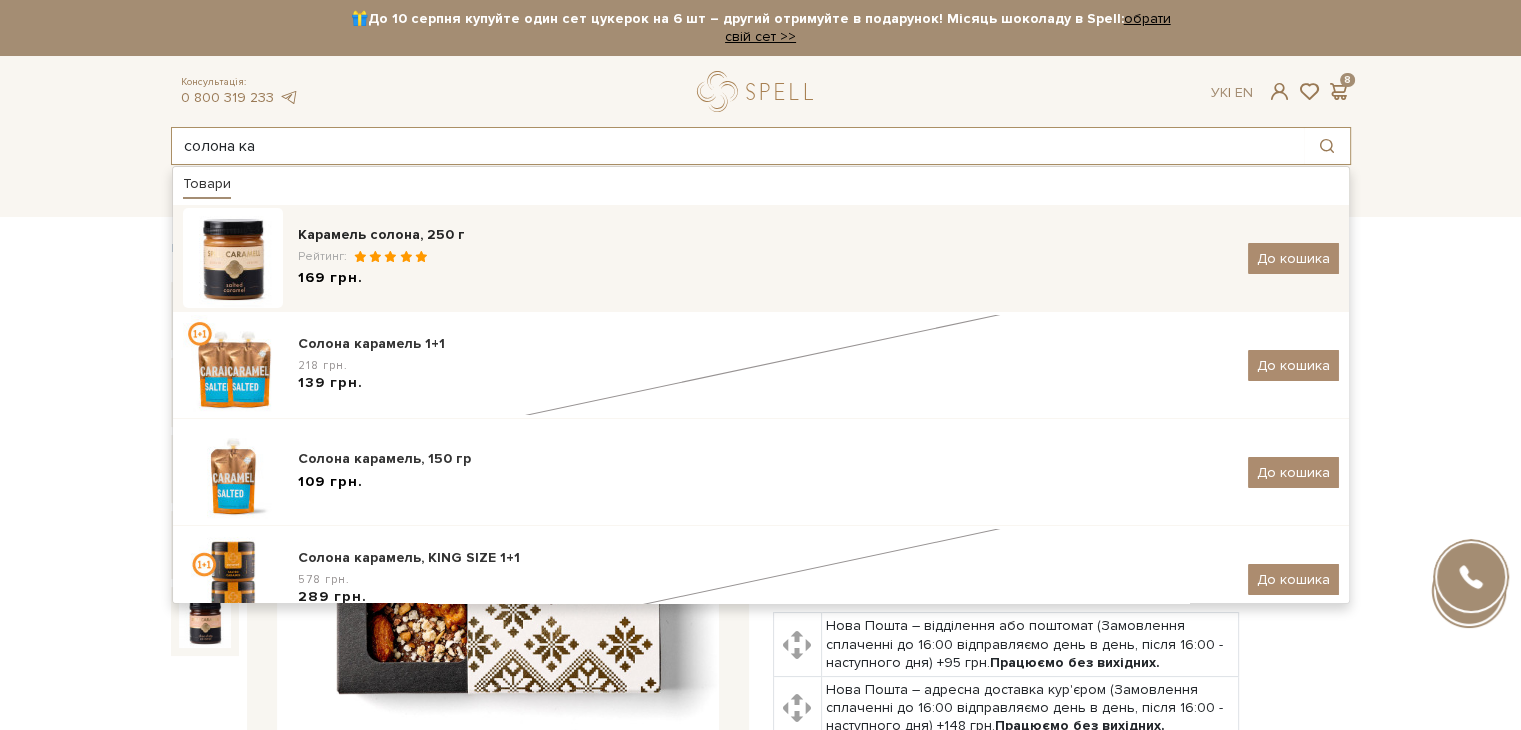 type on "солона ка" 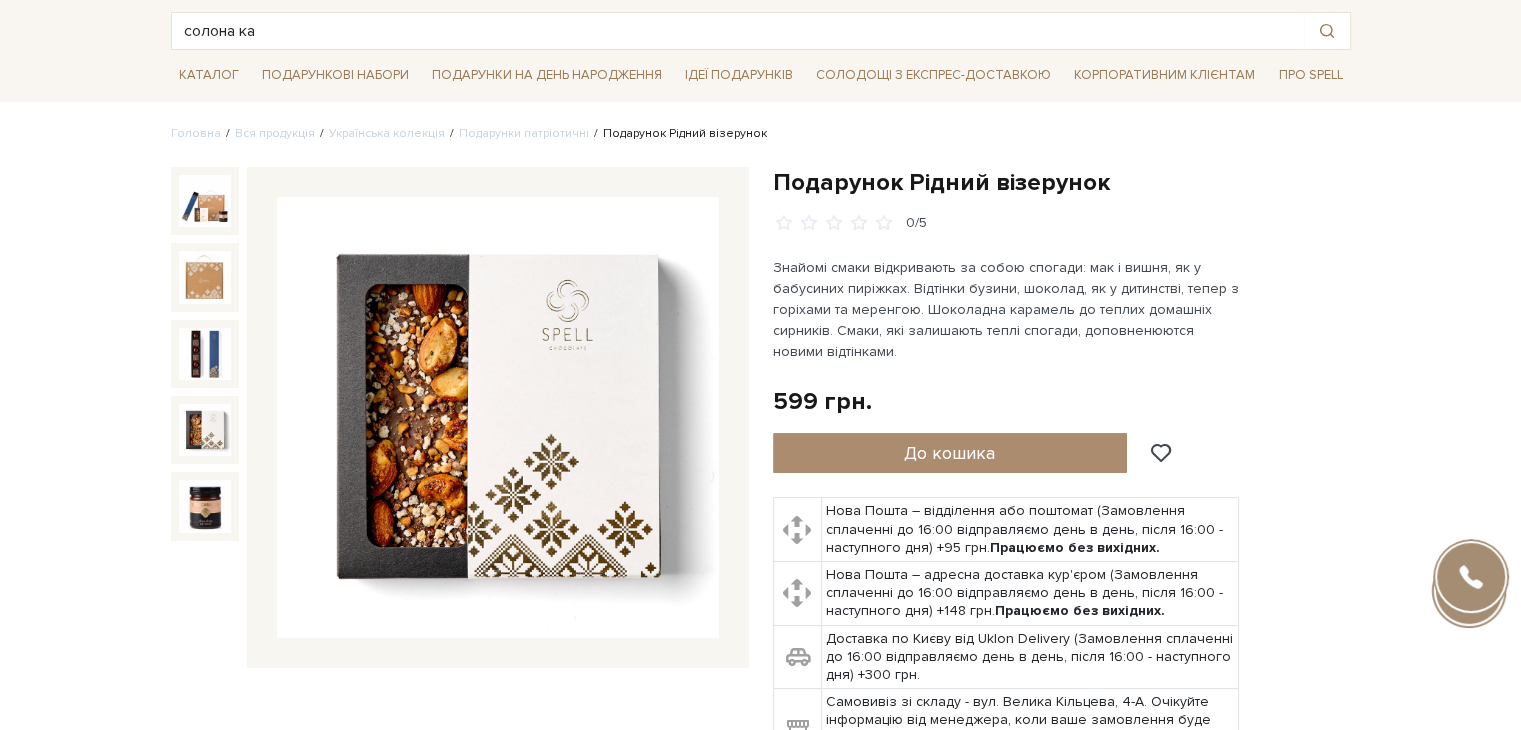 scroll, scrollTop: 0, scrollLeft: 0, axis: both 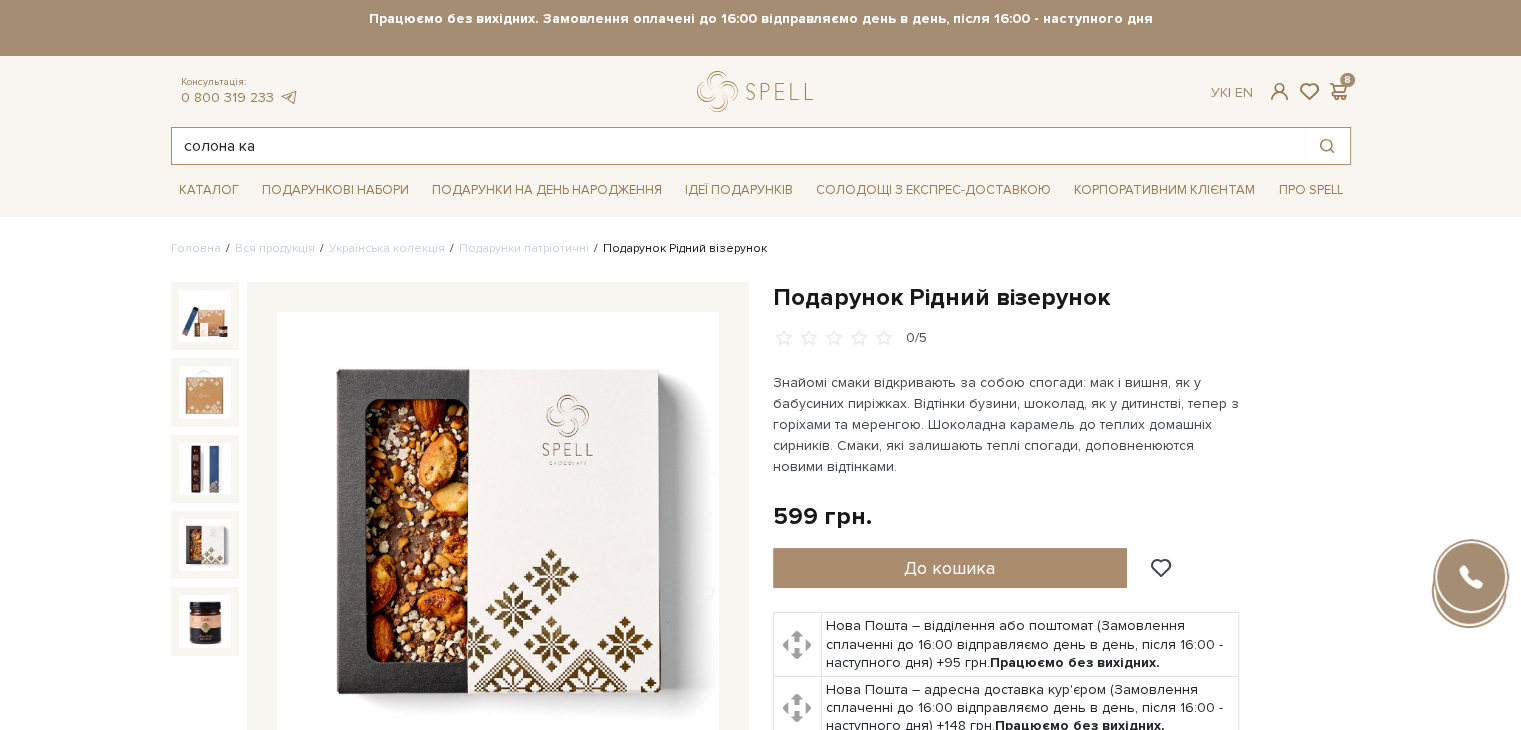 click on "солона ка" at bounding box center (738, 146) 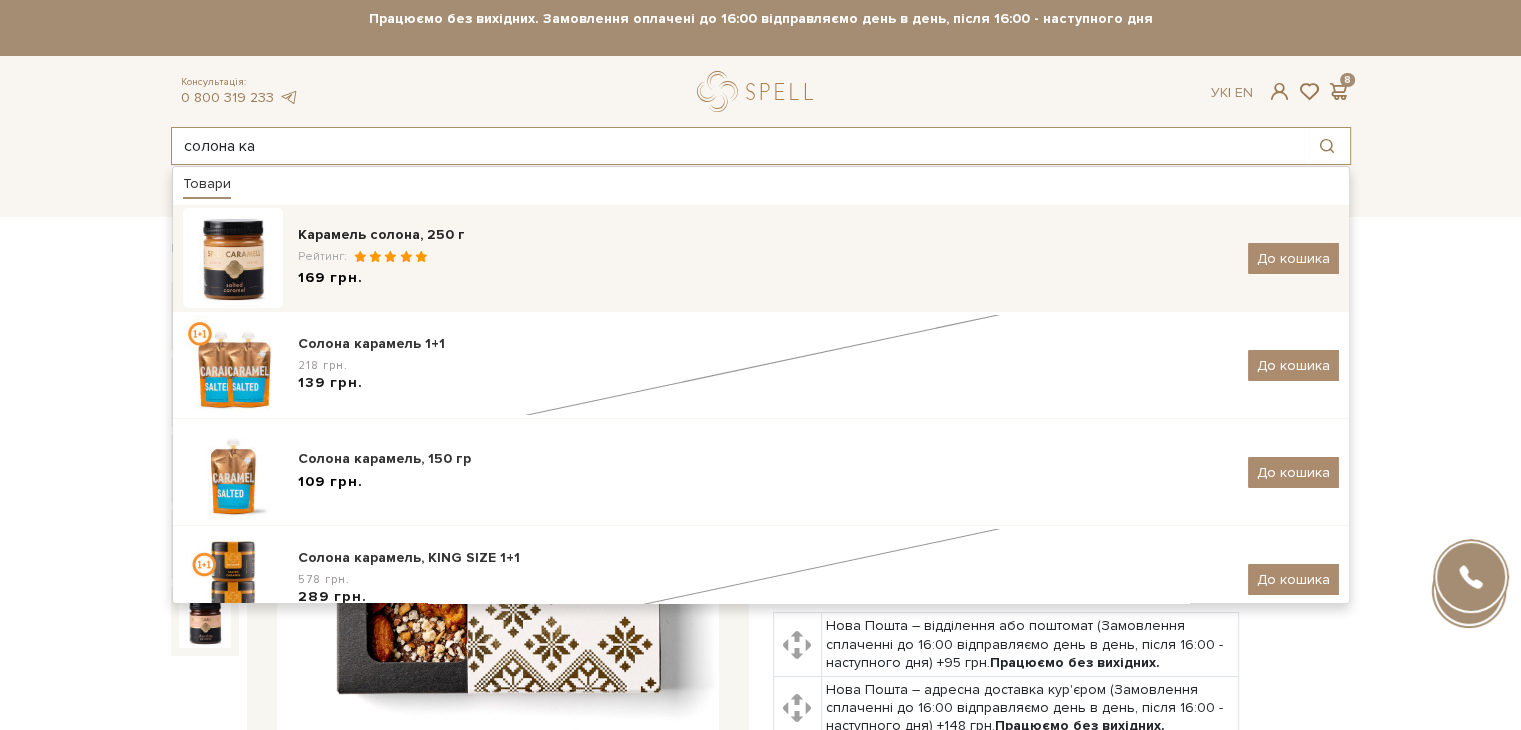 click on "Рейтинг:" at bounding box center (765, 256) 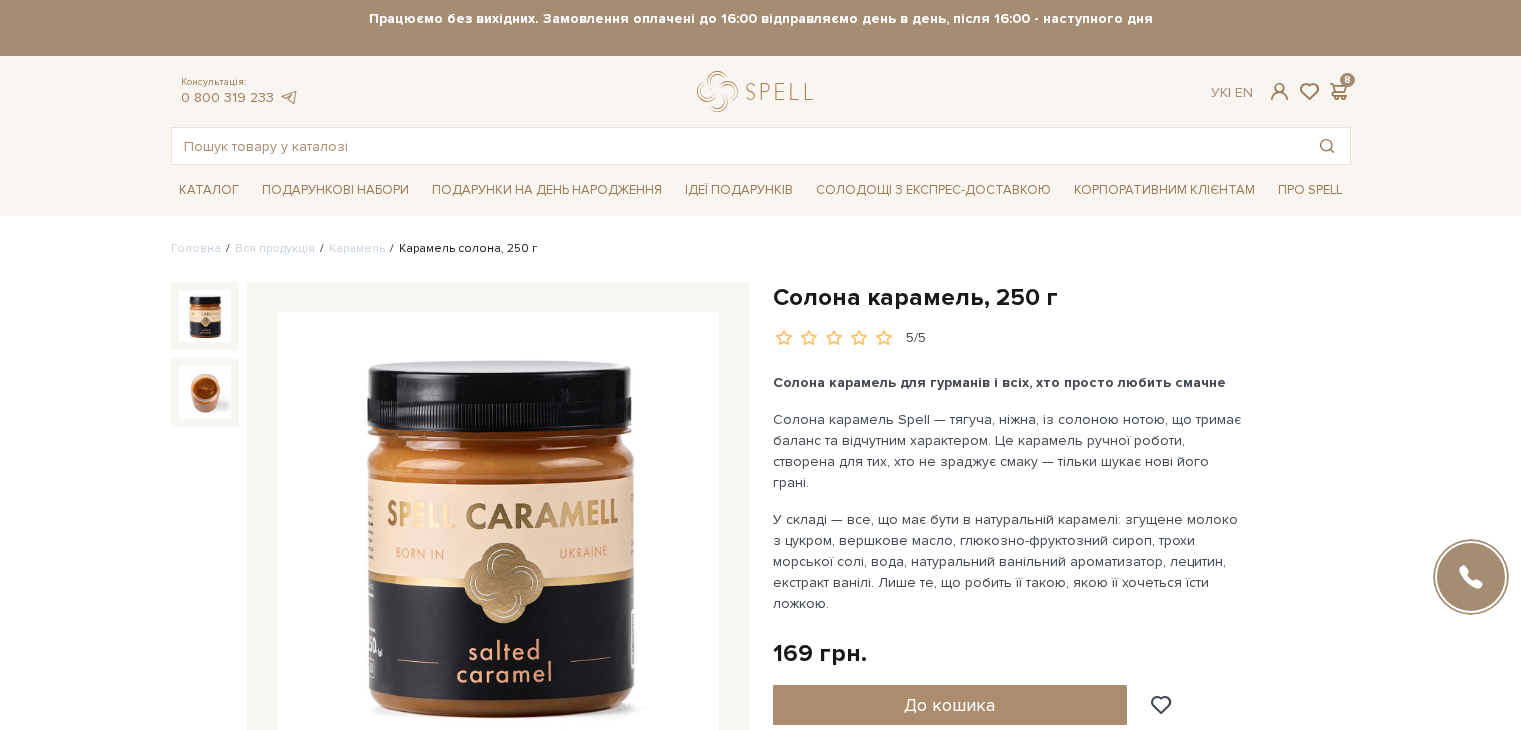 scroll, scrollTop: 77, scrollLeft: 0, axis: vertical 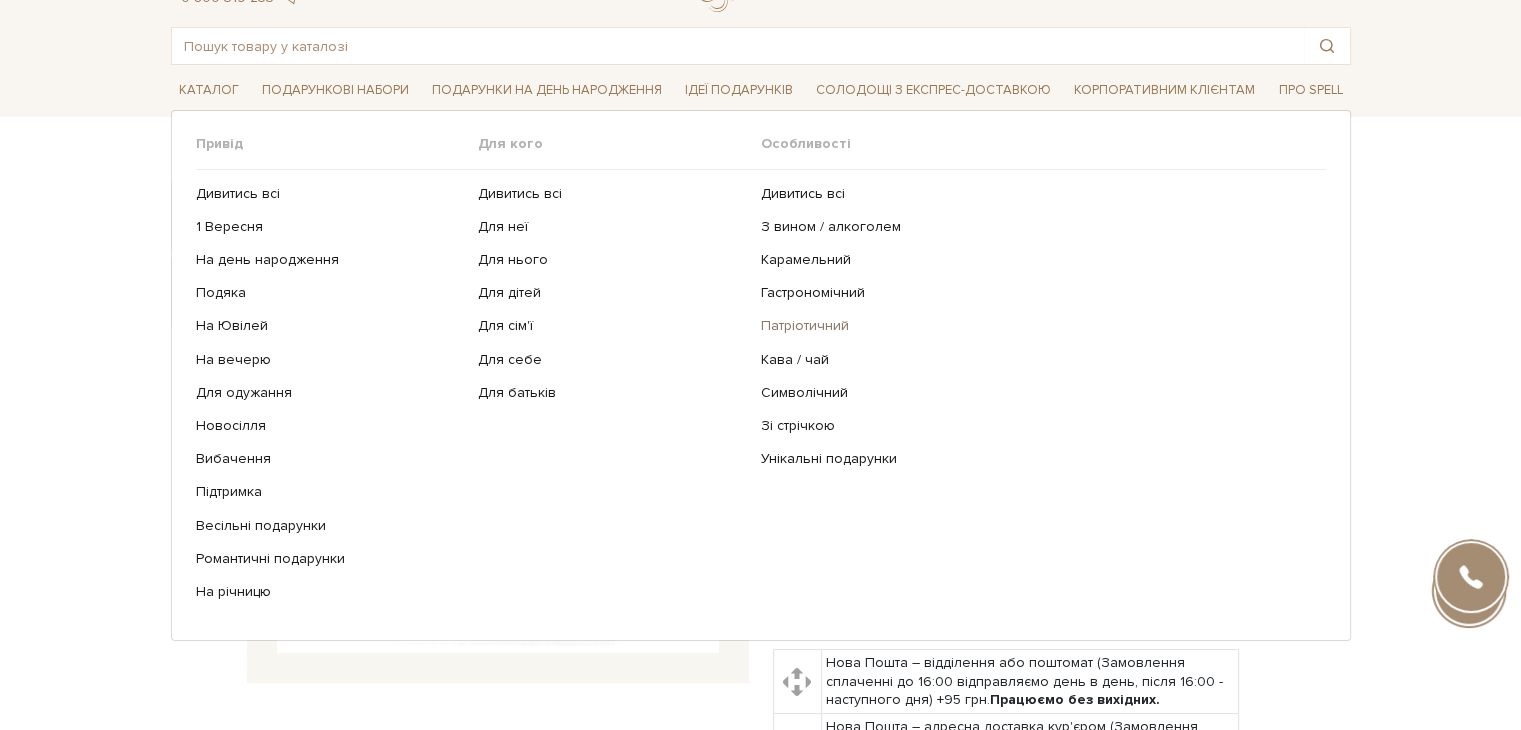 click on "Патріотичний" at bounding box center [1036, 326] 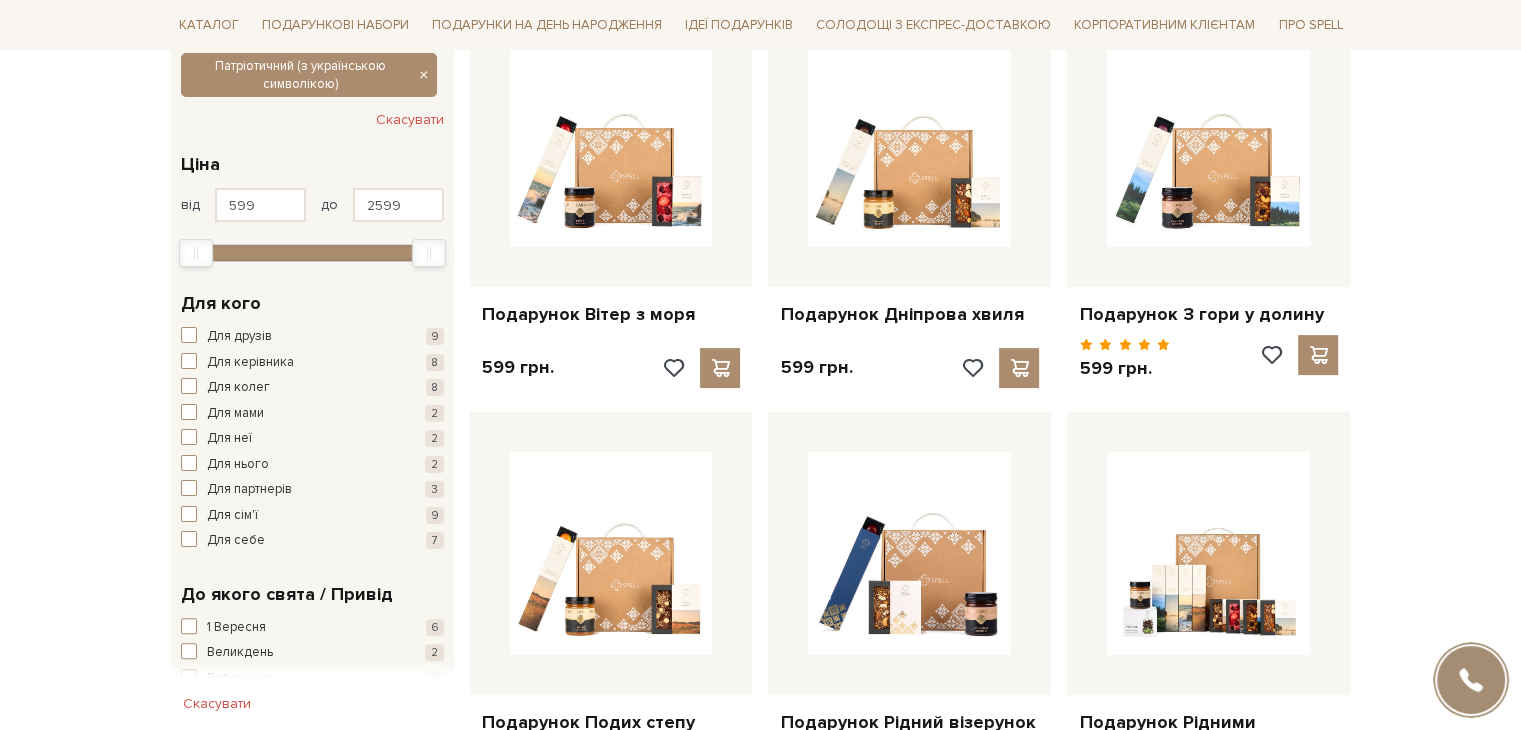 scroll, scrollTop: 400, scrollLeft: 0, axis: vertical 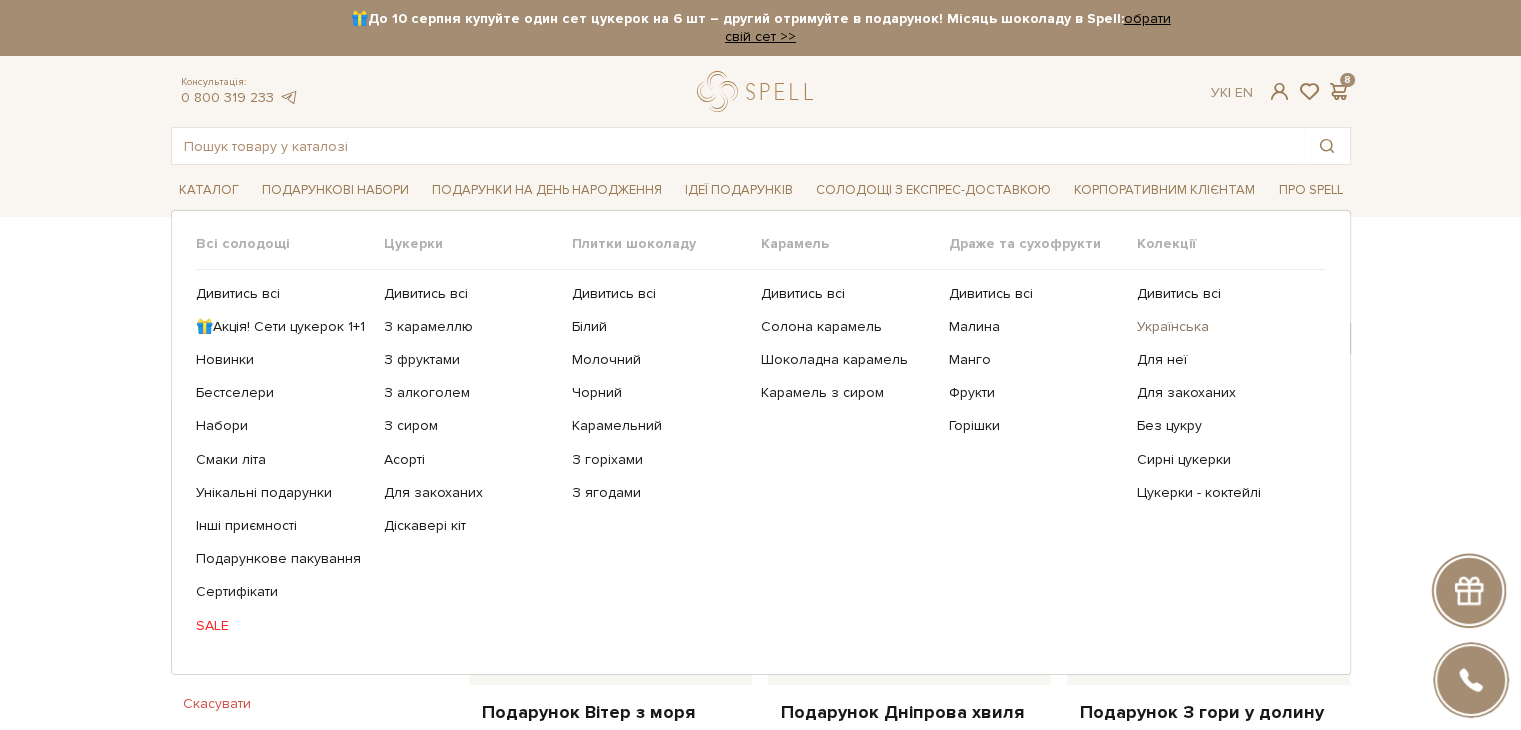 click on "Українська" at bounding box center (1223, 327) 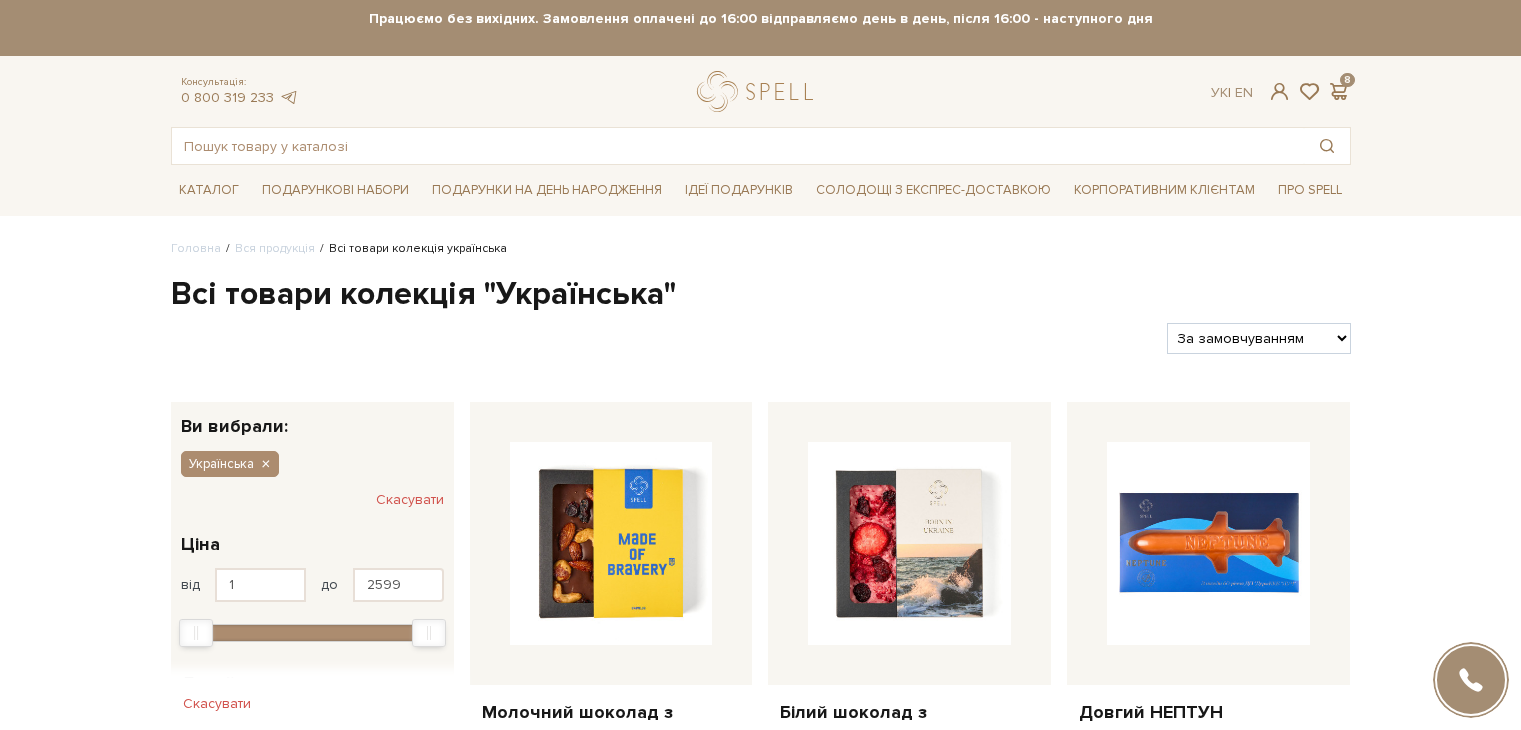 scroll, scrollTop: 0, scrollLeft: 0, axis: both 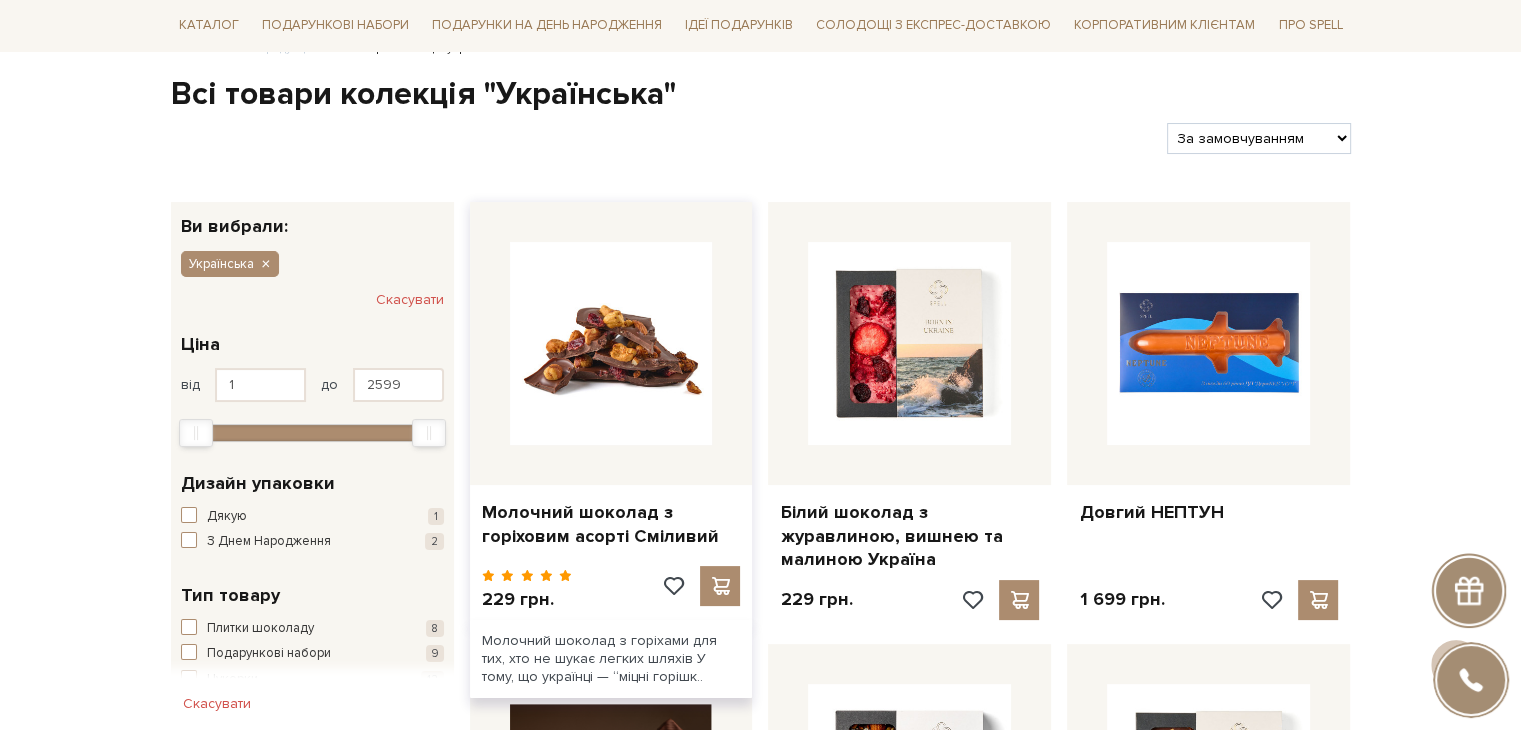 click at bounding box center [611, 343] 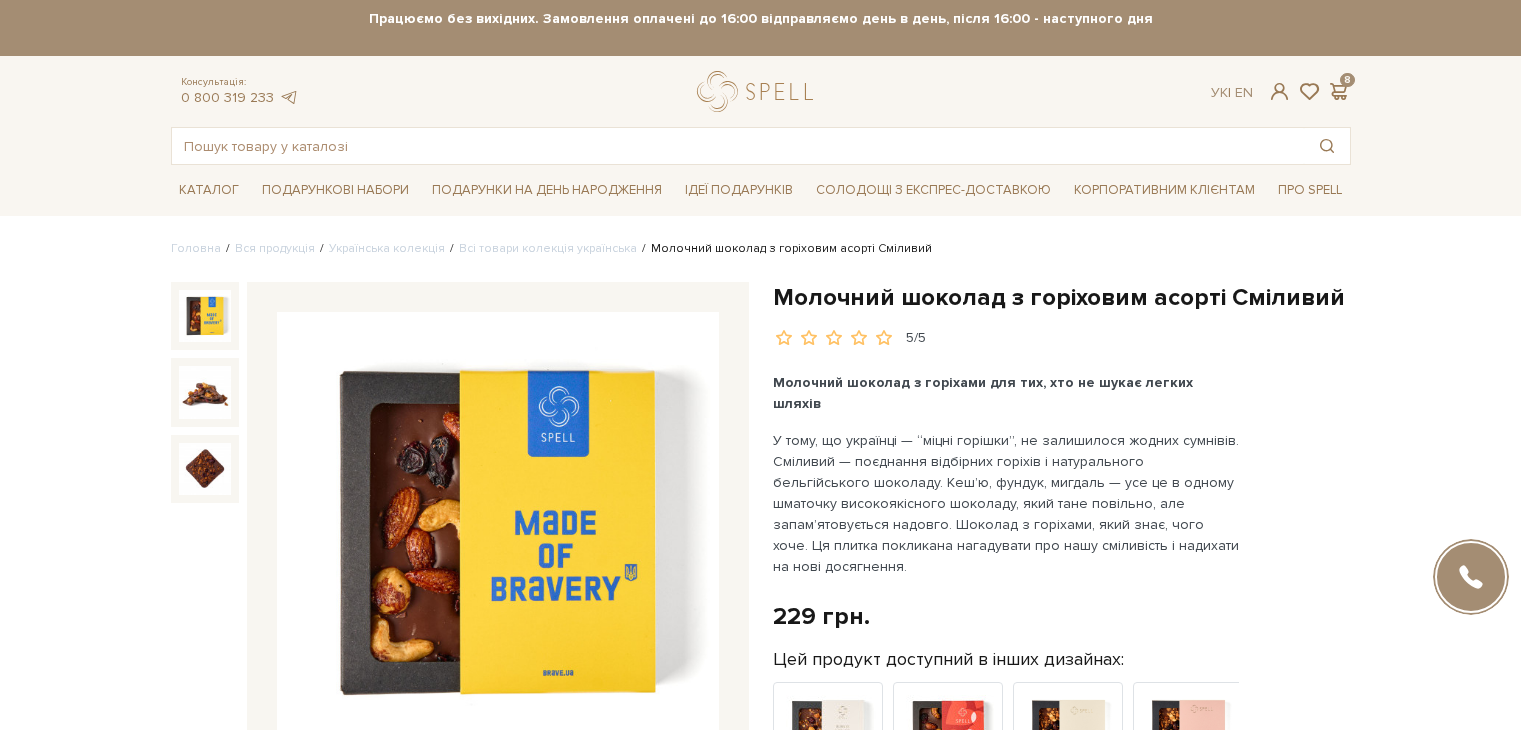 scroll, scrollTop: 0, scrollLeft: 0, axis: both 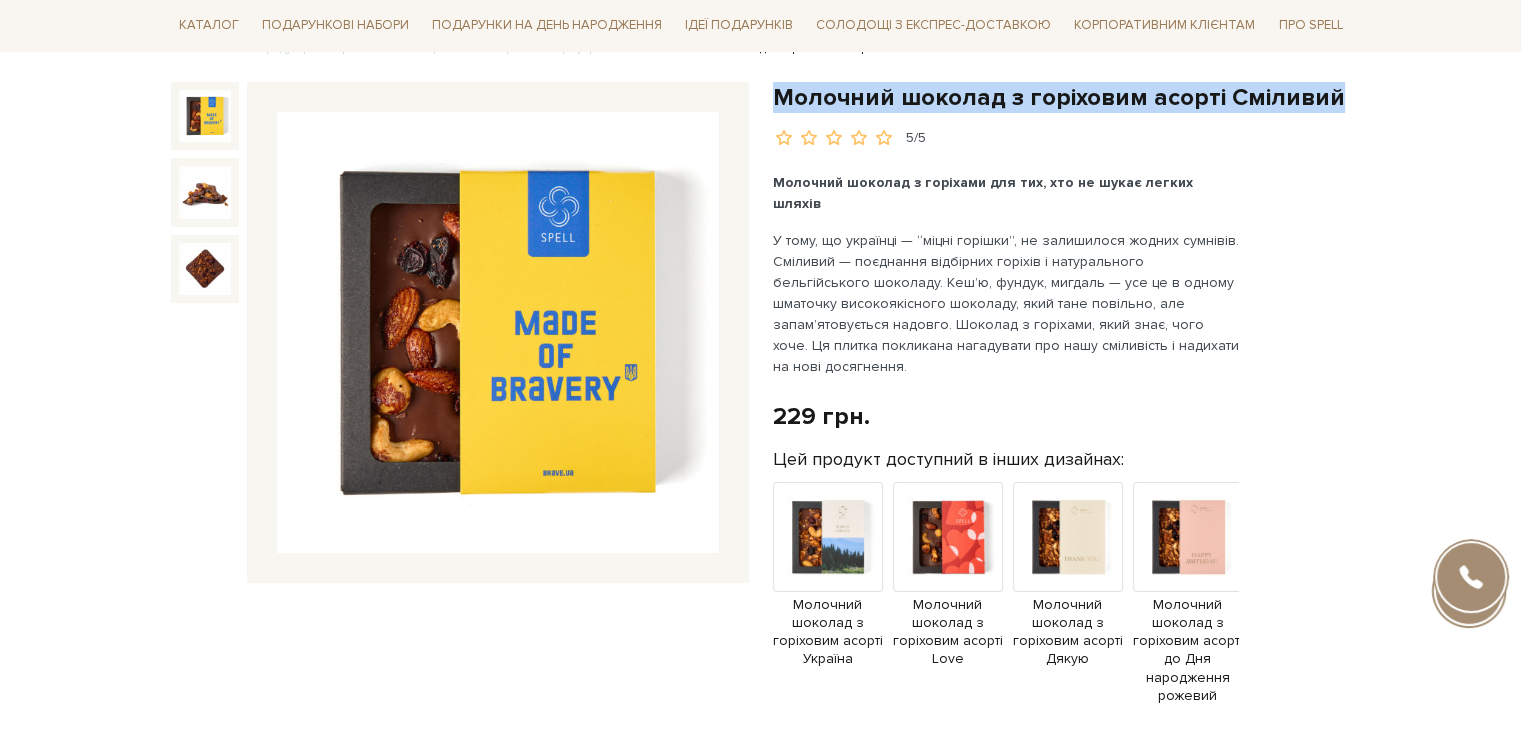 drag, startPoint x: 776, startPoint y: 99, endPoint x: 1339, endPoint y: 108, distance: 563.07196 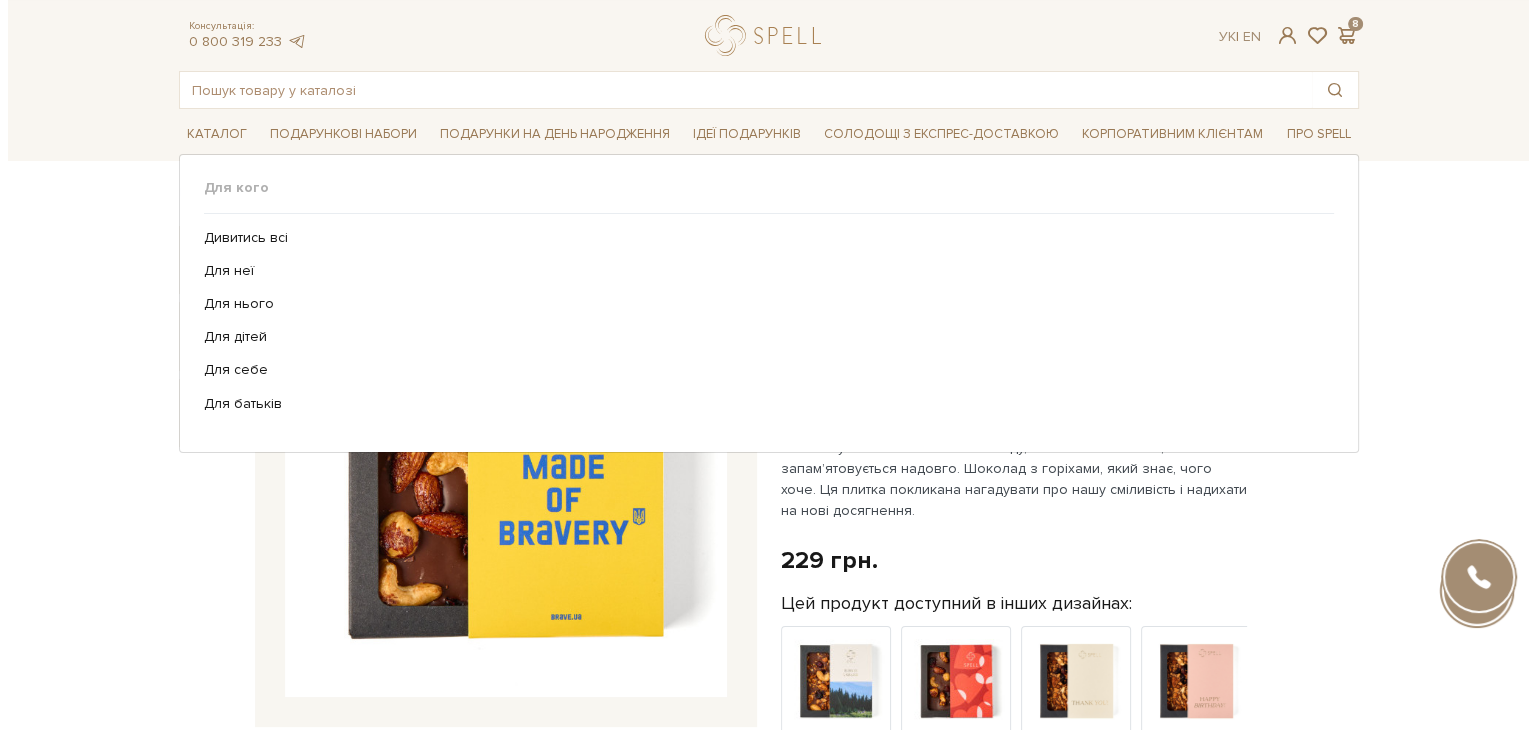 scroll, scrollTop: 0, scrollLeft: 0, axis: both 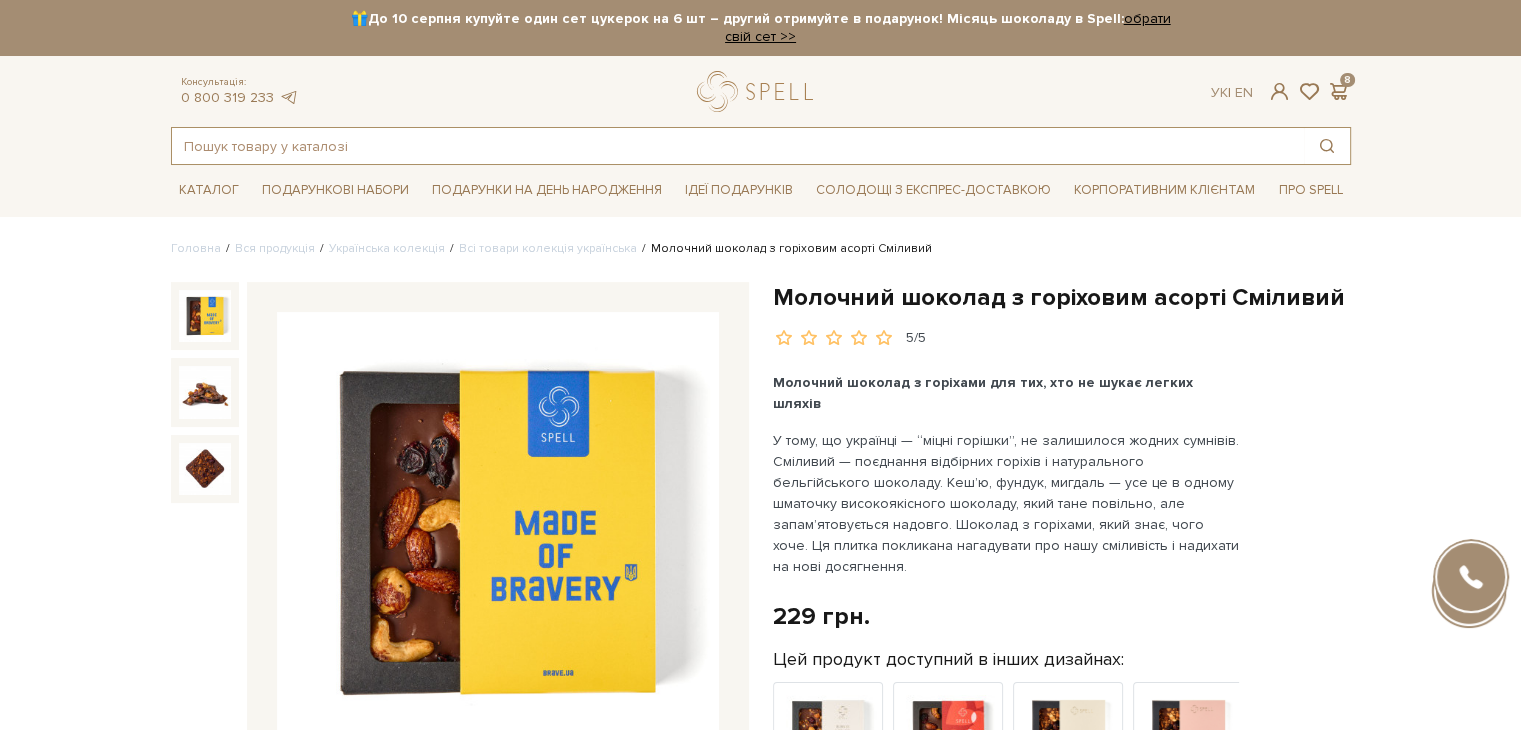 click at bounding box center (738, 146) 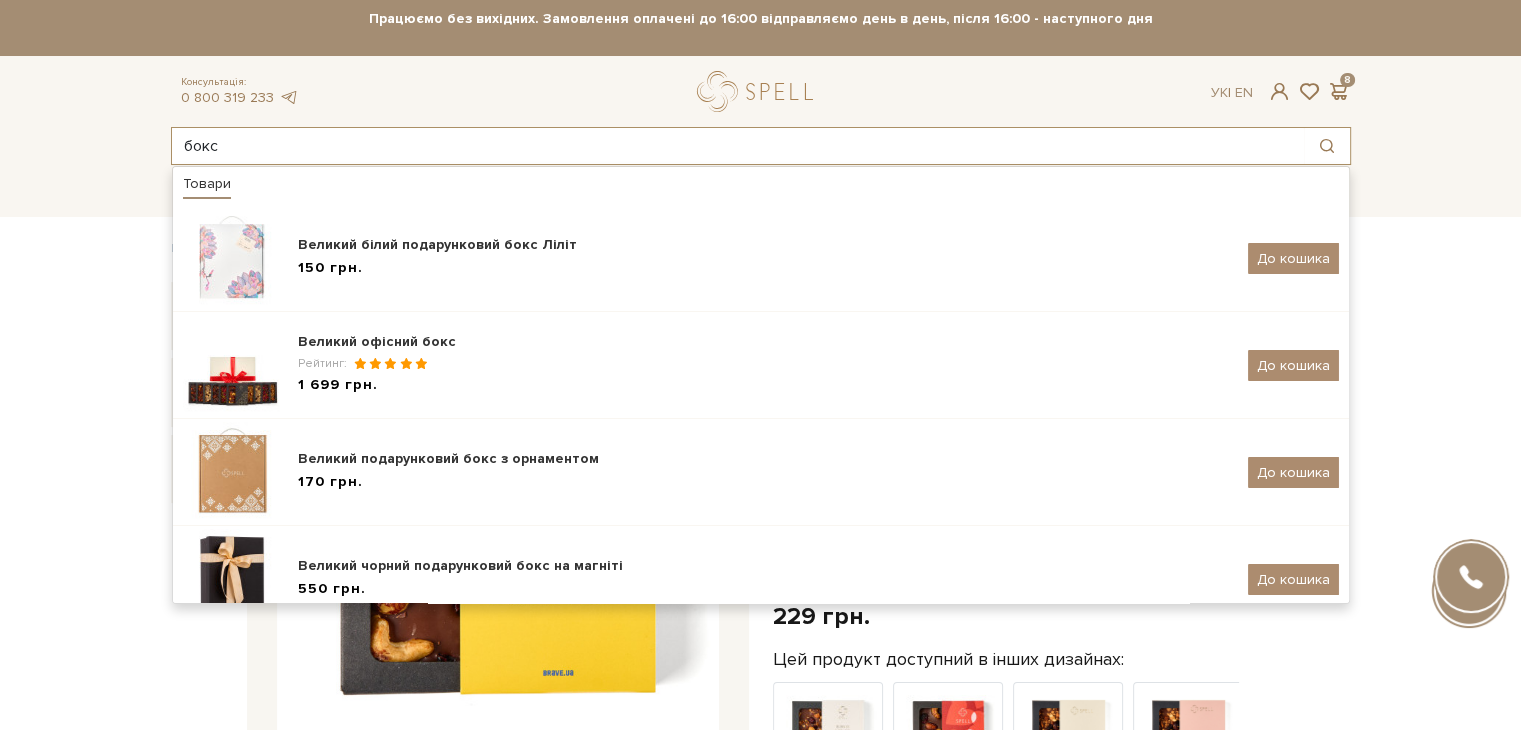 type on "бокс" 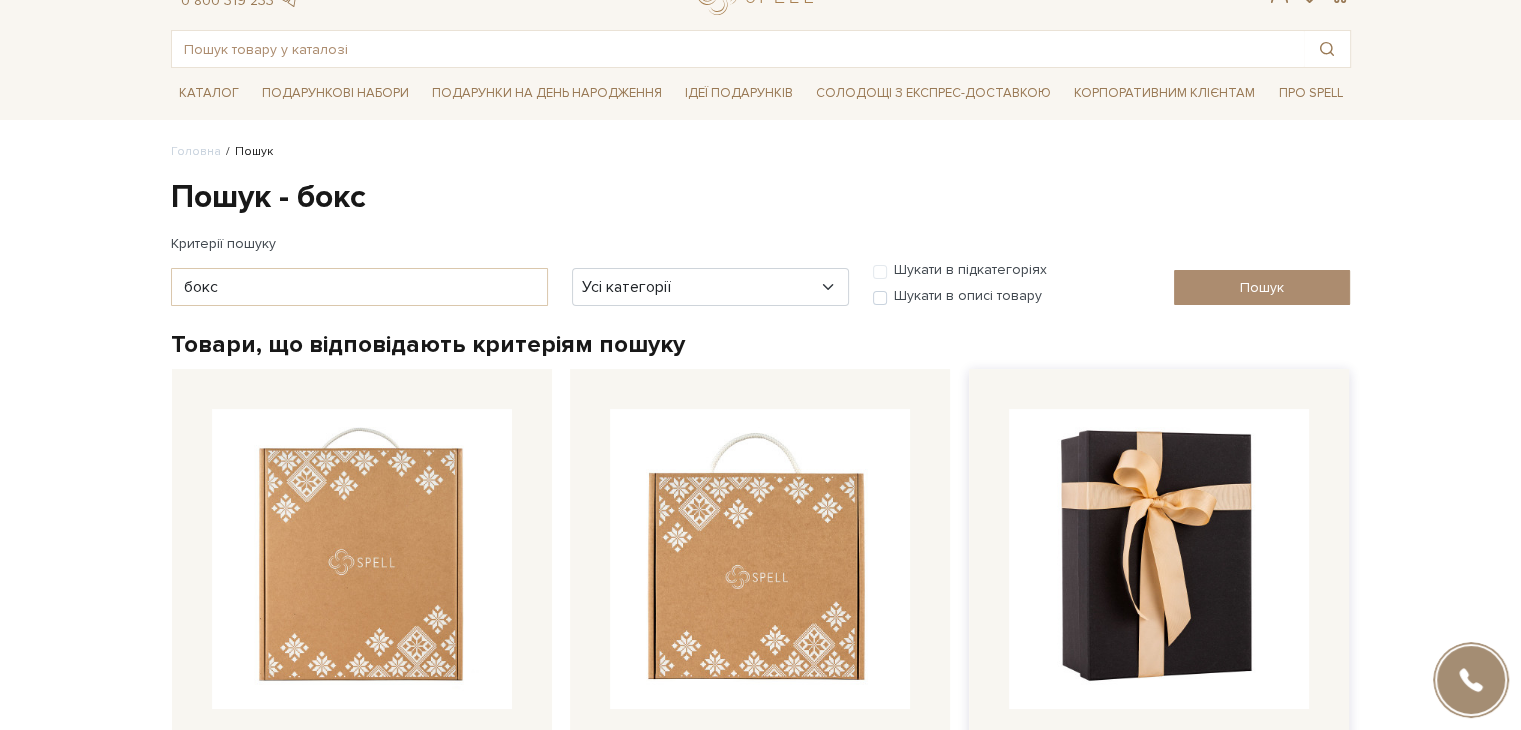 scroll, scrollTop: 0, scrollLeft: 0, axis: both 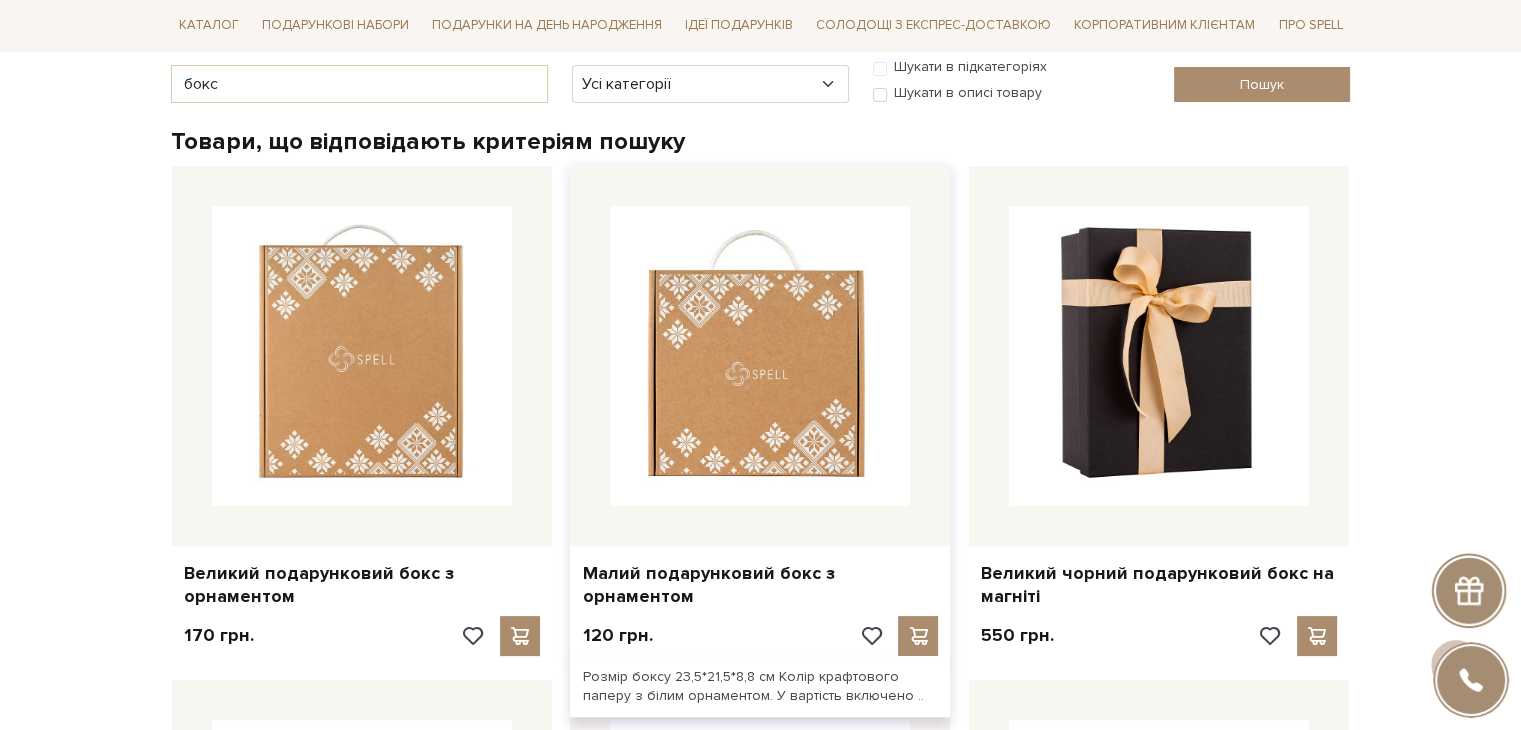 drag, startPoint x: 576, startPoint y: 571, endPoint x: 942, endPoint y: 593, distance: 366.6606 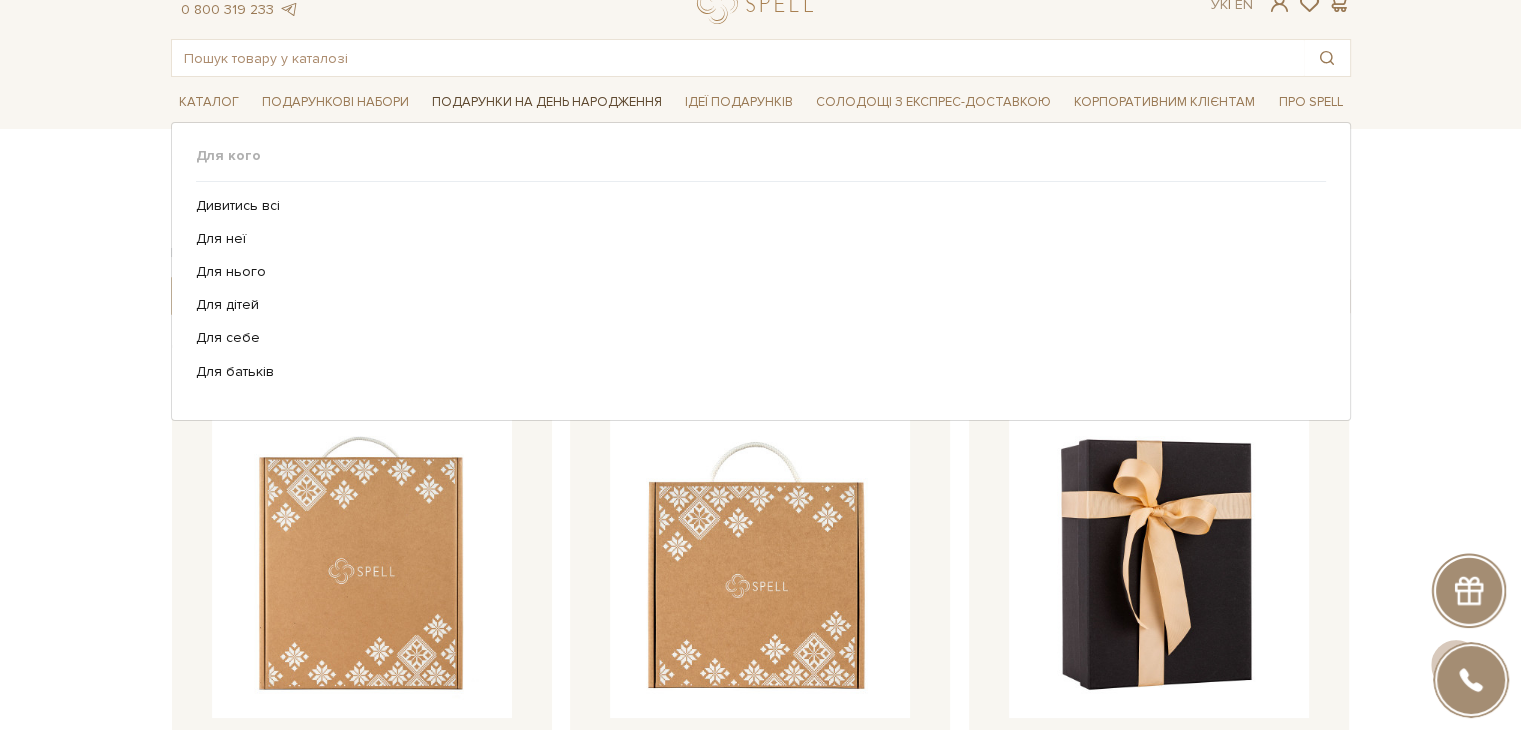scroll, scrollTop: 0, scrollLeft: 0, axis: both 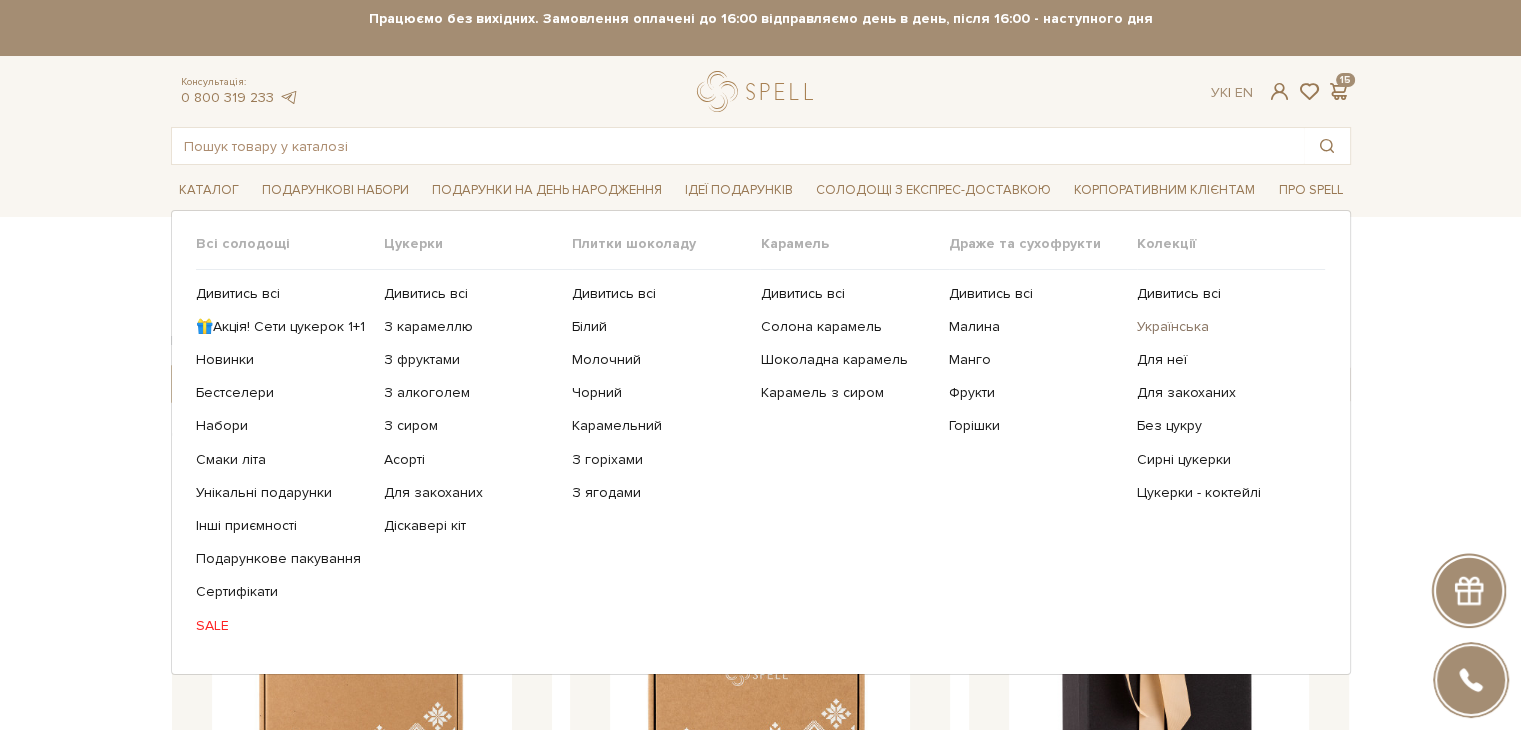 click on "Українська" at bounding box center [1223, 327] 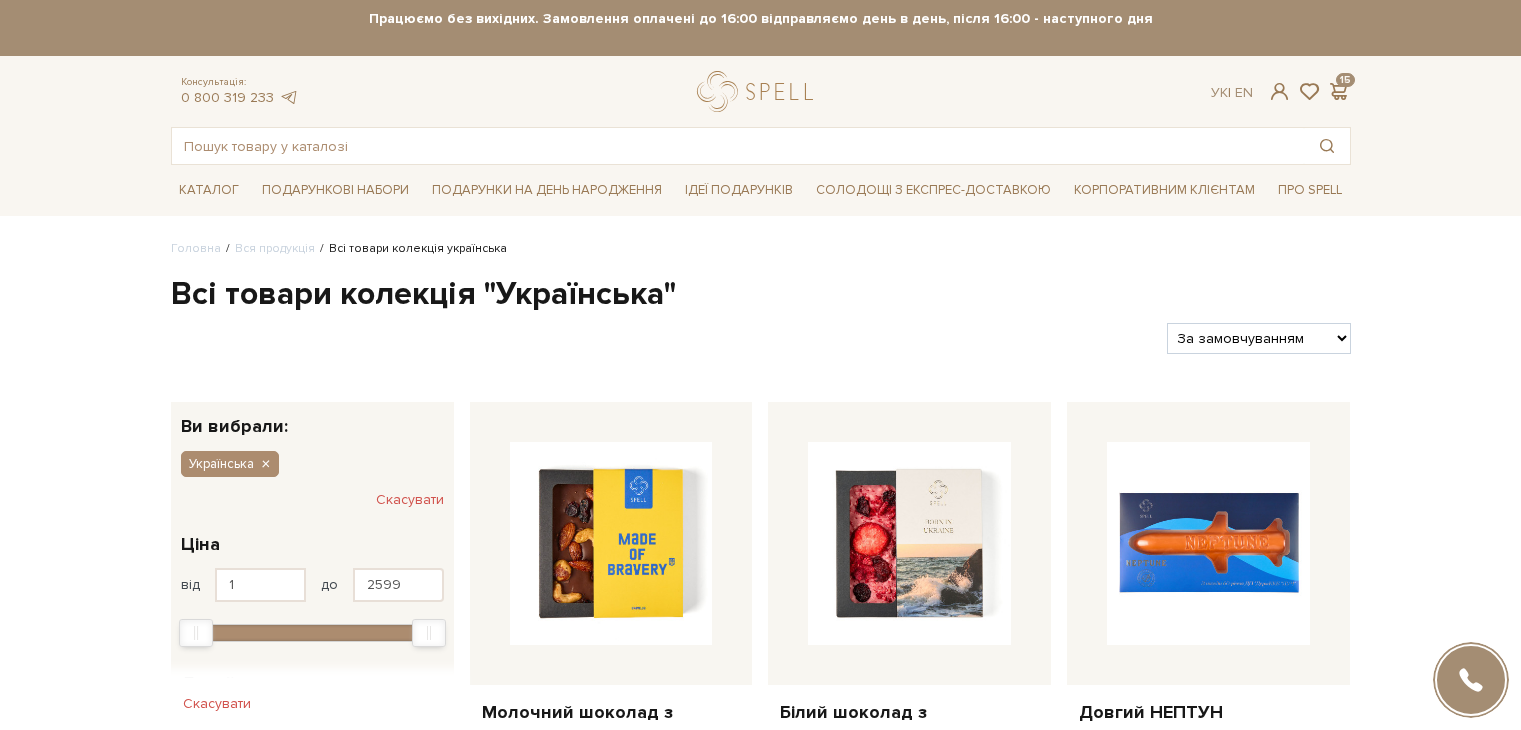 click on "За замовчуванням
За Ціною (зростання)
За Ціною (зменшення)
Новинки
За популярністю" at bounding box center [1258, 338] 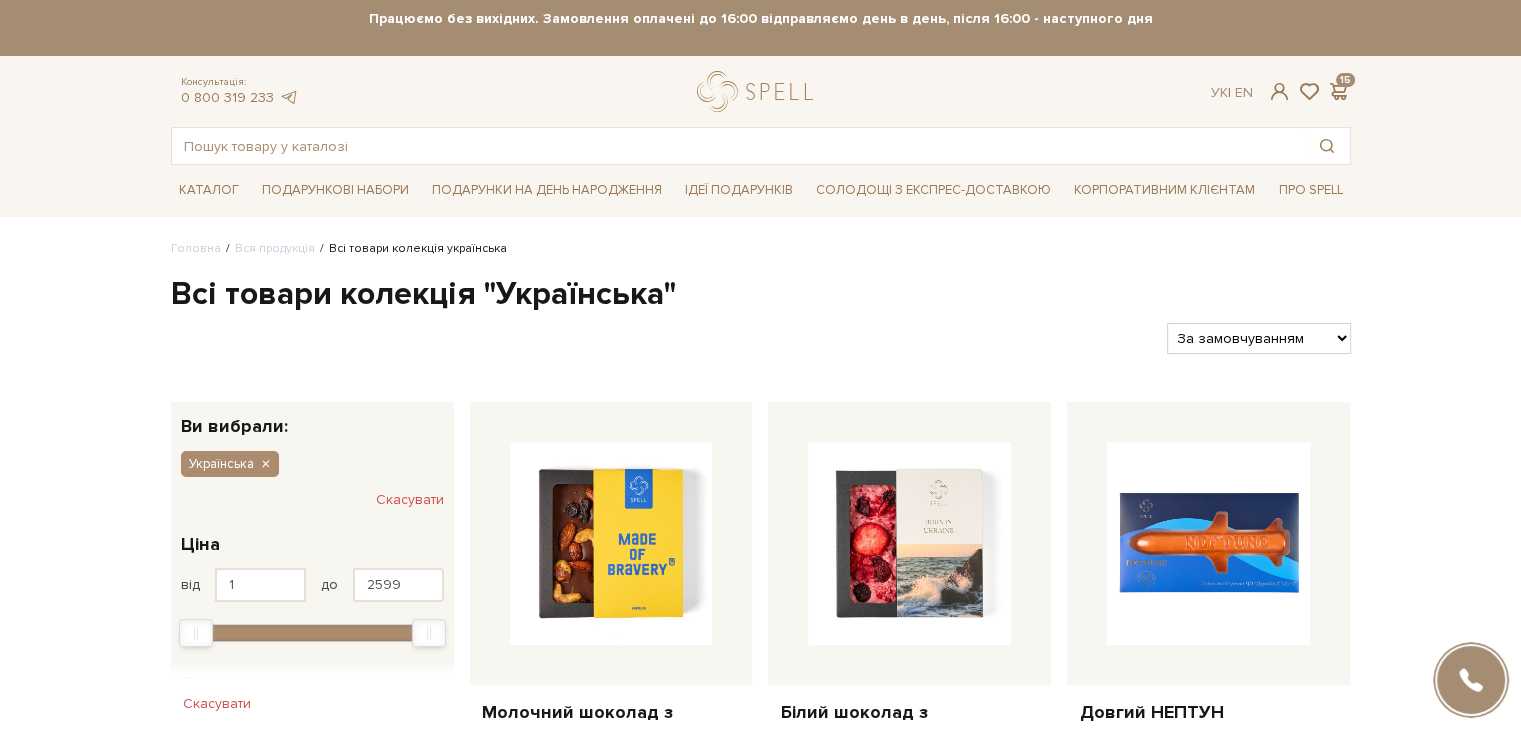 scroll, scrollTop: 0, scrollLeft: 0, axis: both 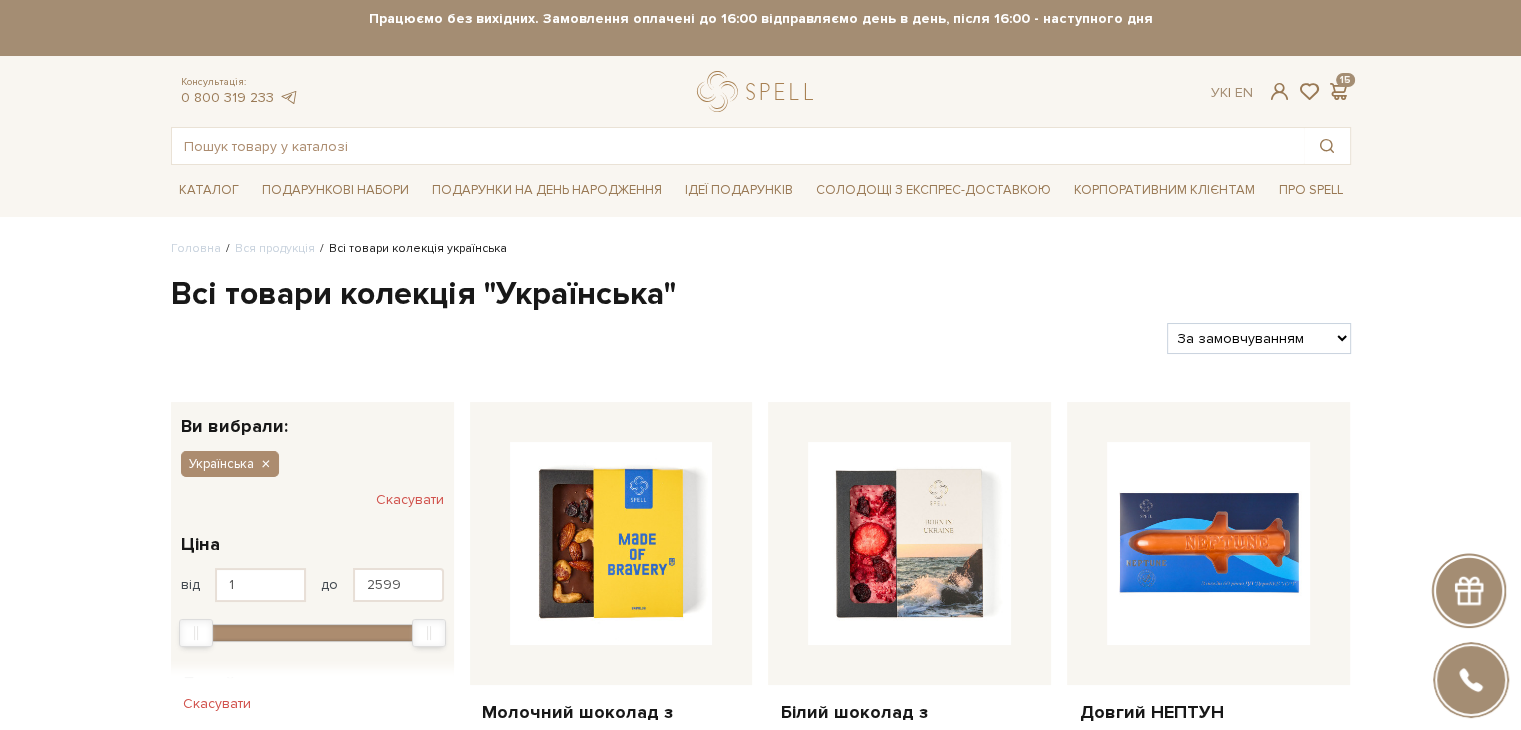 select on "https://spellchocolate.com/our-productions/ukrajinska?sort=p.price&order=ASC" 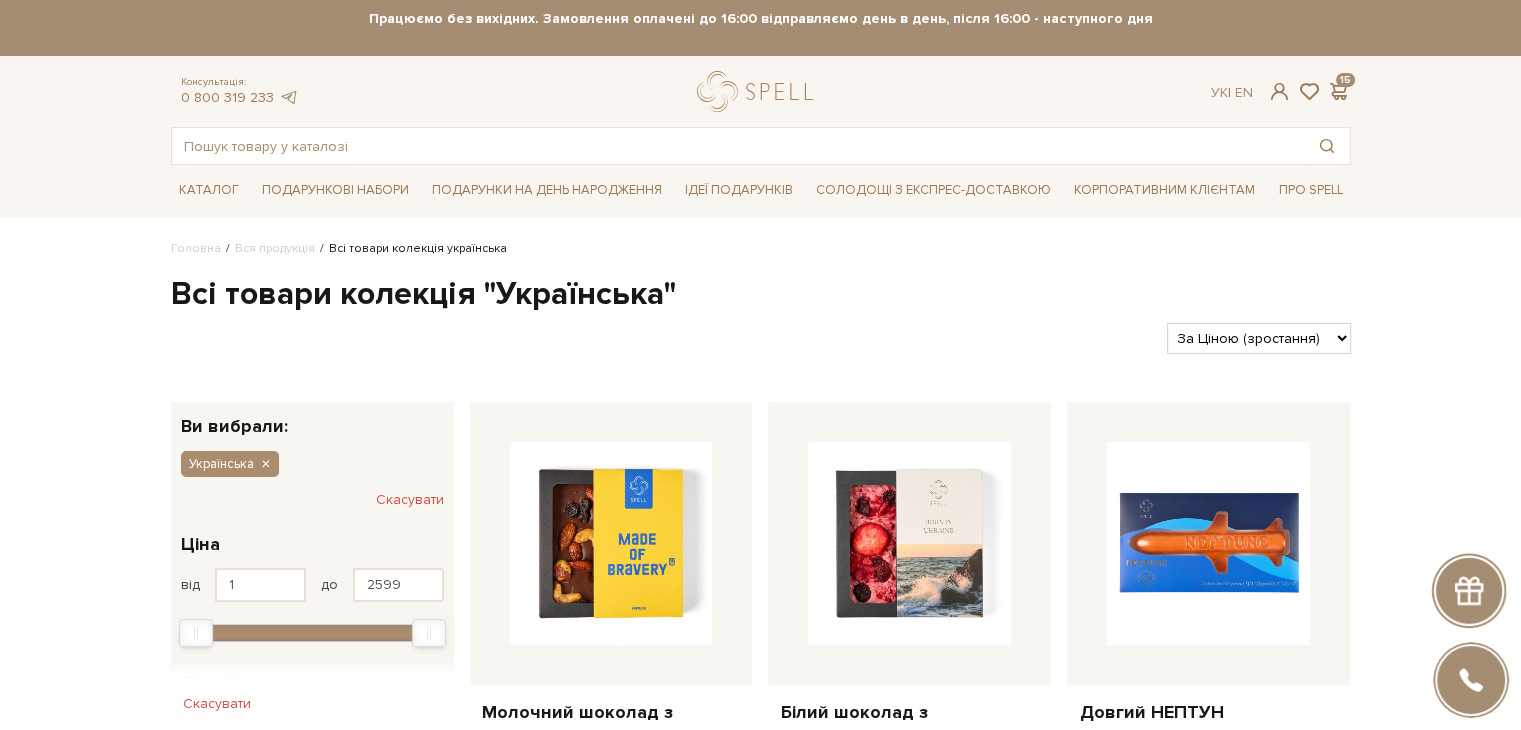 click on "За замовчуванням
За Ціною (зростання)
За Ціною (зменшення)
Новинки
За популярністю" at bounding box center (1258, 338) 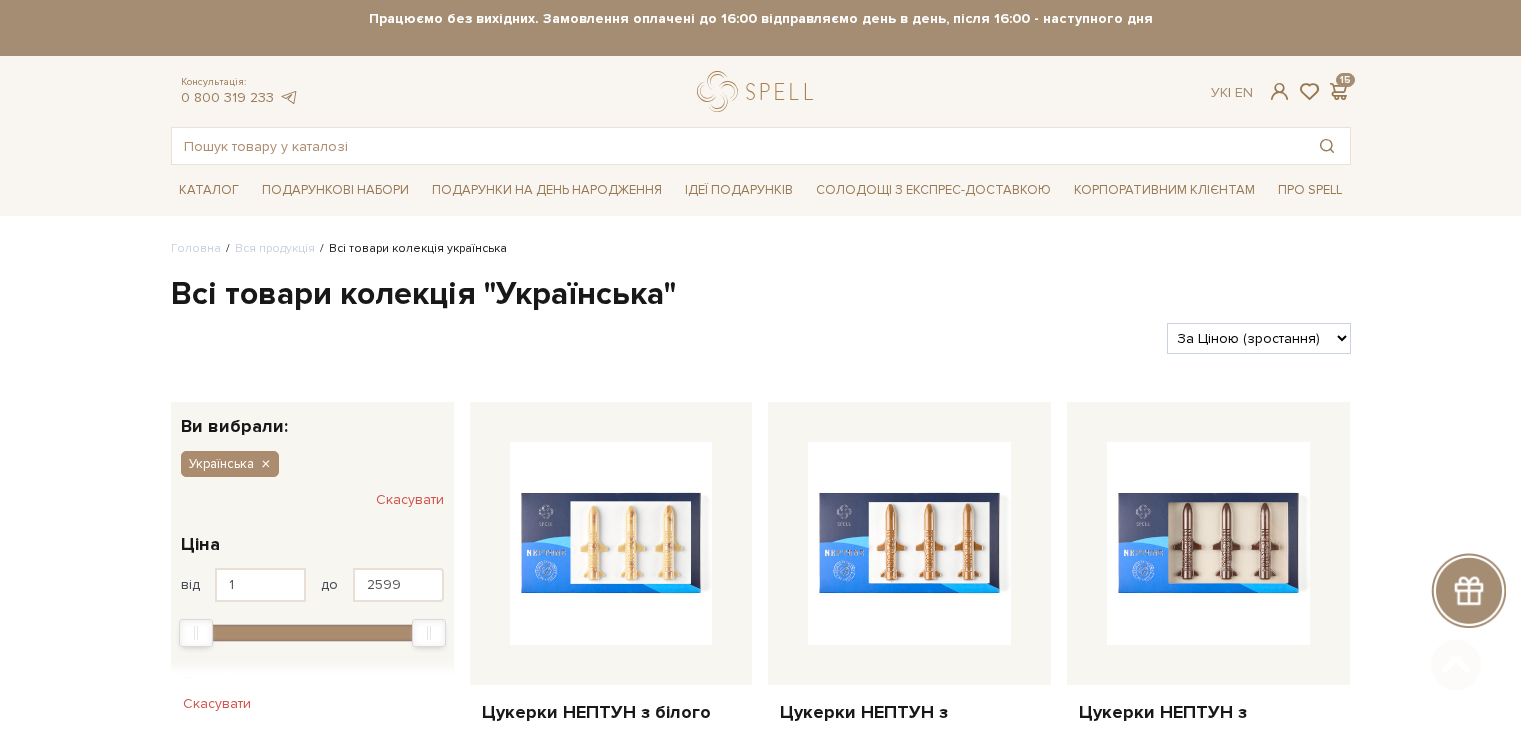scroll, scrollTop: 506, scrollLeft: 0, axis: vertical 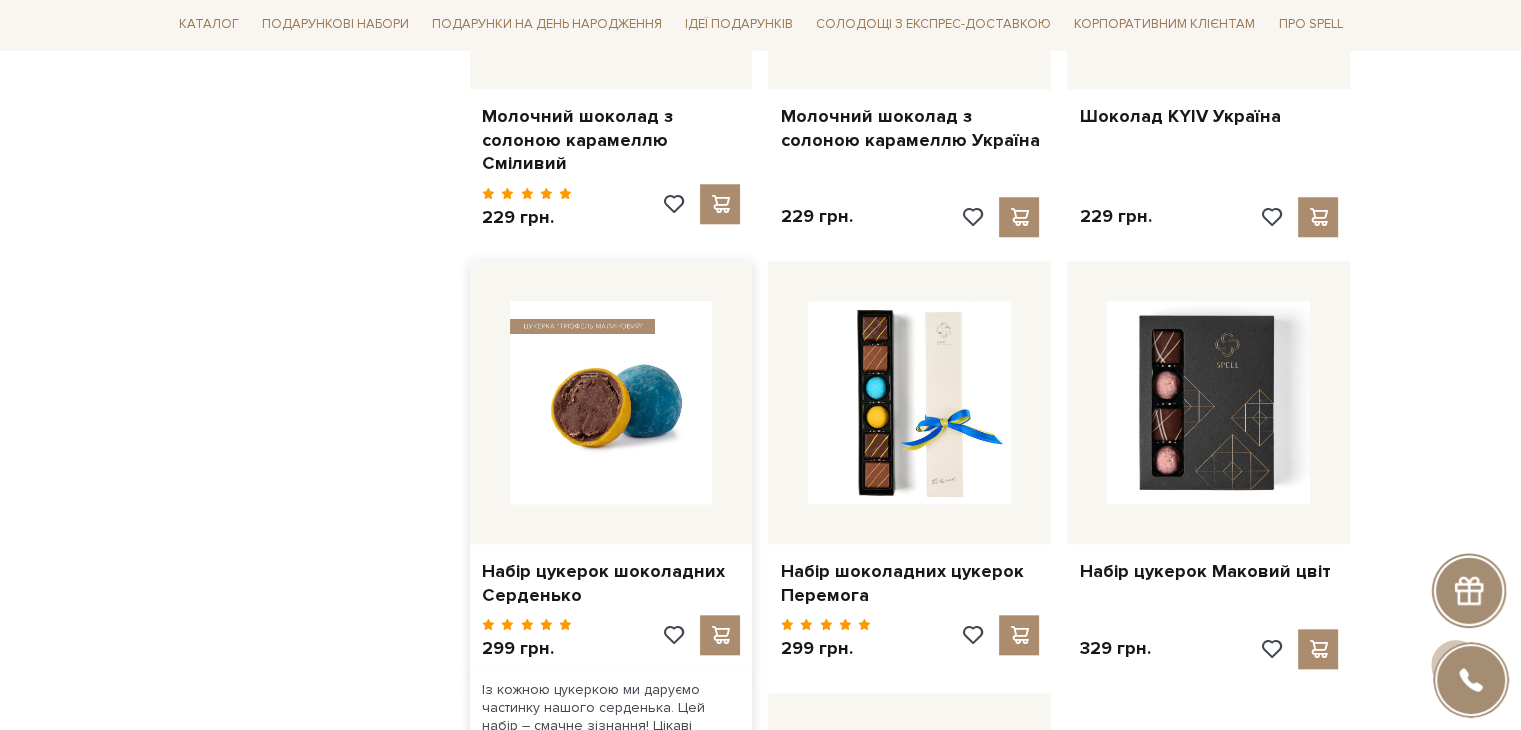 click at bounding box center (611, 402) 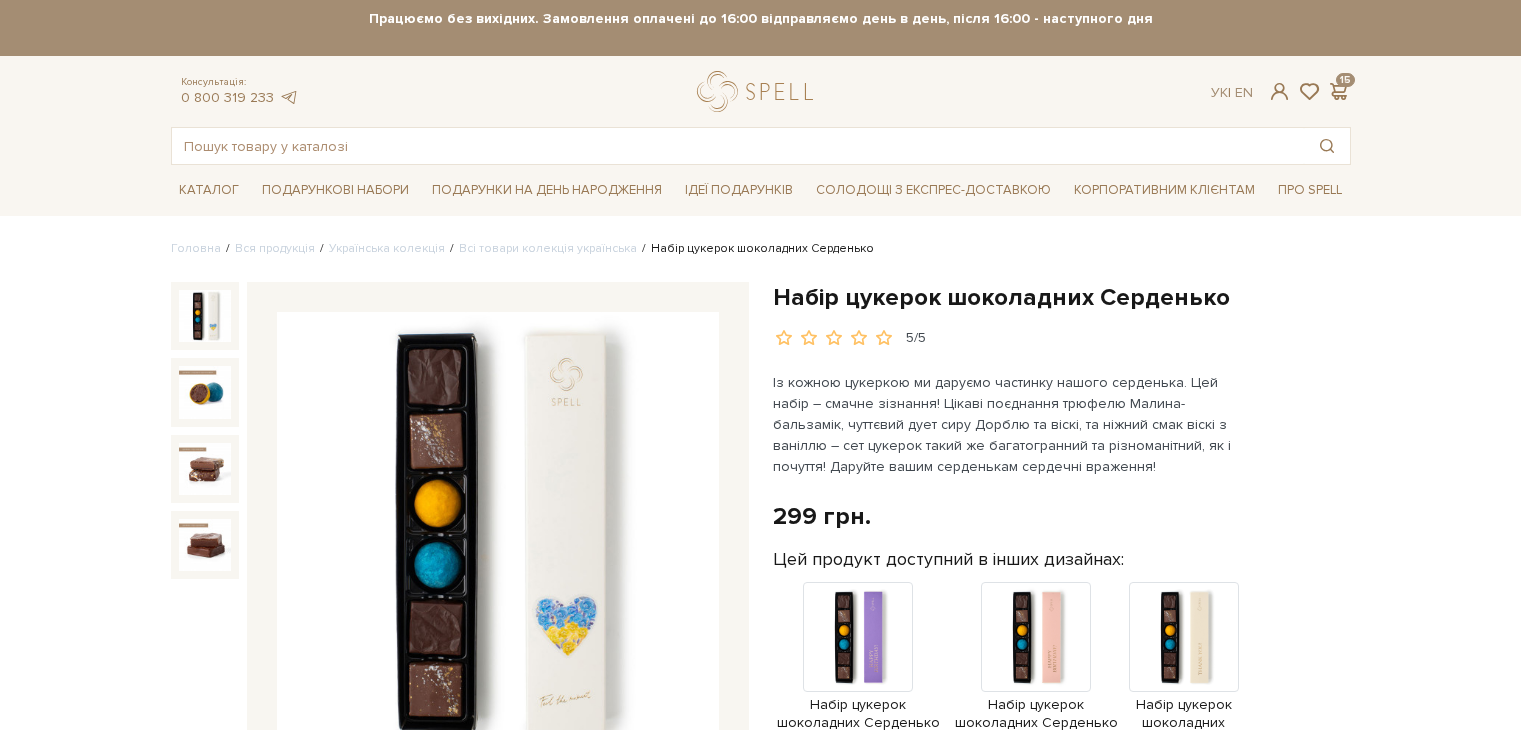 scroll, scrollTop: 0, scrollLeft: 0, axis: both 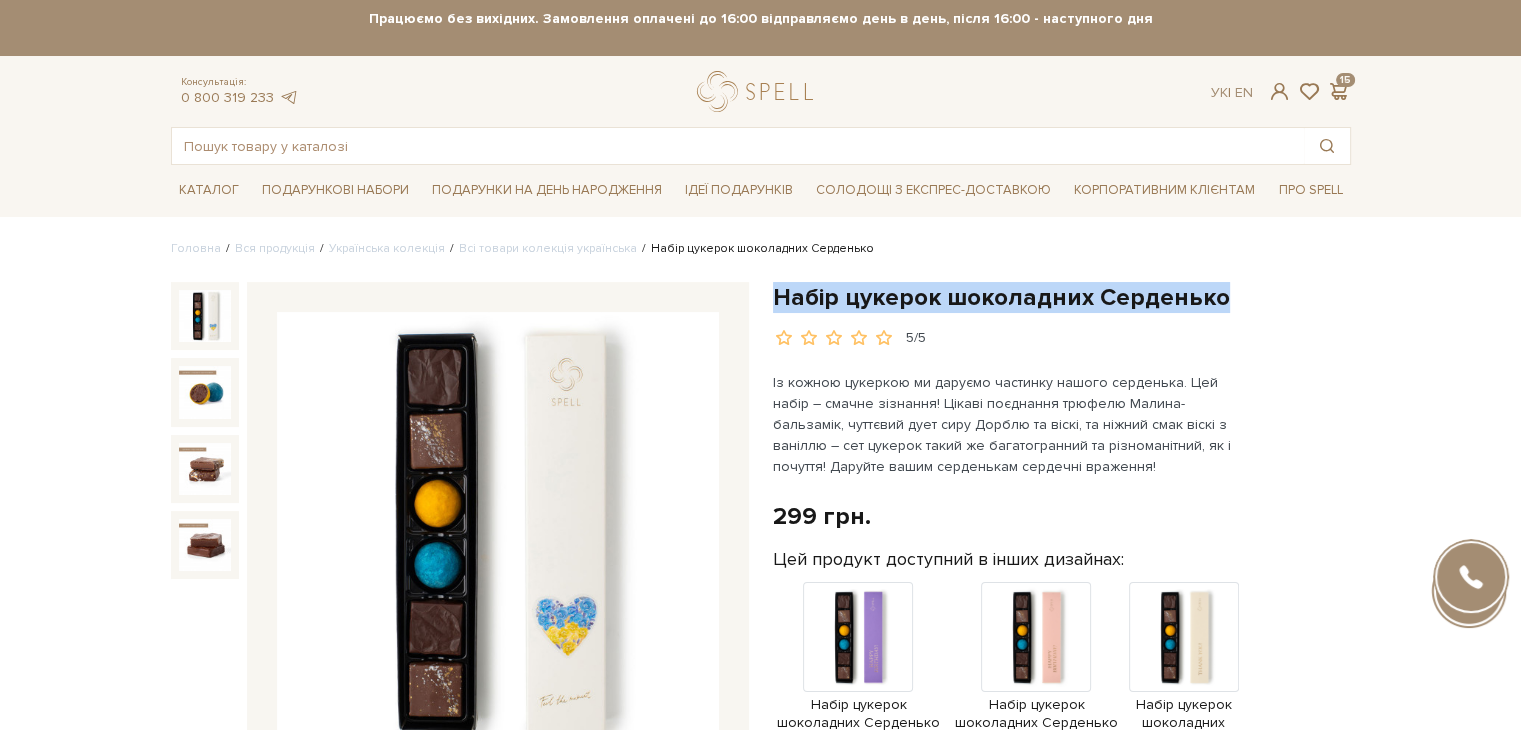 drag, startPoint x: 772, startPoint y: 293, endPoint x: 1240, endPoint y: 273, distance: 468.42715 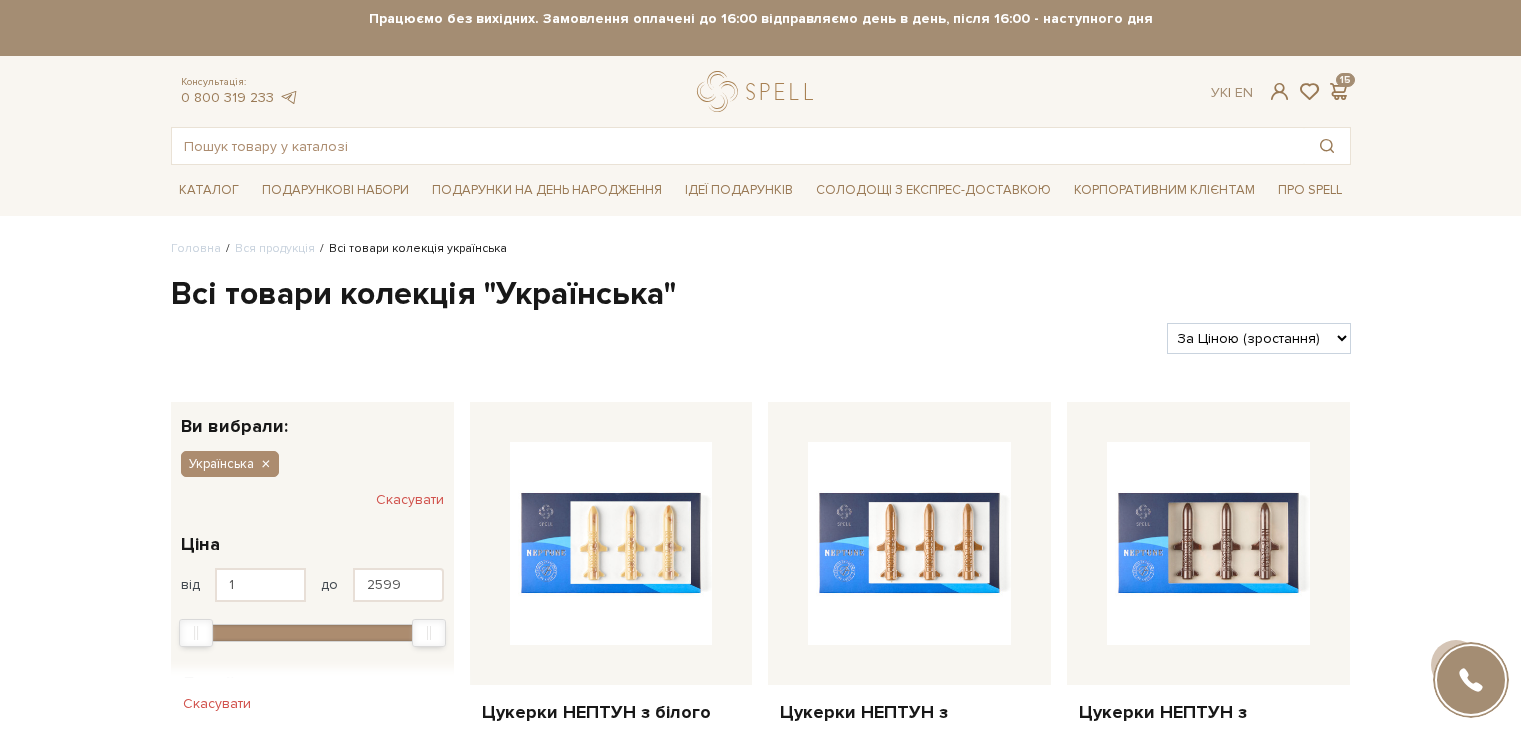 scroll, scrollTop: 2100, scrollLeft: 0, axis: vertical 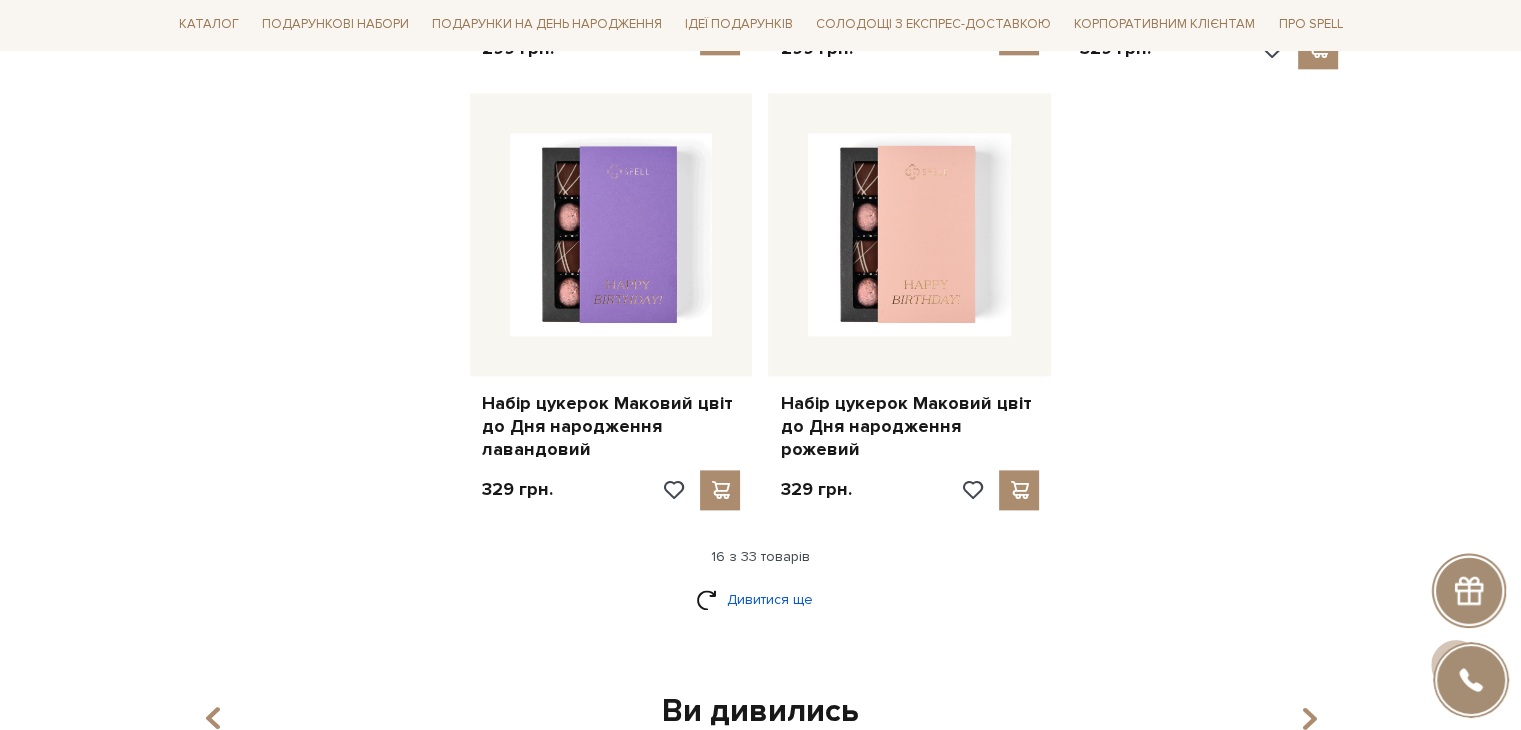 click on "Дивитися ще" at bounding box center (761, 599) 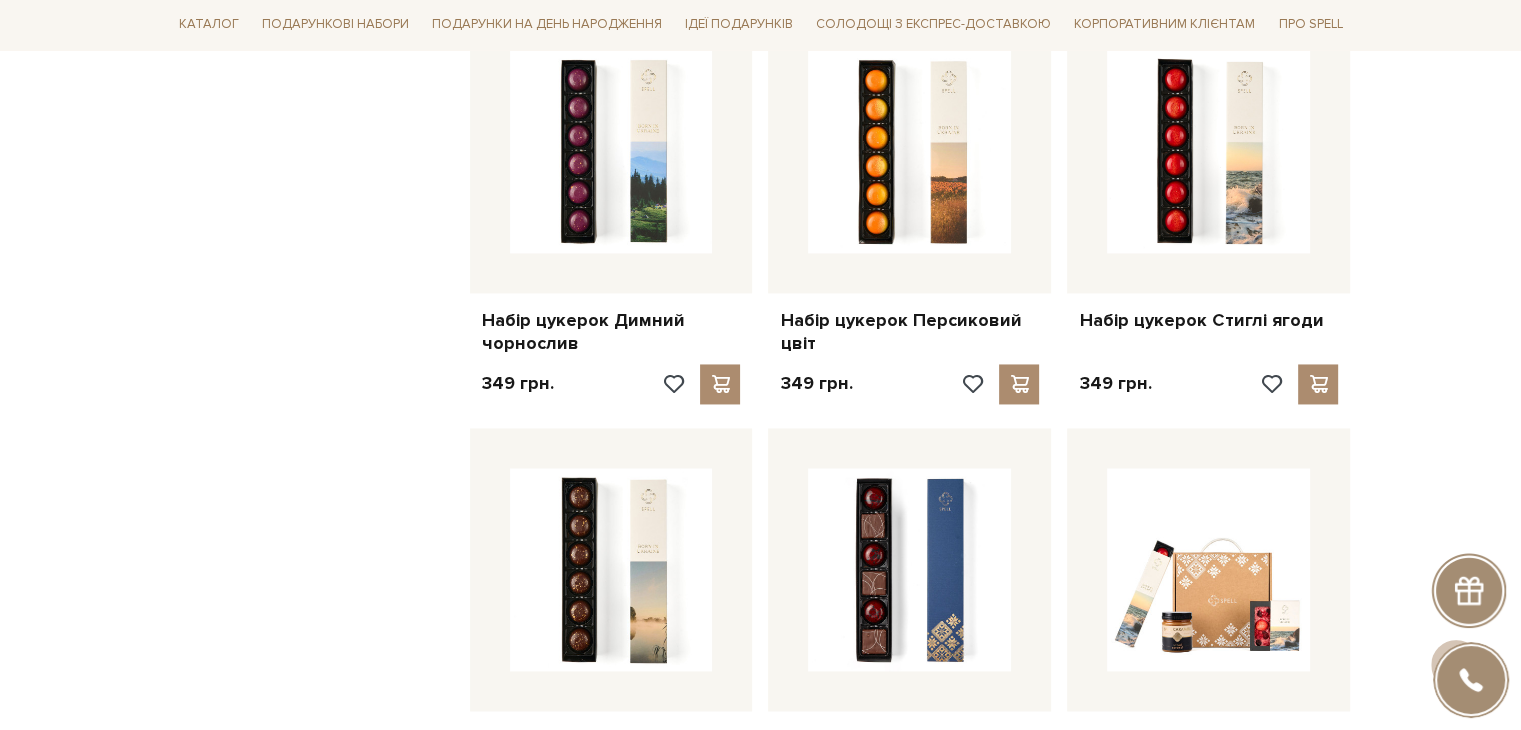 scroll, scrollTop: 3300, scrollLeft: 0, axis: vertical 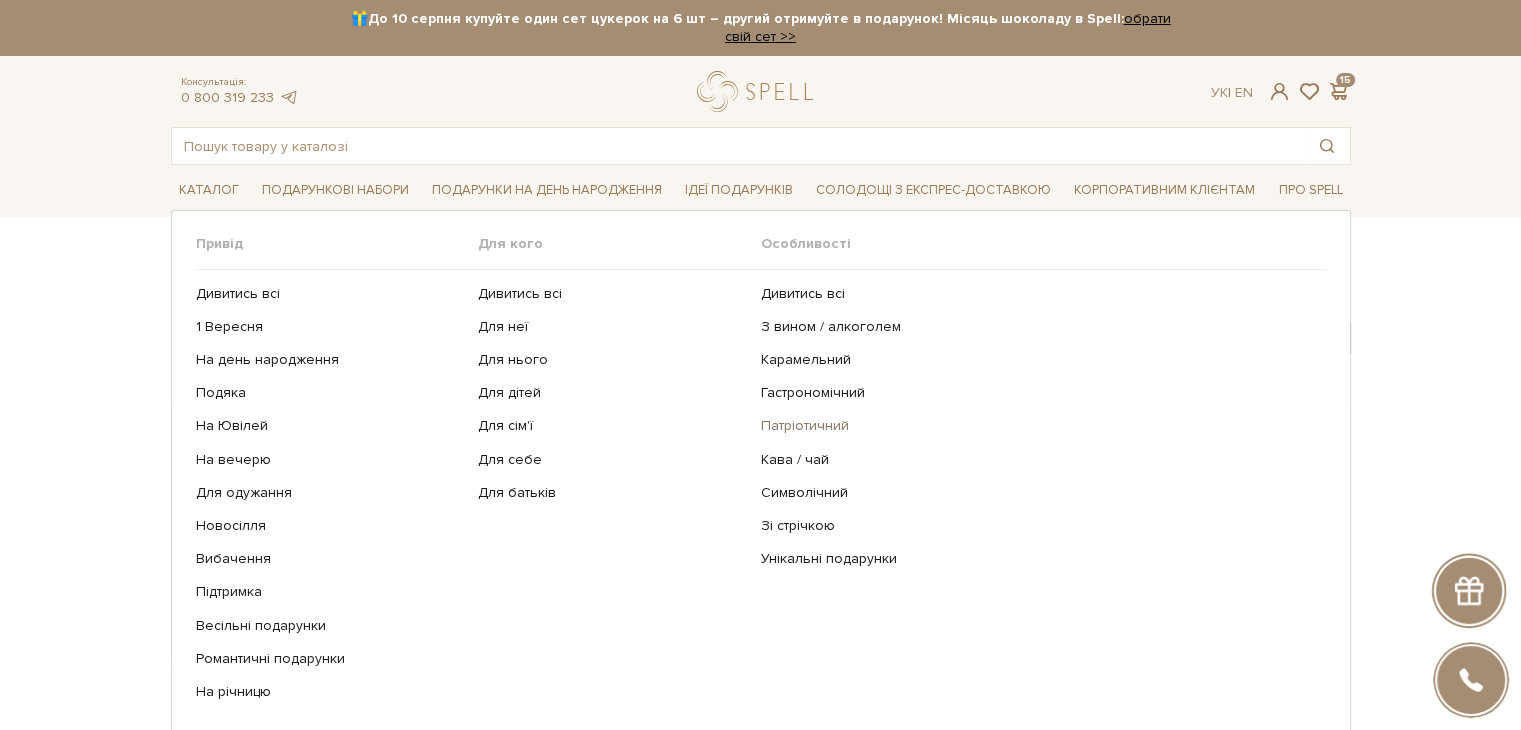 click on "Патріотичний" at bounding box center (1036, 426) 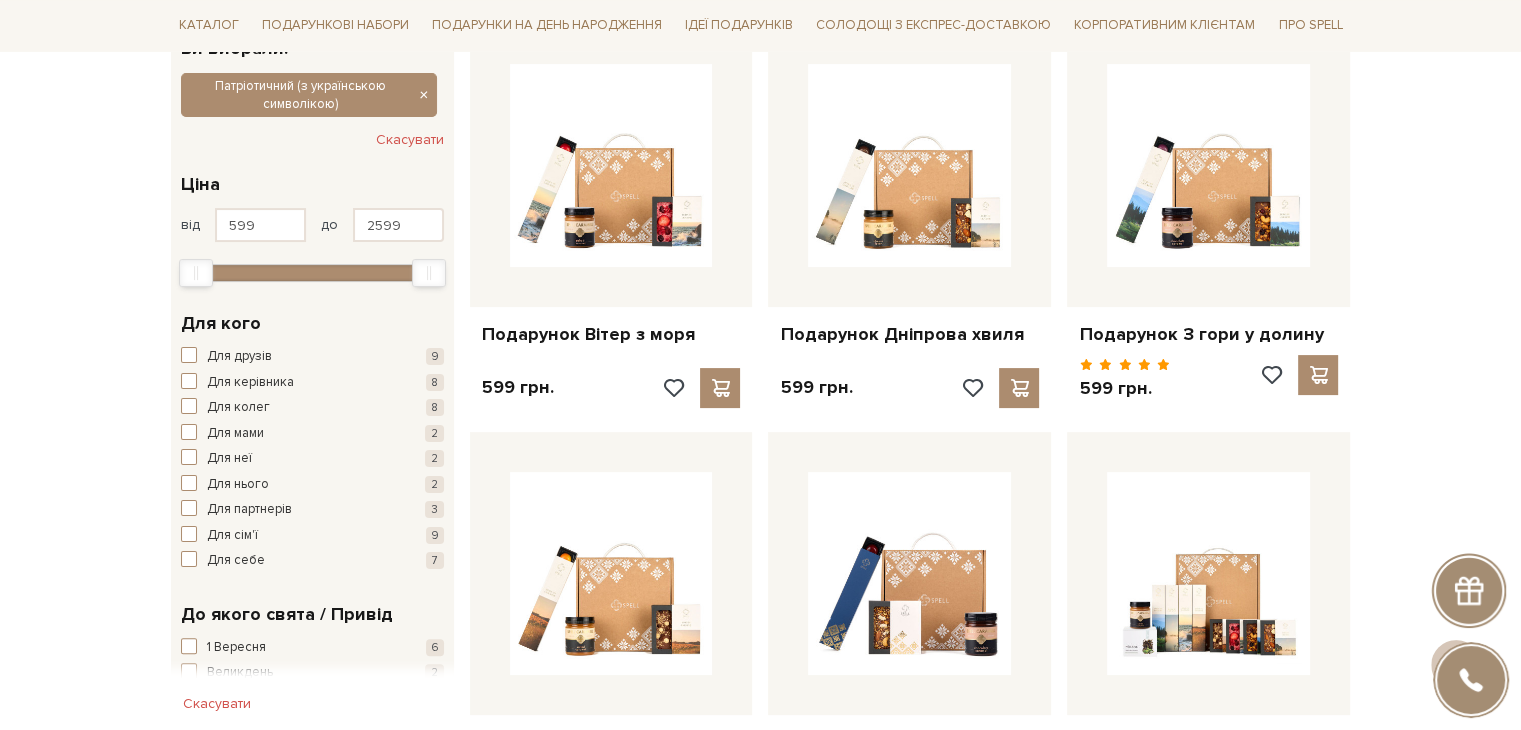 scroll, scrollTop: 400, scrollLeft: 0, axis: vertical 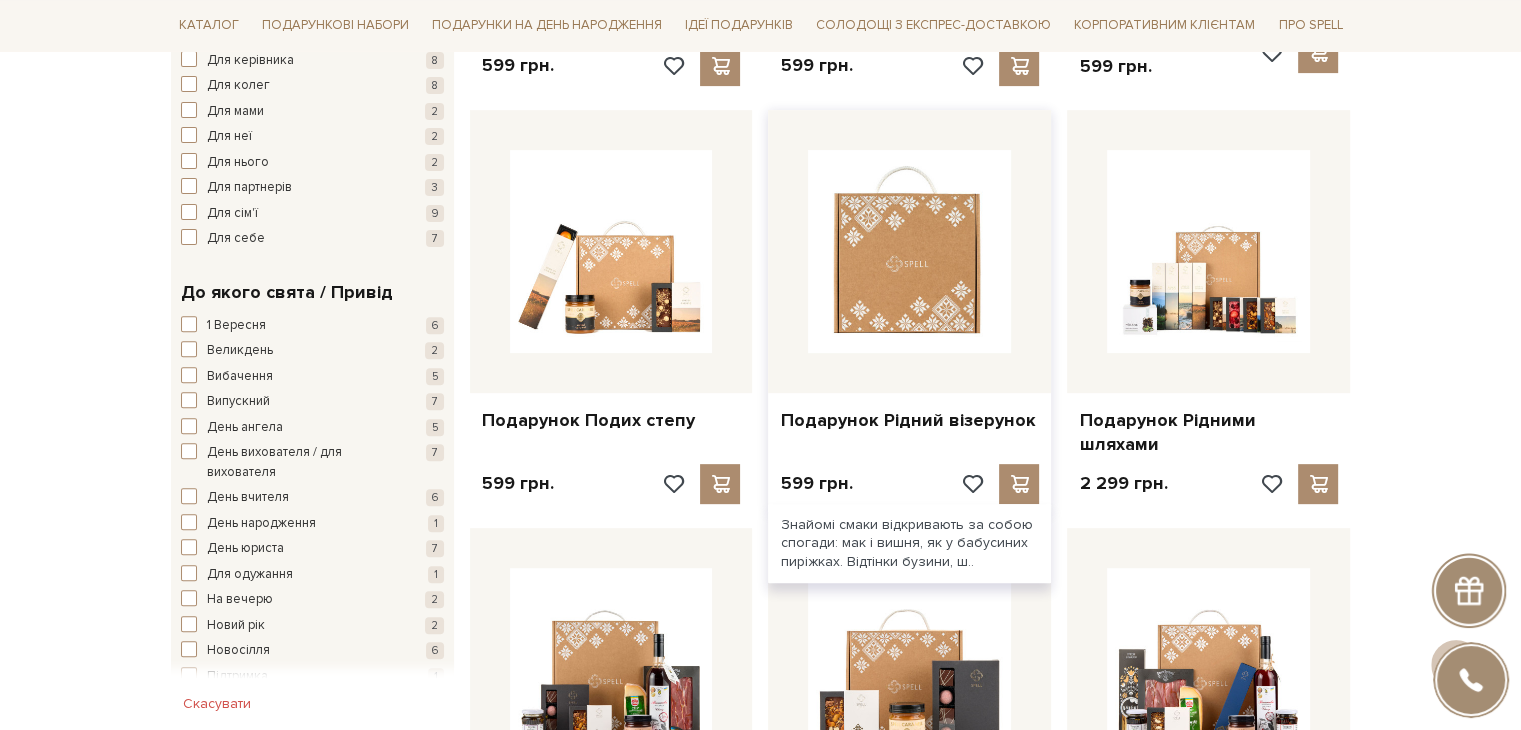 click at bounding box center [909, 251] 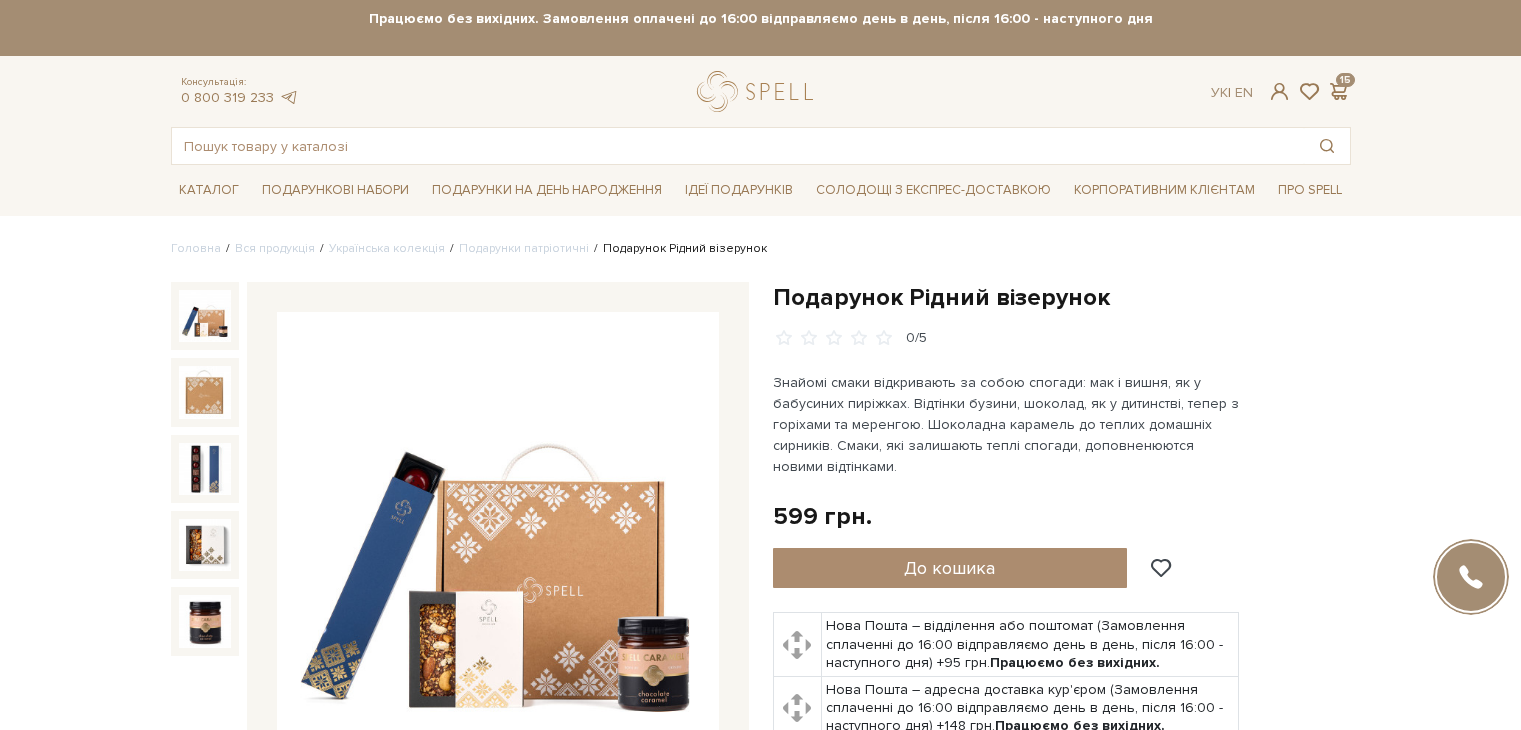 scroll, scrollTop: 0, scrollLeft: 0, axis: both 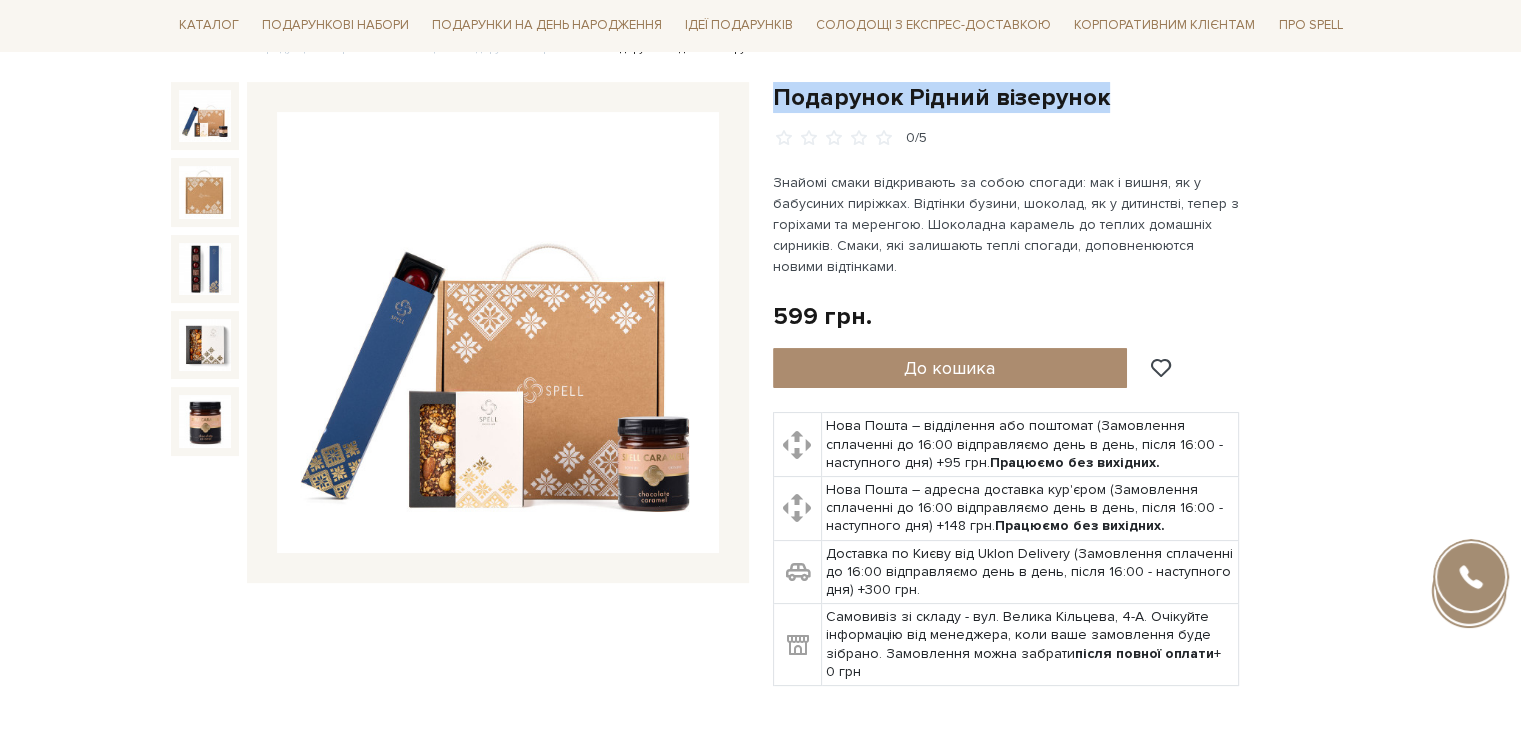 drag, startPoint x: 776, startPoint y: 98, endPoint x: 1137, endPoint y: 109, distance: 361.16754 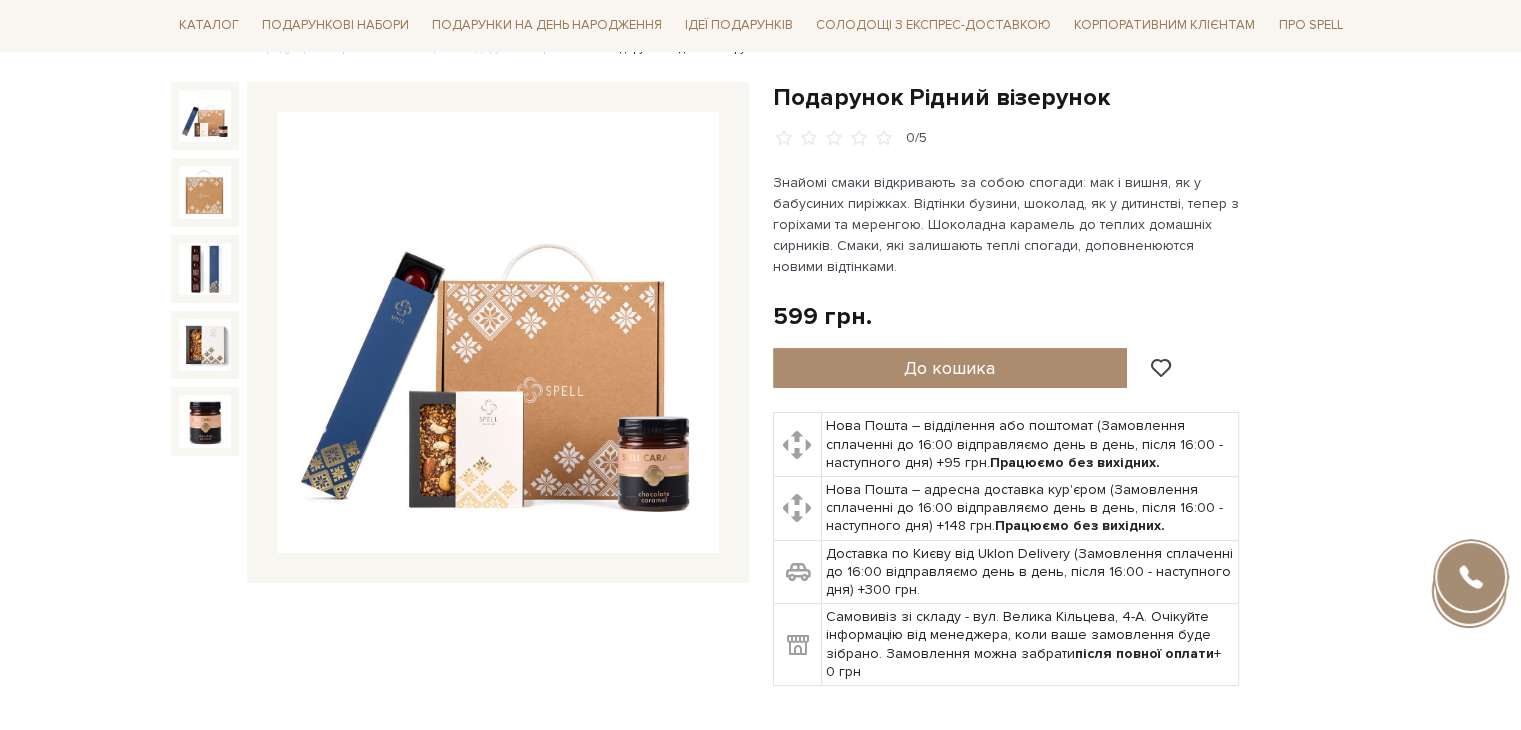 click on "Подарункові набори
SALE
Корпоративним клієнтам
Доставка і оплата
Консультація: 0 800 319 233
Передзвонити мені
Ук                 |
En
|
🎁До 10 серпня купуйте один сет цукерок на 6 шт – другий отримуйте в подарунок! Місяць шоколаду в Spell:  обрати свій сет >>
обрати свій сет >>
| |" at bounding box center (760, 1718) 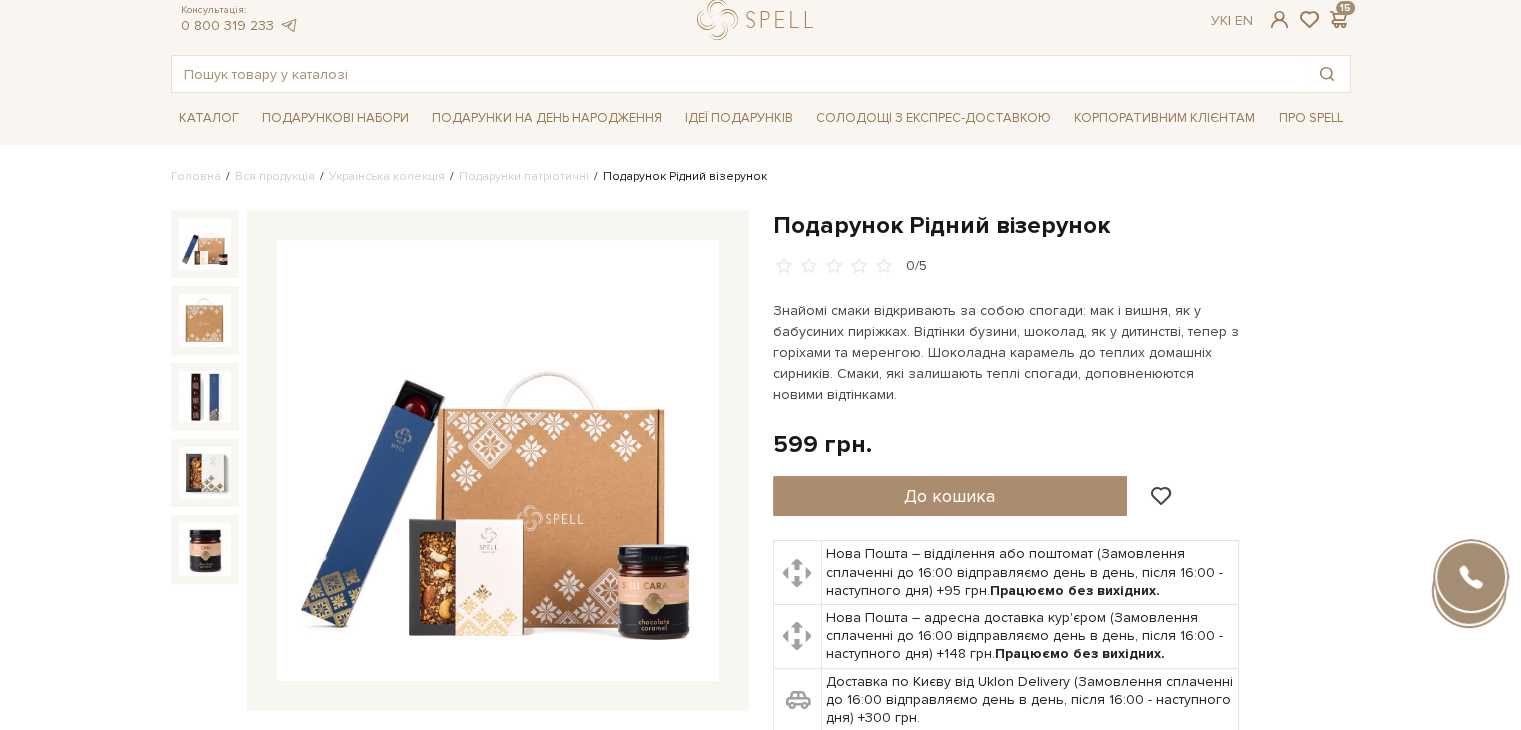scroll, scrollTop: 0, scrollLeft: 0, axis: both 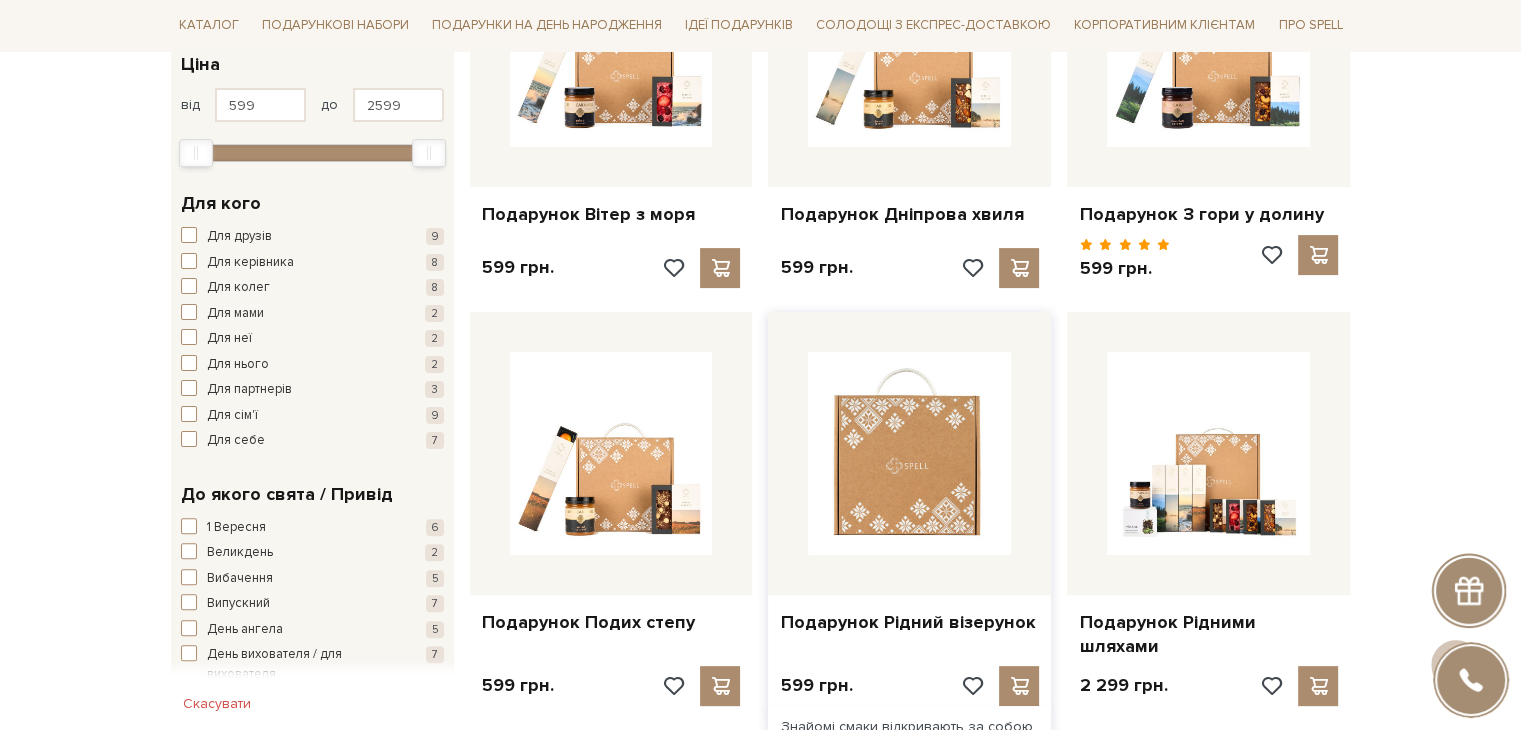 click at bounding box center [909, 453] 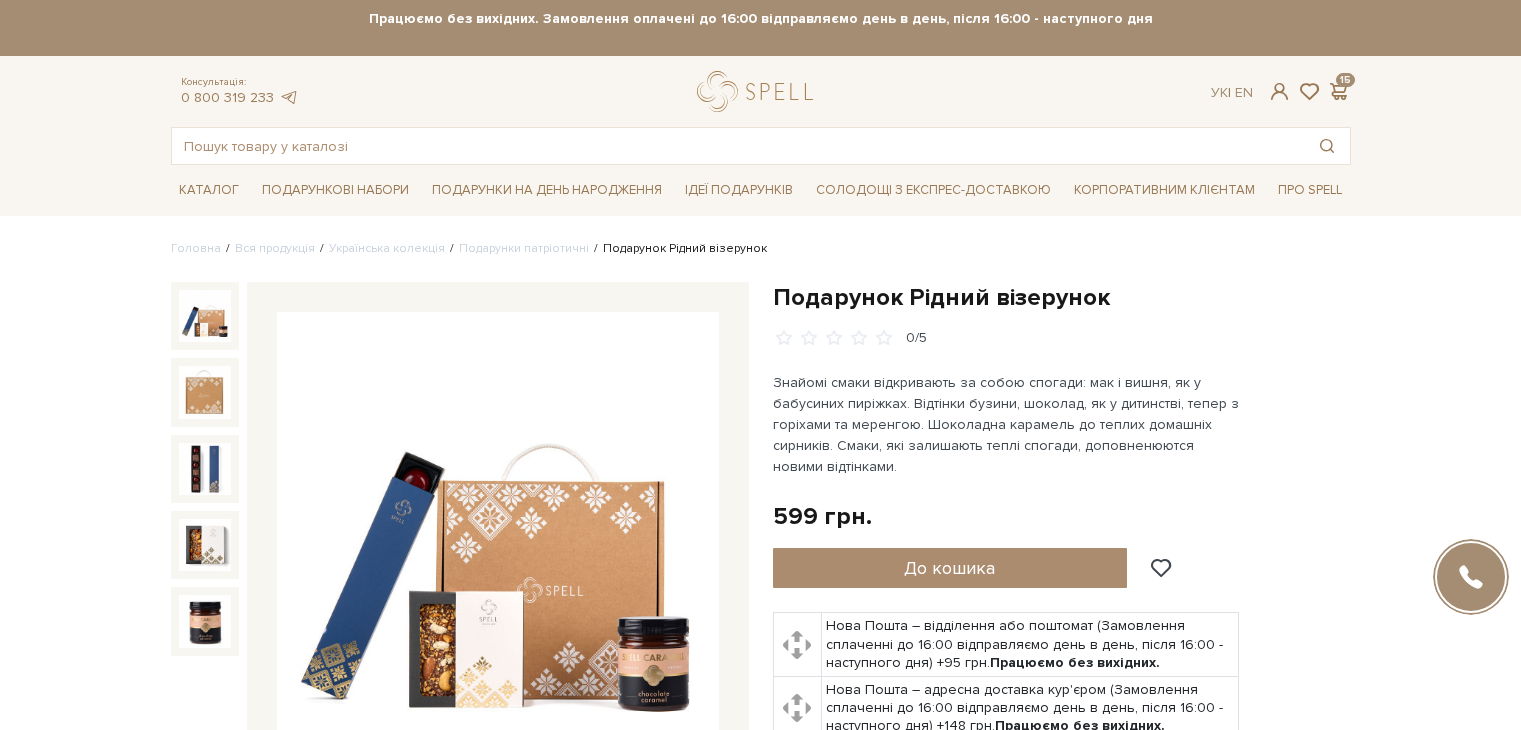 scroll, scrollTop: 0, scrollLeft: 0, axis: both 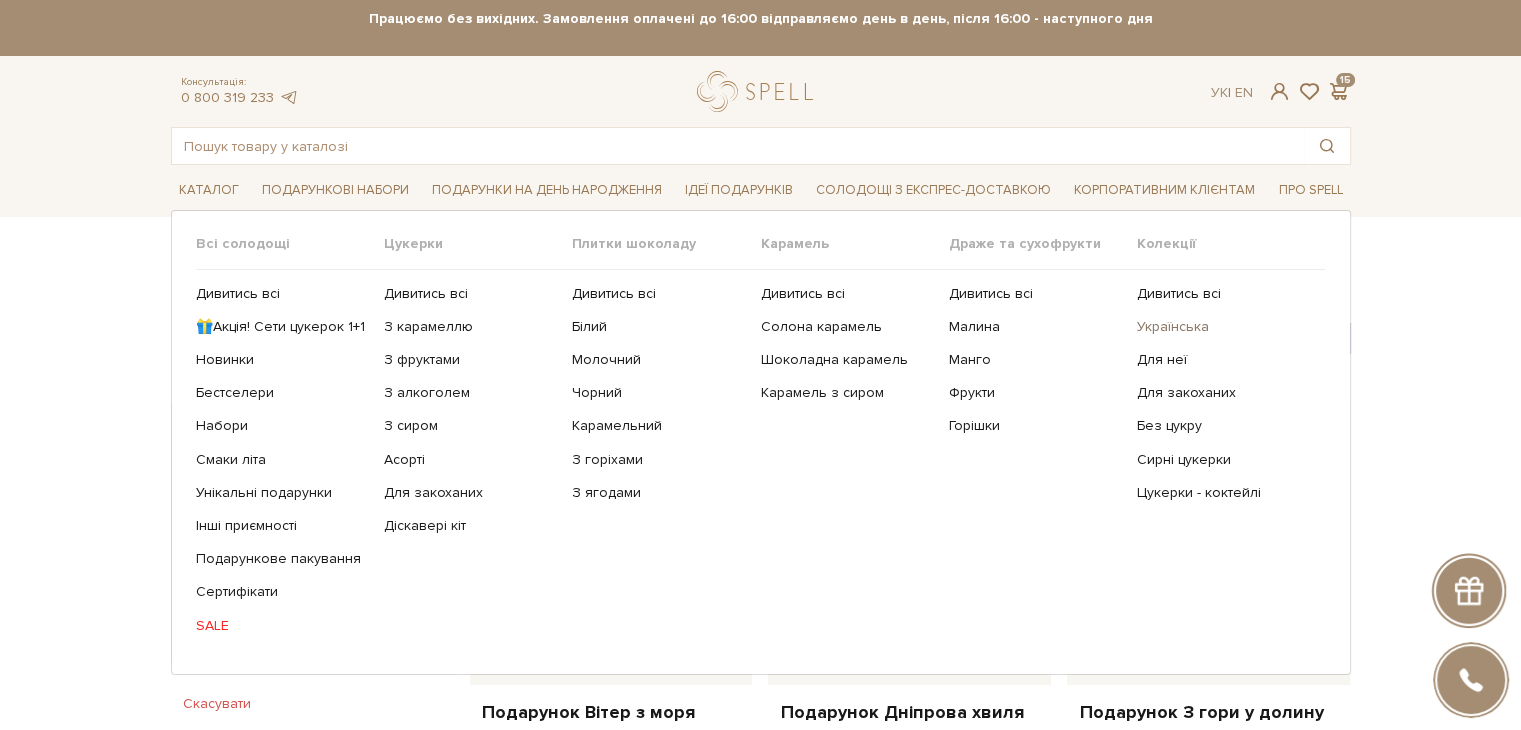 click on "Українська" at bounding box center (1223, 327) 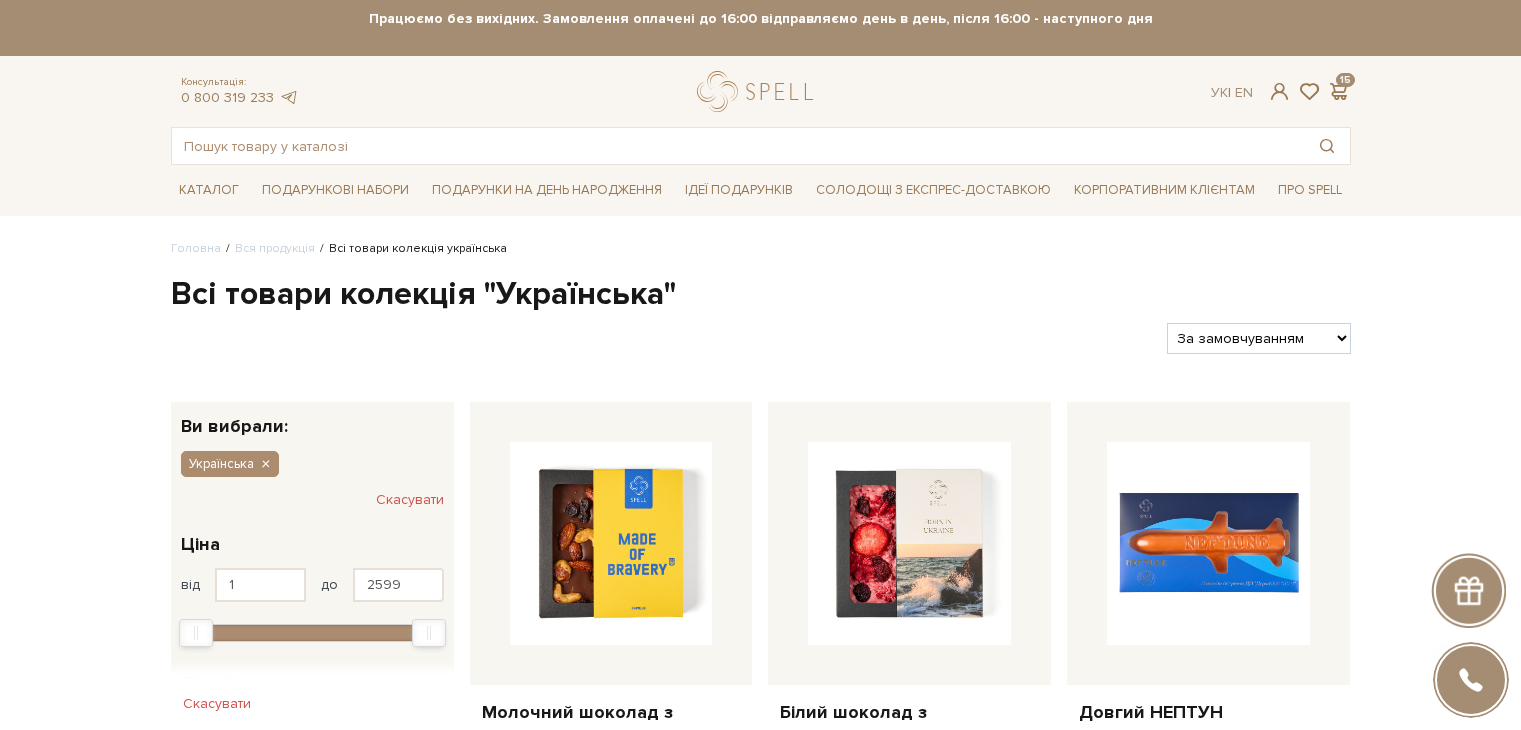 scroll, scrollTop: 300, scrollLeft: 0, axis: vertical 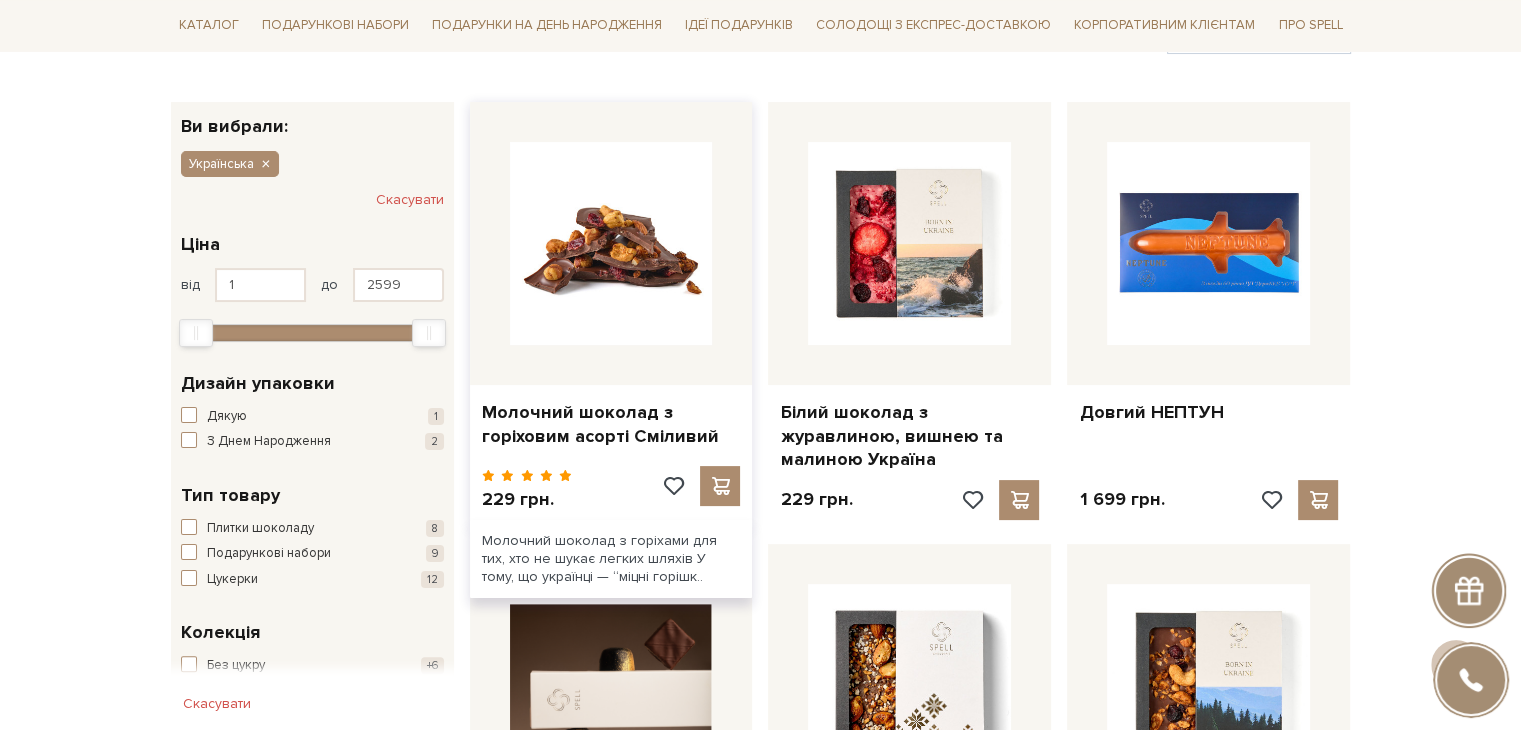 click at bounding box center (611, 243) 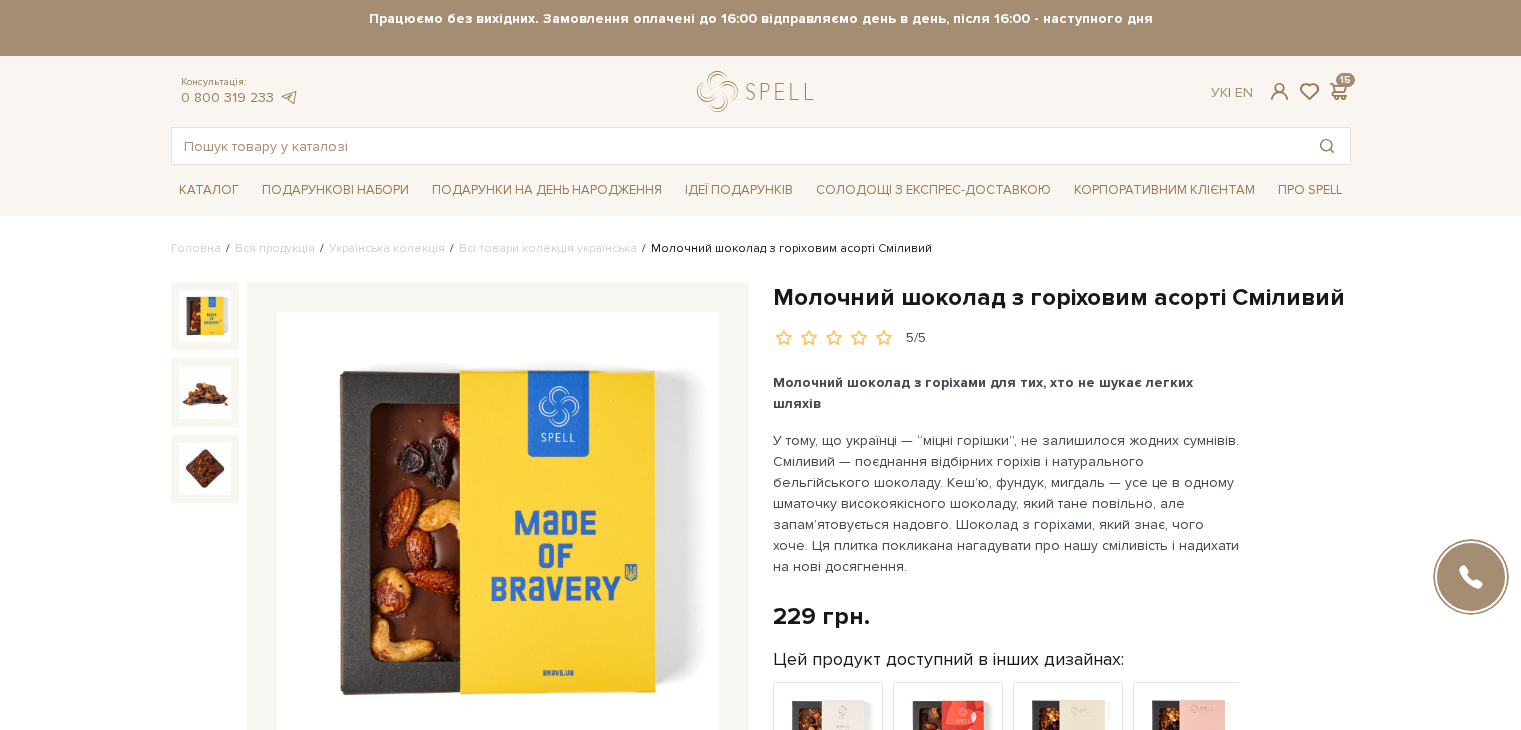 scroll, scrollTop: 0, scrollLeft: 0, axis: both 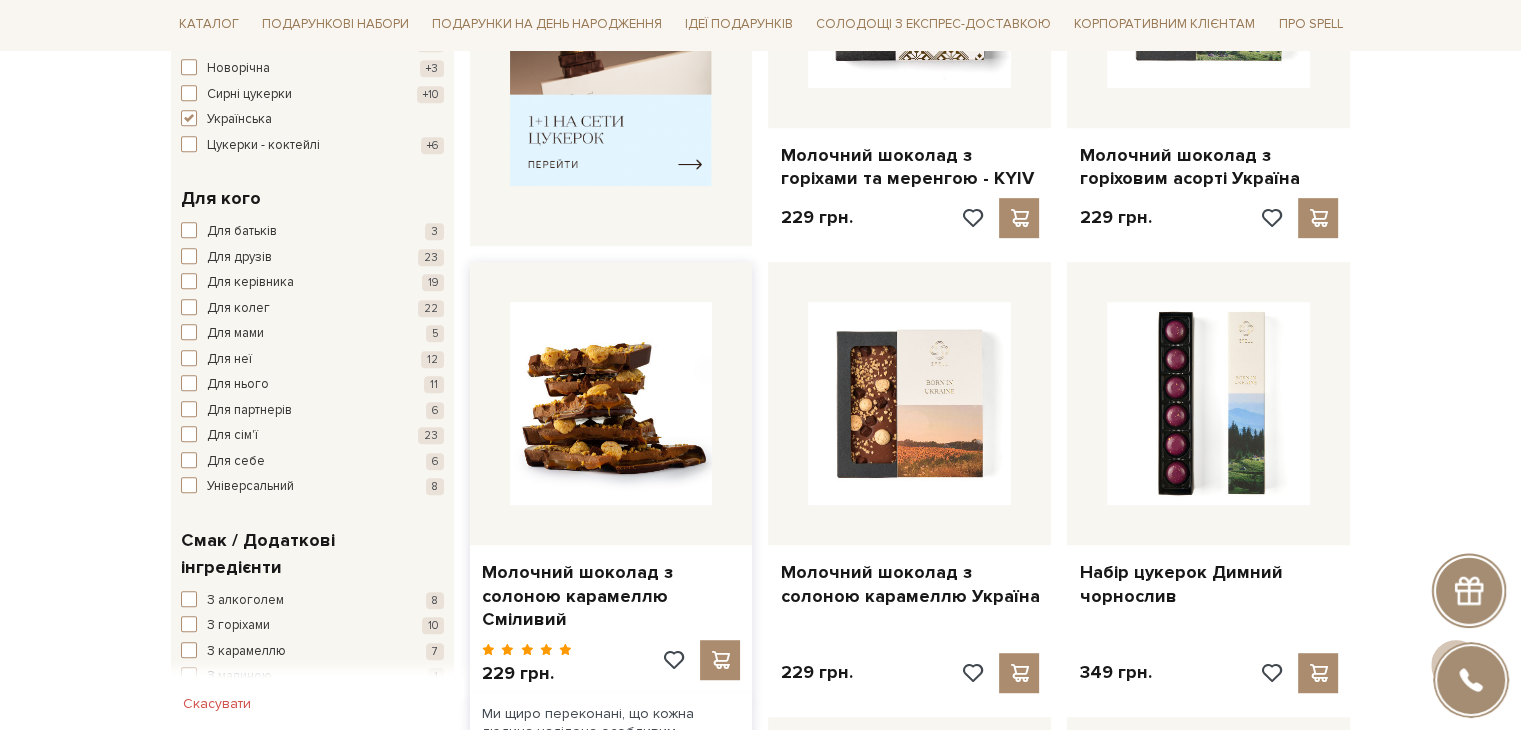 click at bounding box center (611, 403) 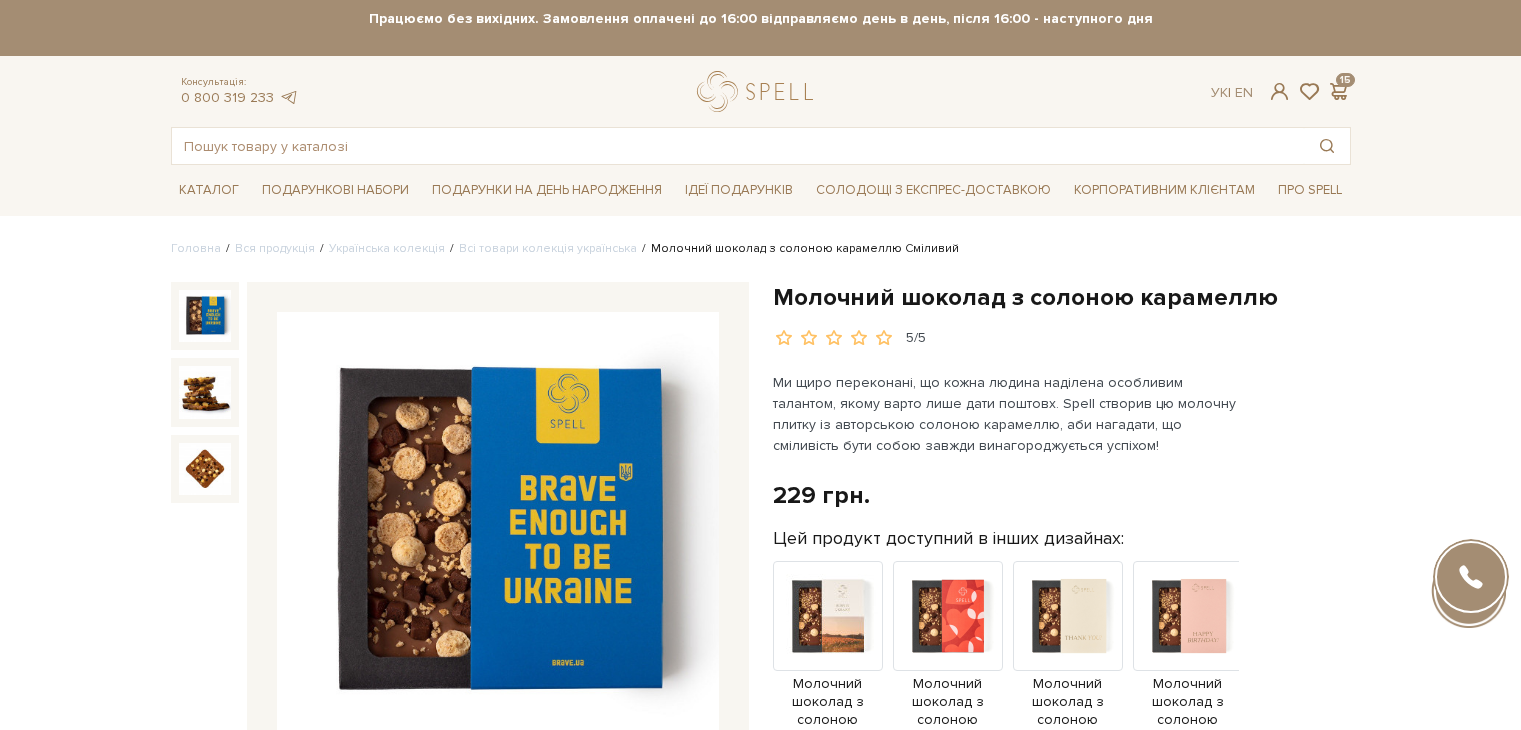 scroll, scrollTop: 0, scrollLeft: 0, axis: both 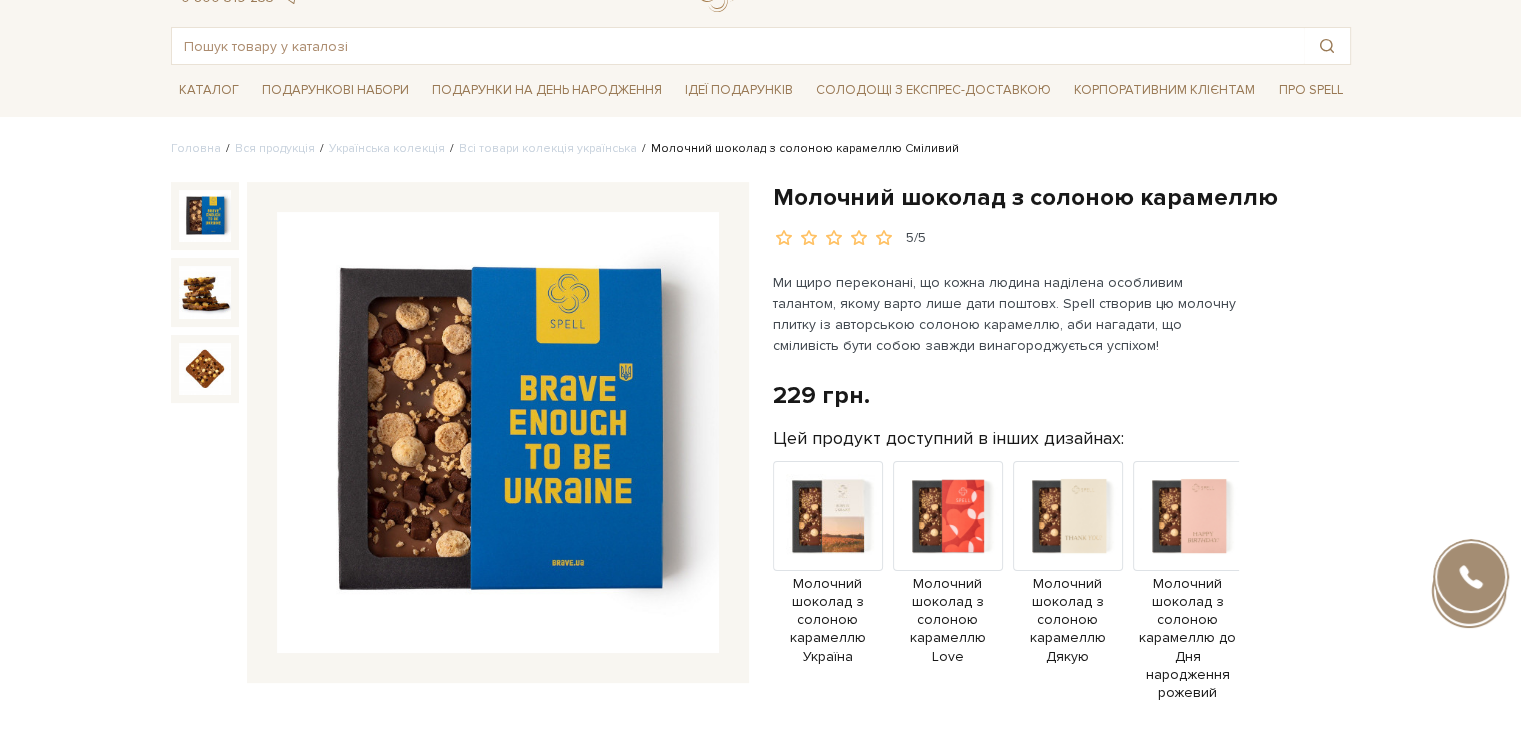 click on "Подарункові набори
SALE
Корпоративним клієнтам
Доставка і оплата
Консультація: 0 800 319 233
Передзвонити мені
Ук                 |
En
|
🎁До 10 серпня купуйте один сет цукерок на 6 шт – другий отримуйте в подарунок! Місяць шоколаду в Spell:  обрати свій сет >>
обрати свій сет >>
| |" at bounding box center [760, 2987] 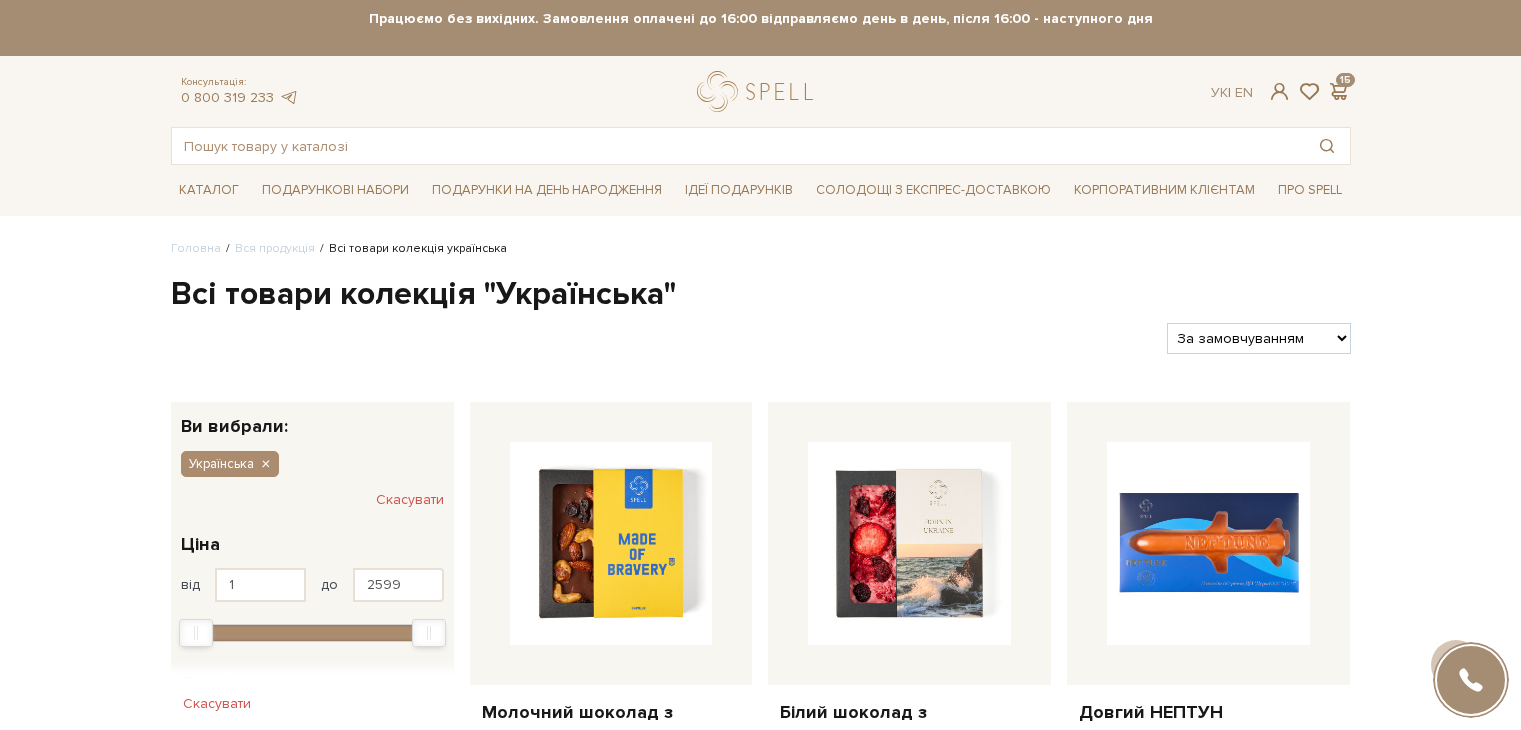 scroll, scrollTop: 999, scrollLeft: 0, axis: vertical 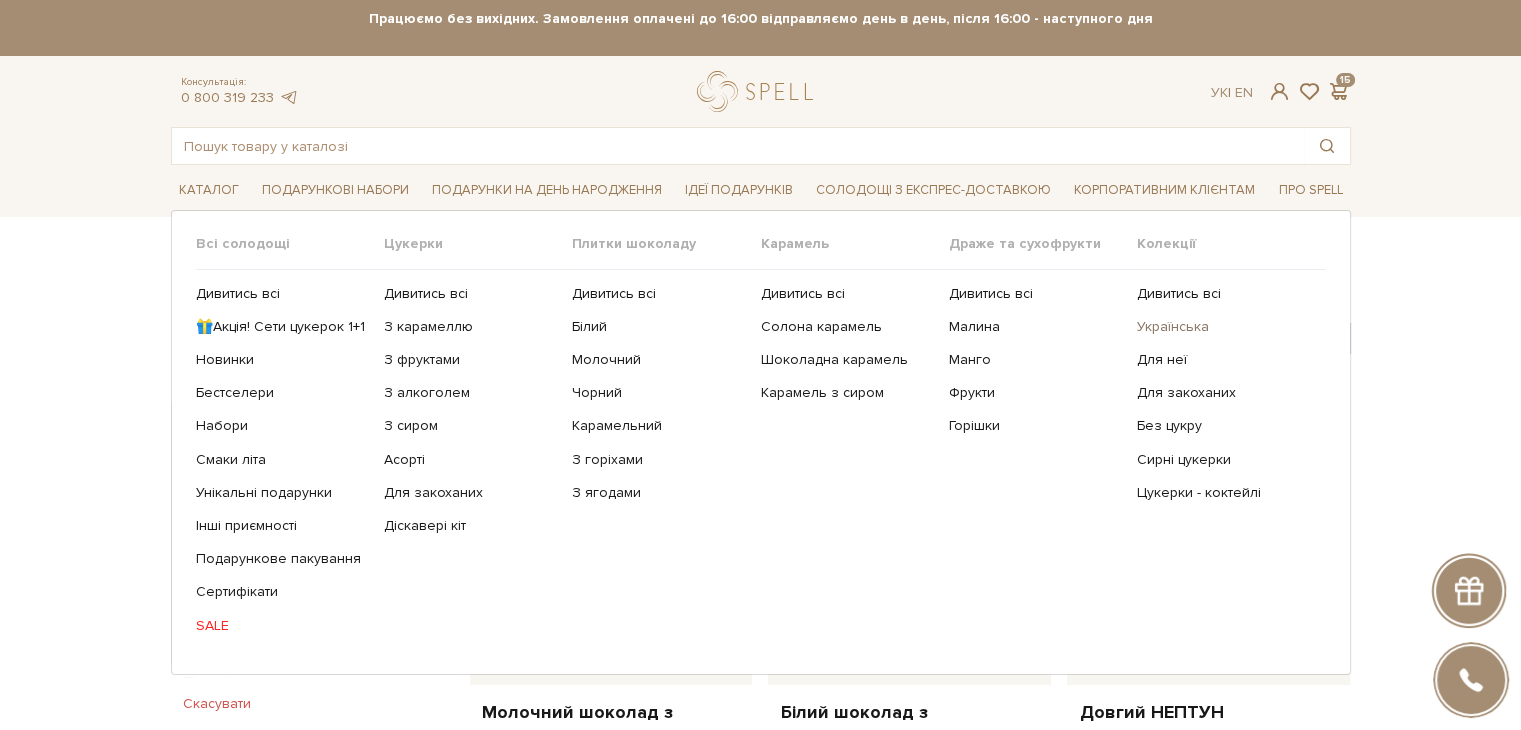 click on "Українська" at bounding box center [1223, 327] 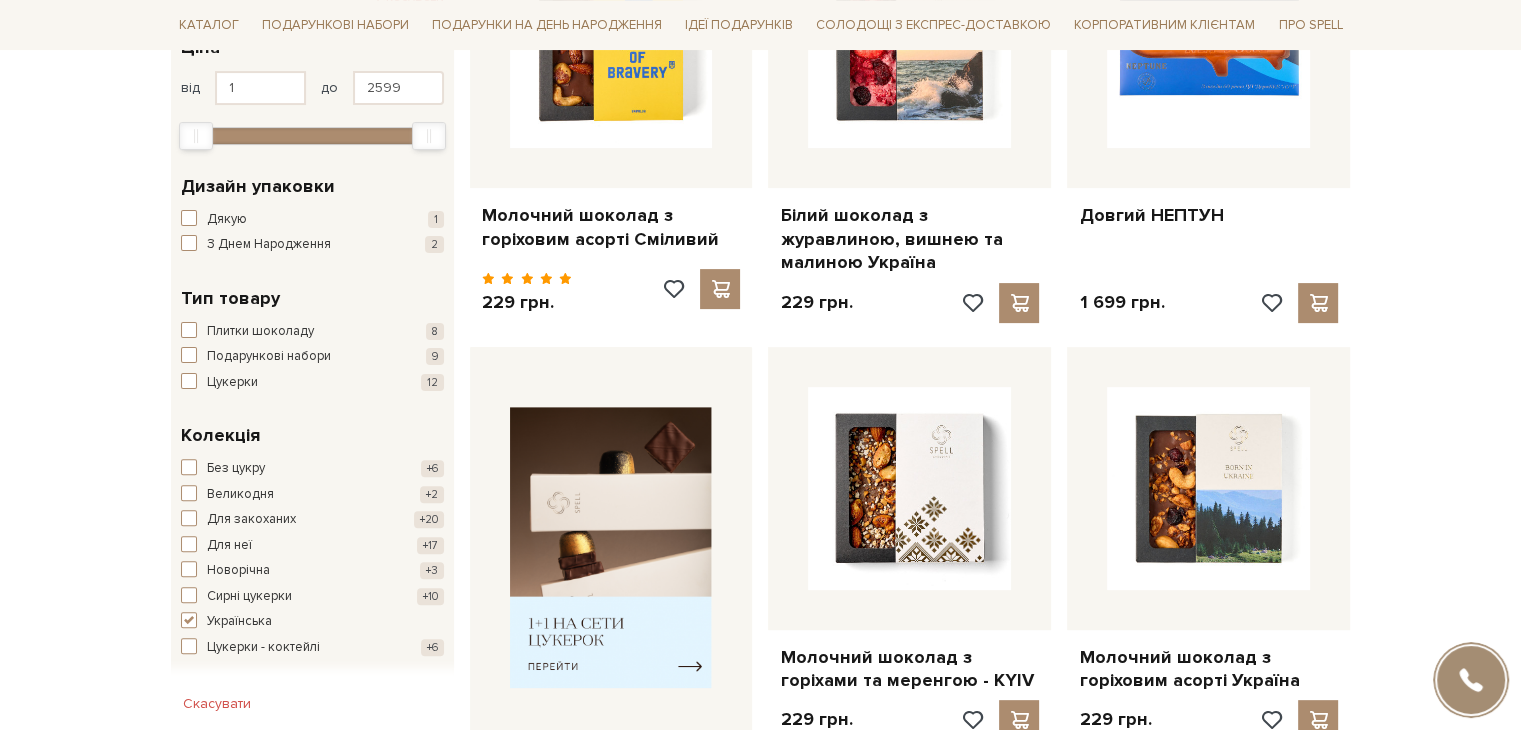 scroll, scrollTop: 0, scrollLeft: 0, axis: both 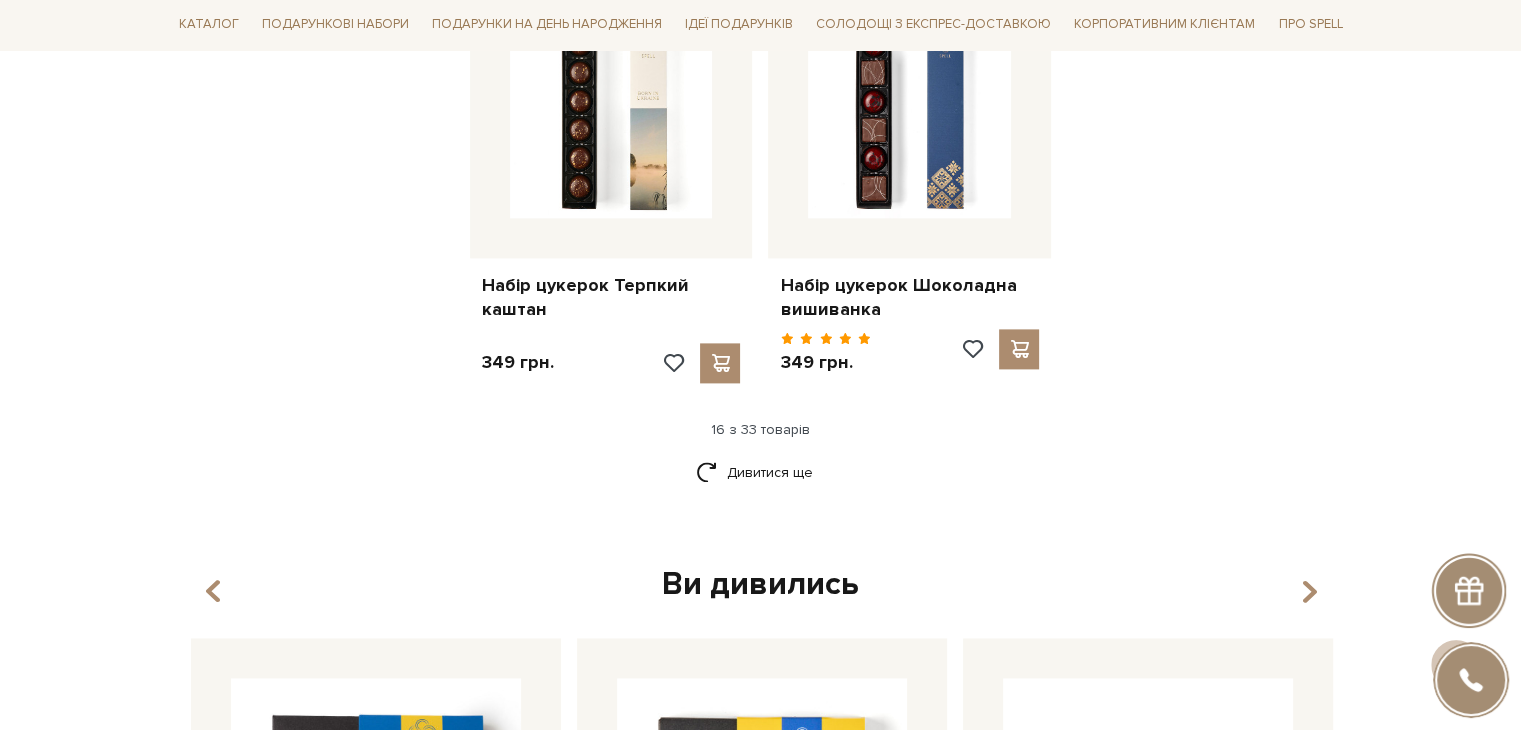click on "Головна
Вся продукція
Всі товари колекція українська
Всі товари колекція "Українська"
Фільтри
За замовчуванням" at bounding box center [760, -22] 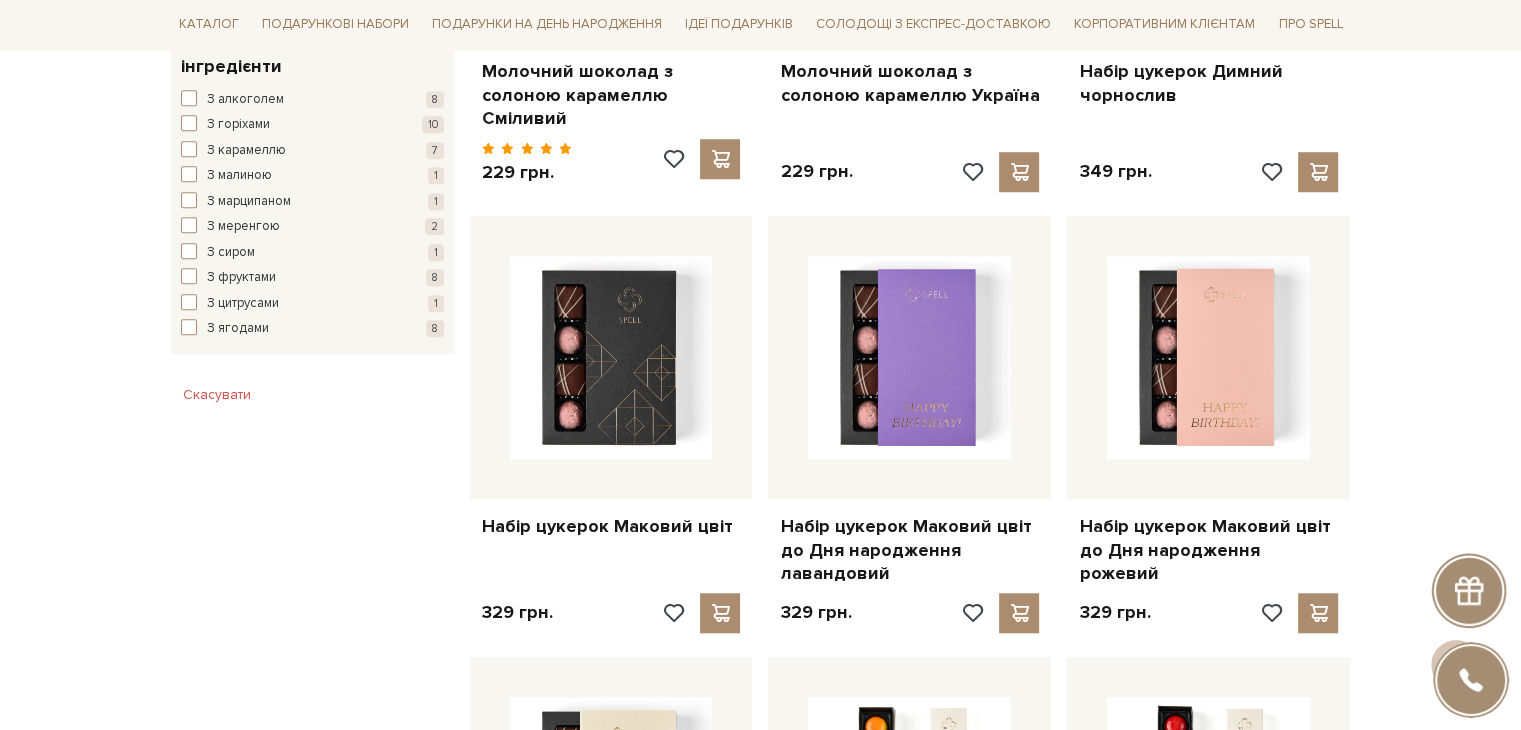 scroll, scrollTop: 1400, scrollLeft: 0, axis: vertical 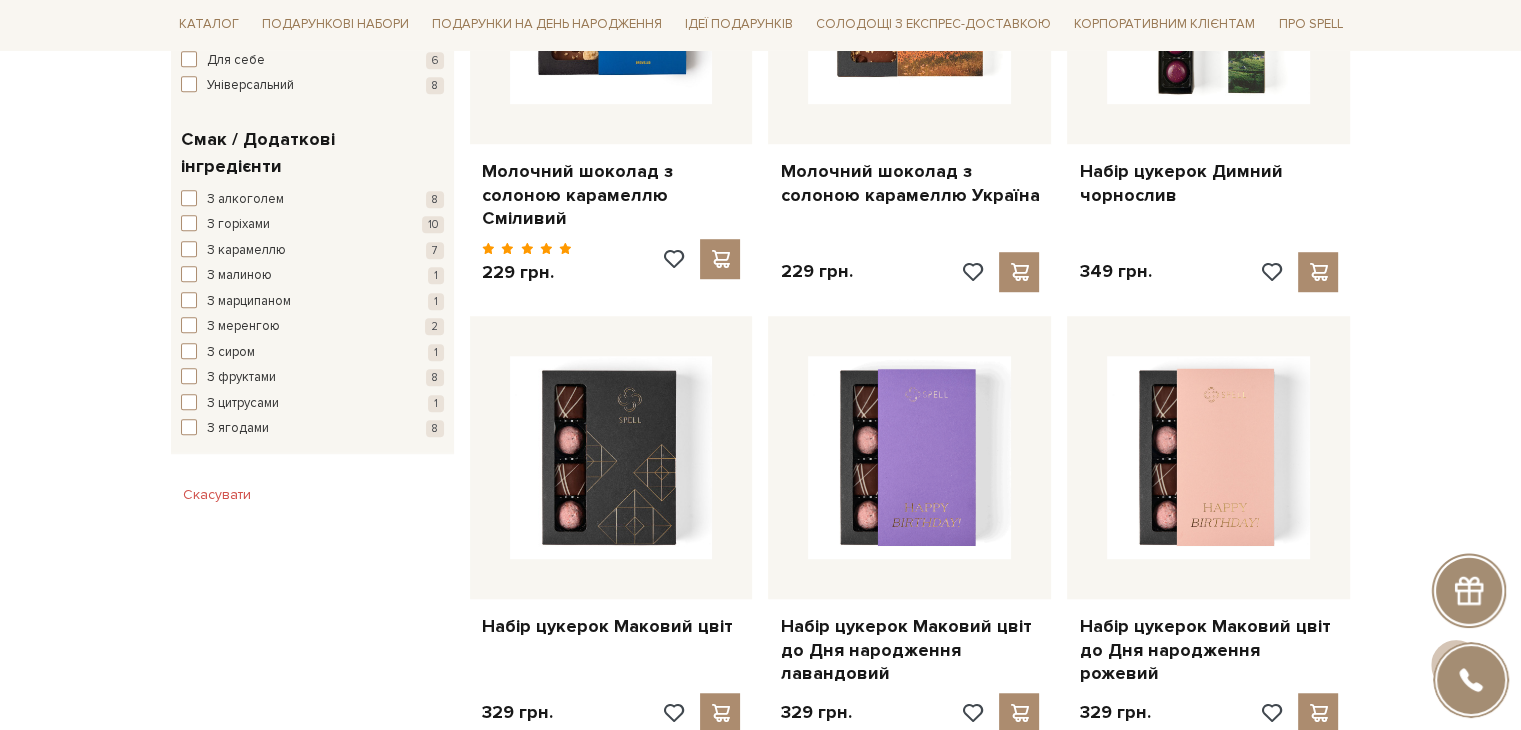 click on "Головна
Вся продукція
Всі товари колекція українська
Всі товари колекція "Українська"
Фільтри
За замовчуванням" at bounding box center [760, 1178] 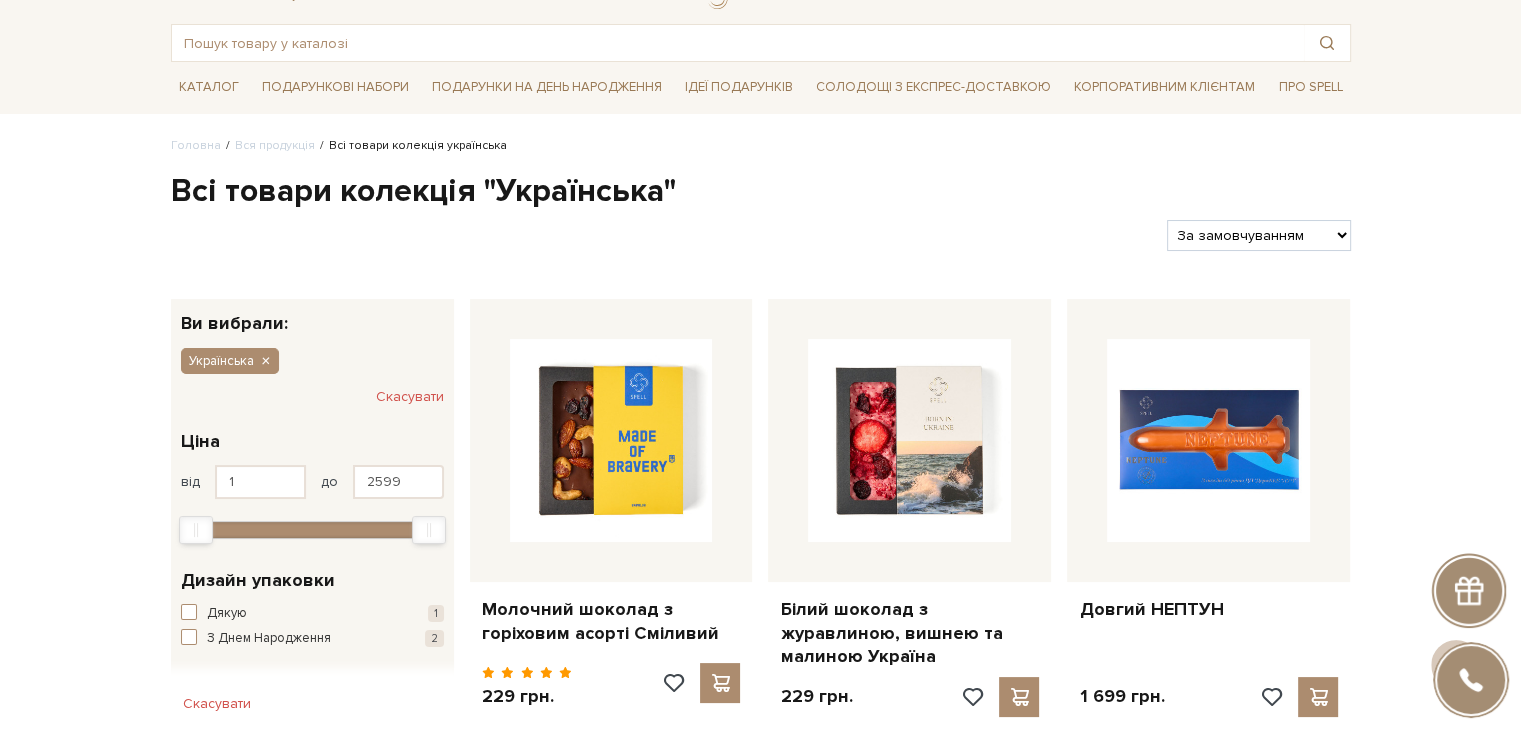 scroll, scrollTop: 100, scrollLeft: 0, axis: vertical 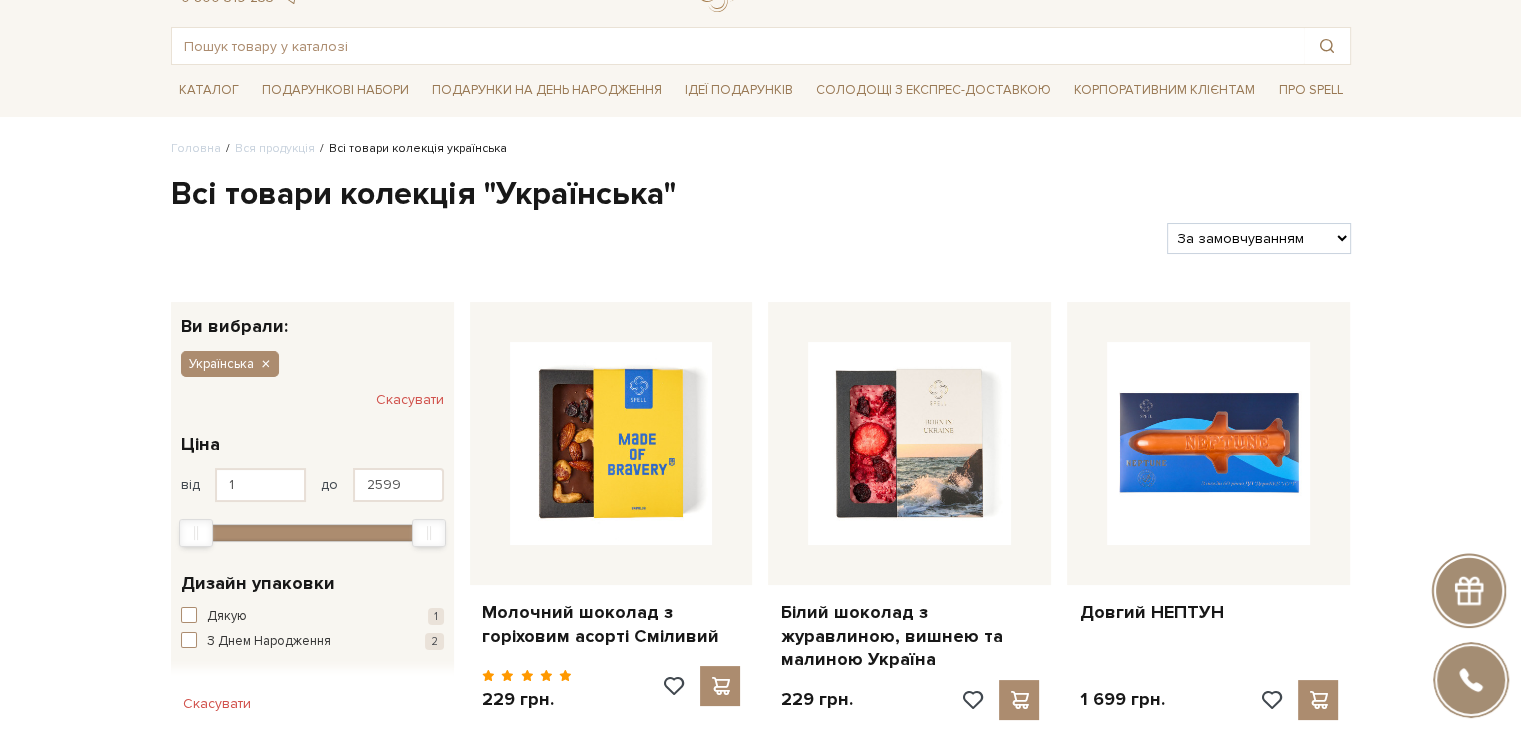 click on "Головна
Вся продукція
Всі товари колекція українська
Всі товари колекція "Українська"
Фільтри
За замовчуванням" at bounding box center [760, 2478] 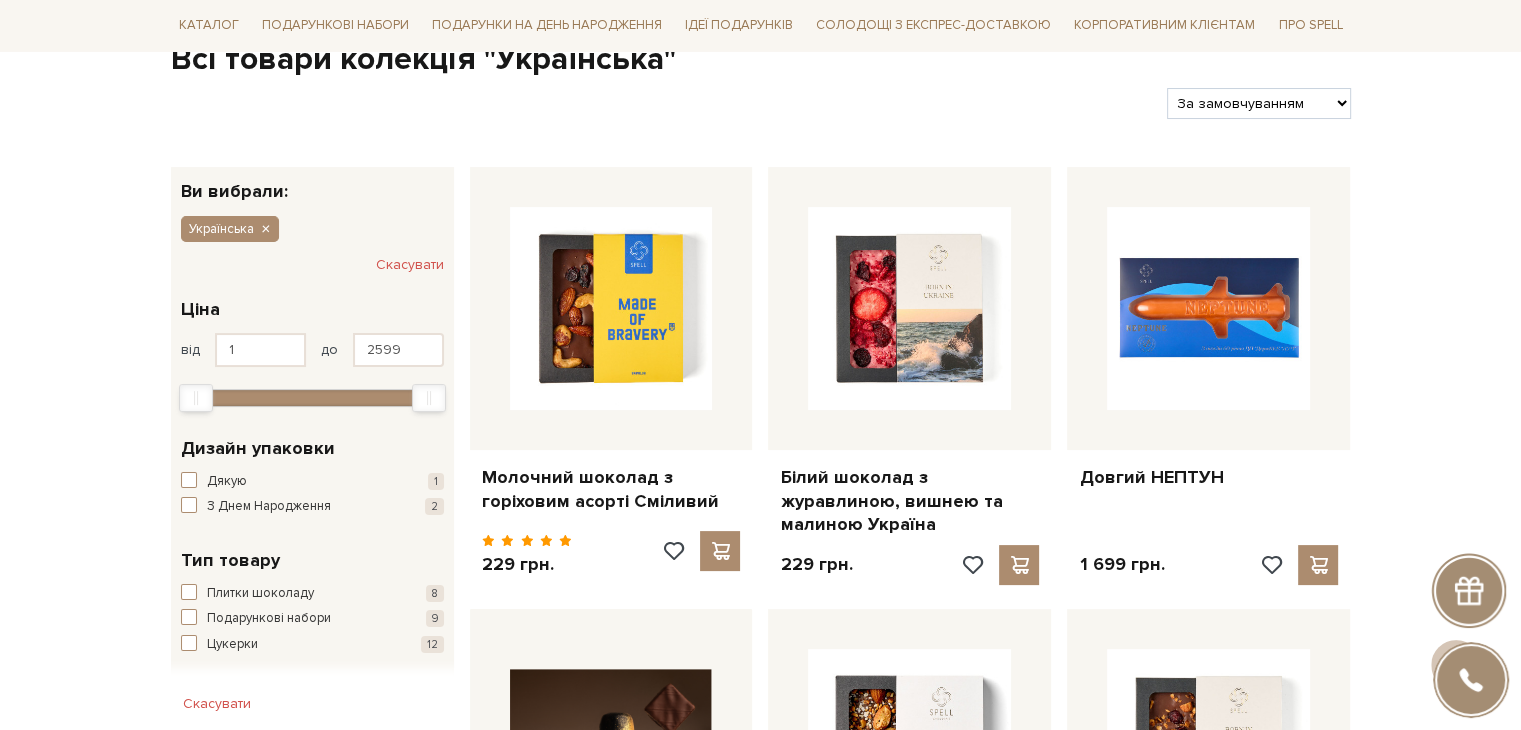 scroll, scrollTop: 0, scrollLeft: 0, axis: both 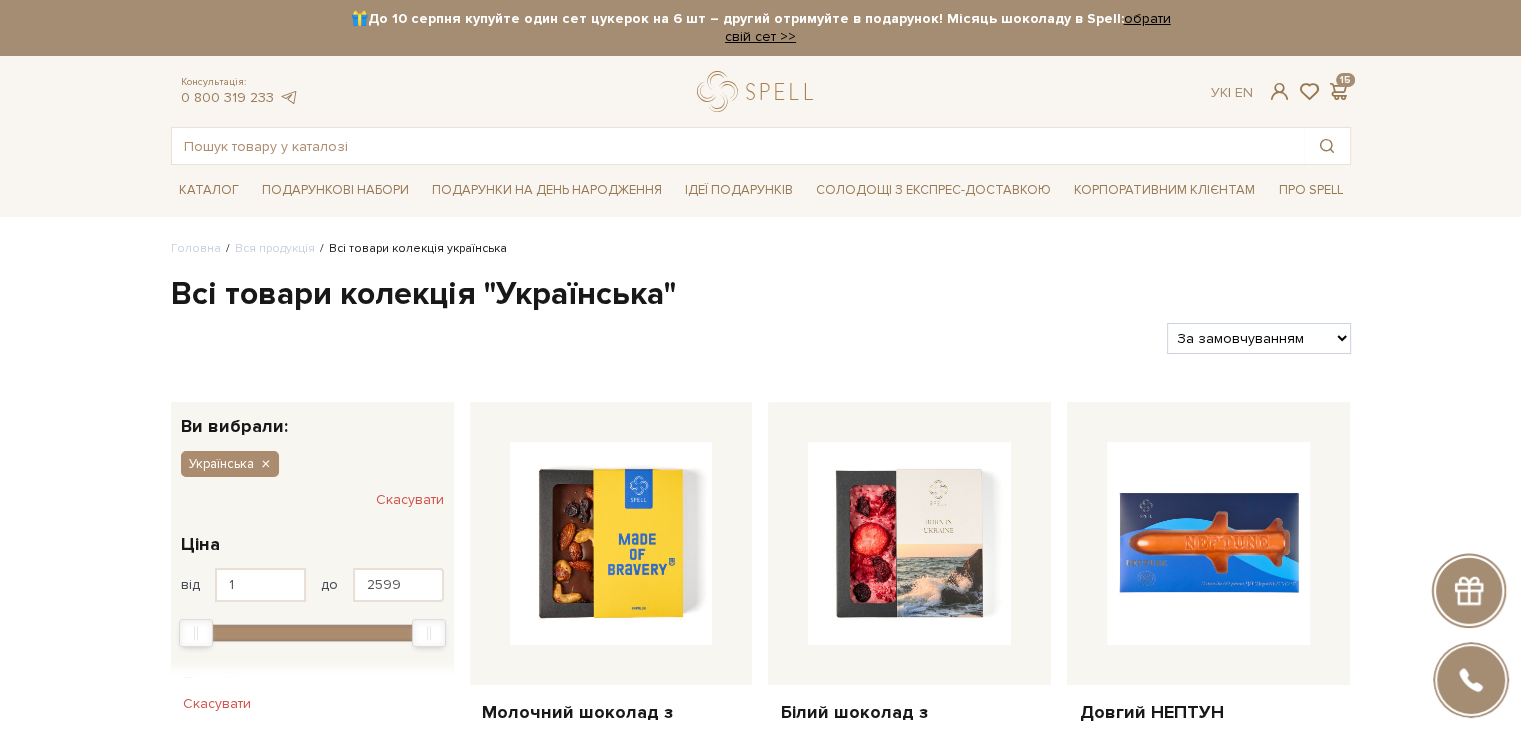 click on "Головна
Вся продукція
Всі товари колекція українська
Всі товари колекція "Українська"
Фільтри
За замовчуванням" at bounding box center [760, 2578] 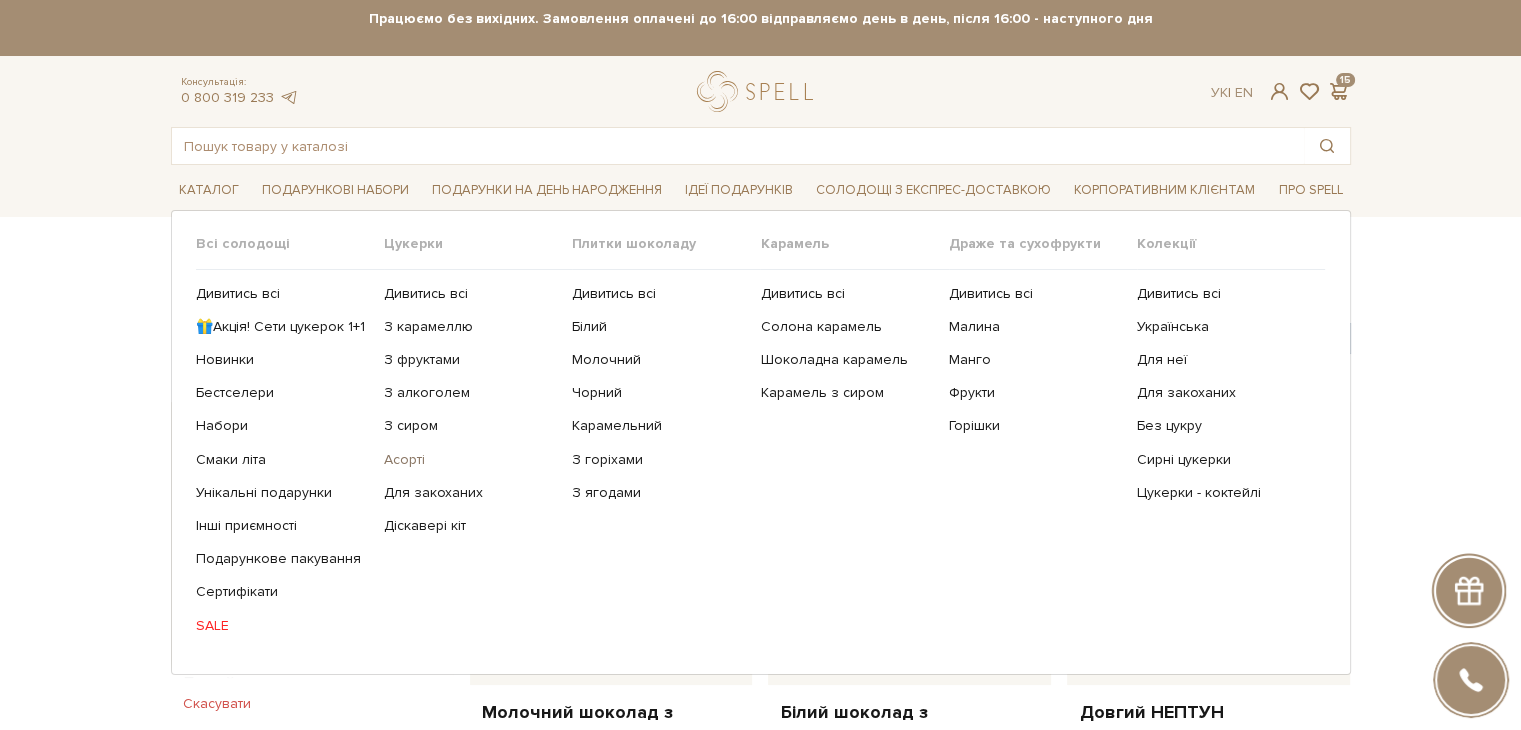 click on "Асорті" at bounding box center (470, 460) 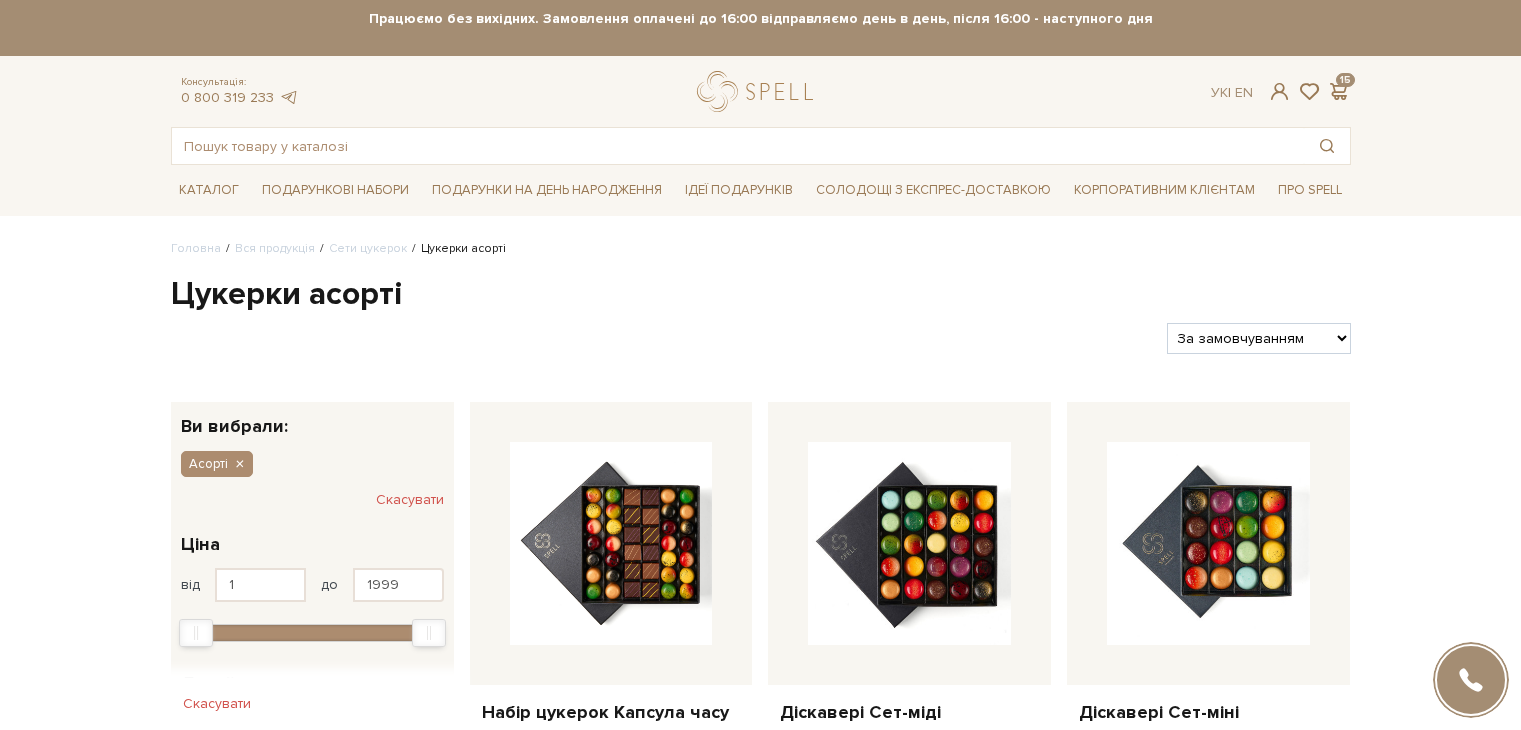 scroll, scrollTop: 0, scrollLeft: 0, axis: both 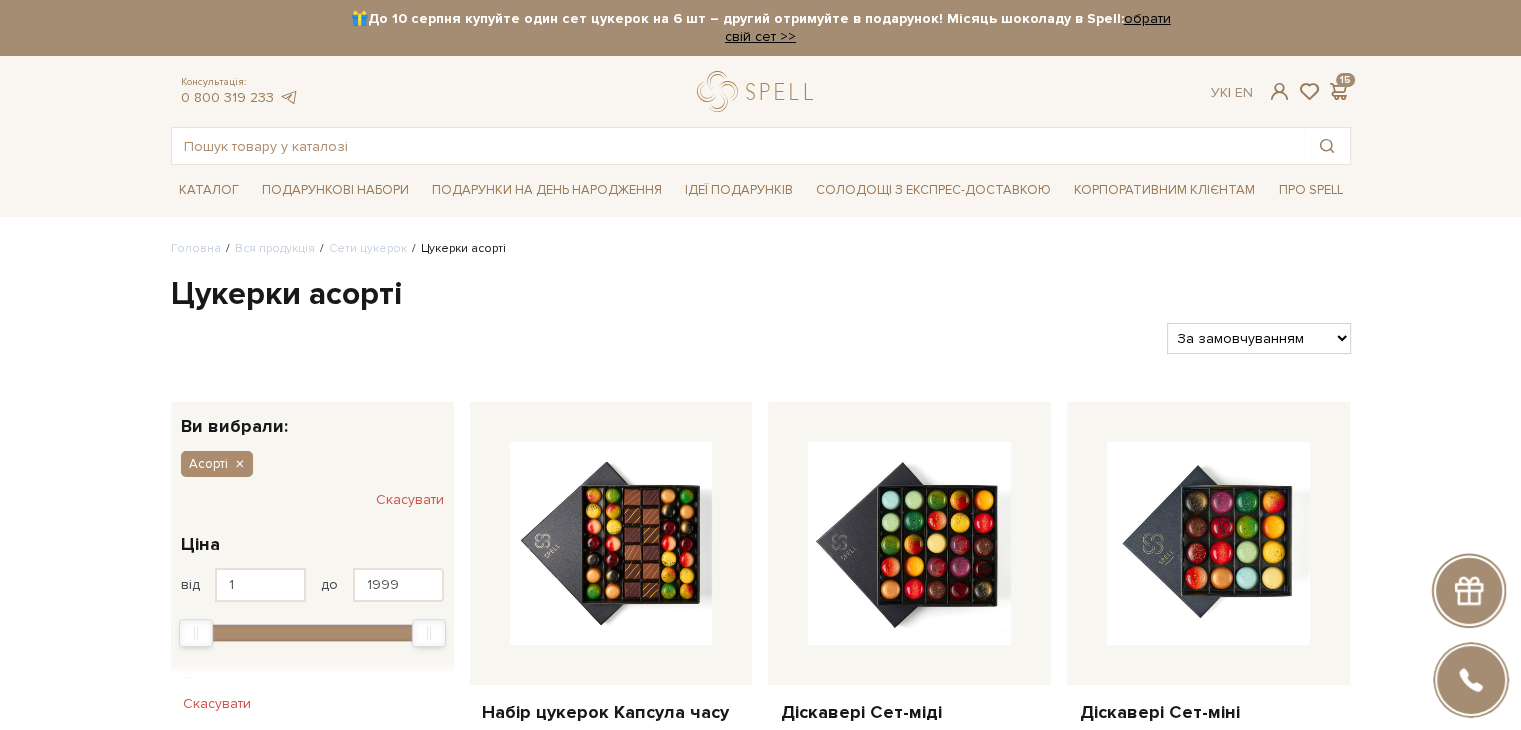 click on "За замовчуванням
За Ціною (зростання)
За Ціною (зменшення)
Новинки
За популярністю" at bounding box center [1258, 338] 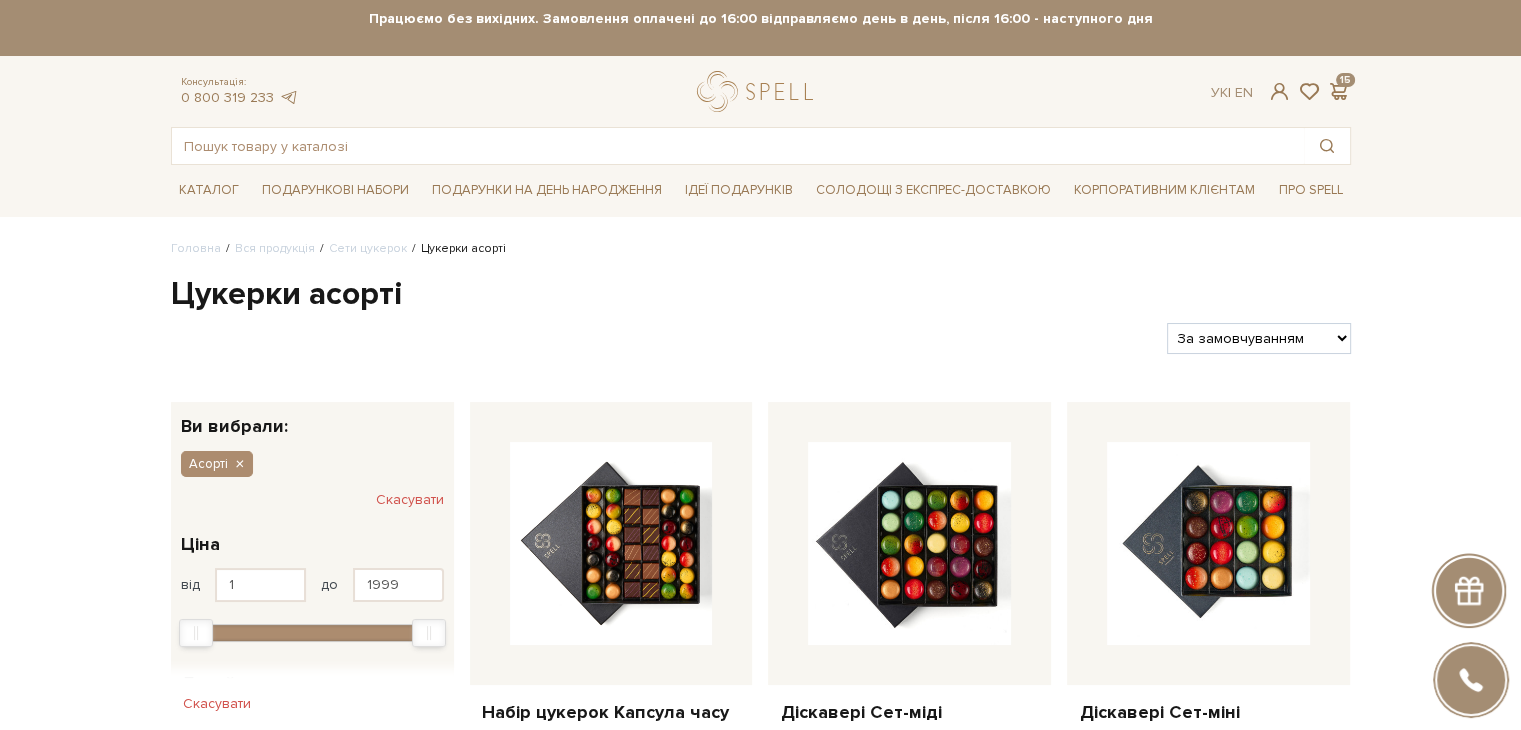 select on "https://spellchocolate.com/our-productions/seti-cukerok/asorti?sort=p.price&order=ASC" 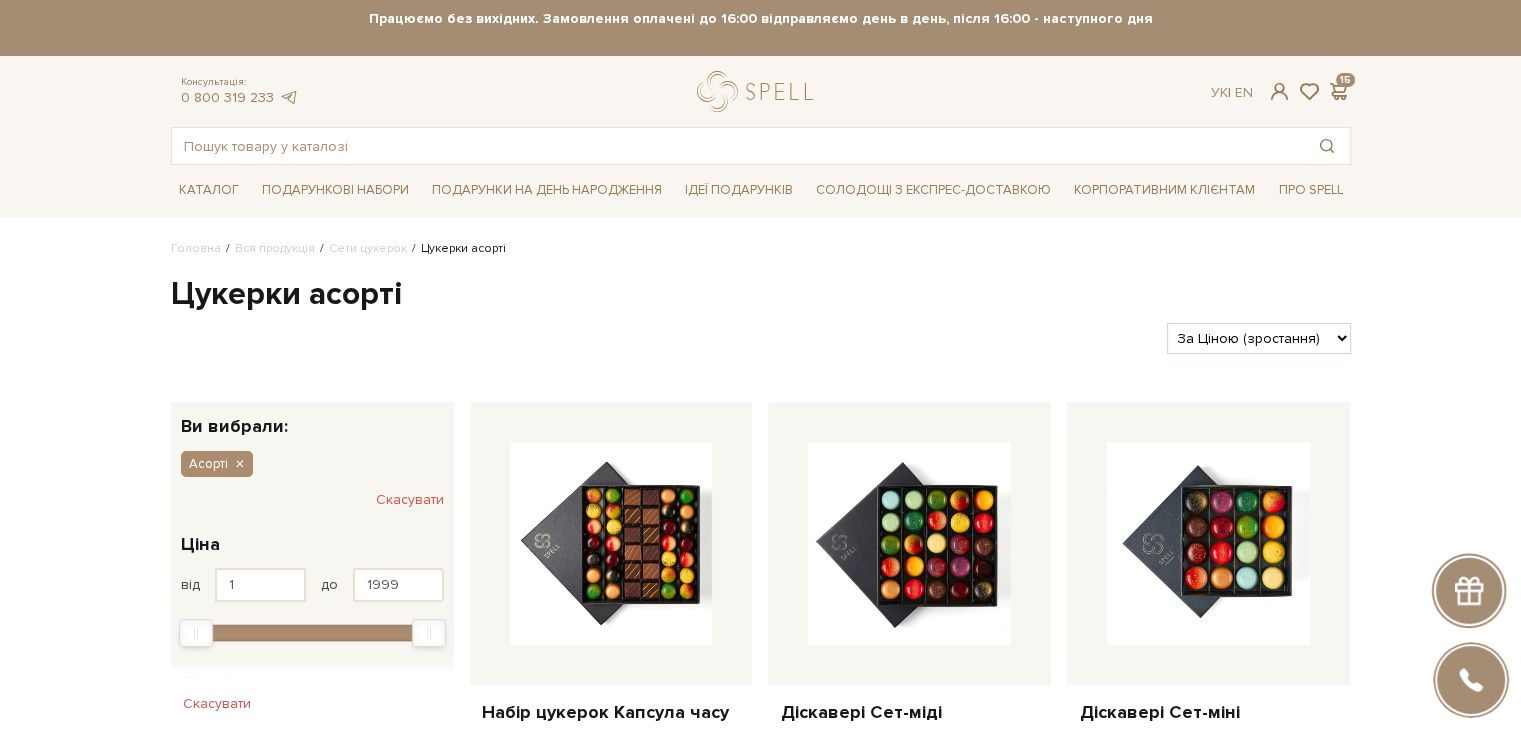 click on "За замовчуванням
За Ціною (зростання)
За Ціною (зменшення)
Новинки
За популярністю" at bounding box center (1258, 338) 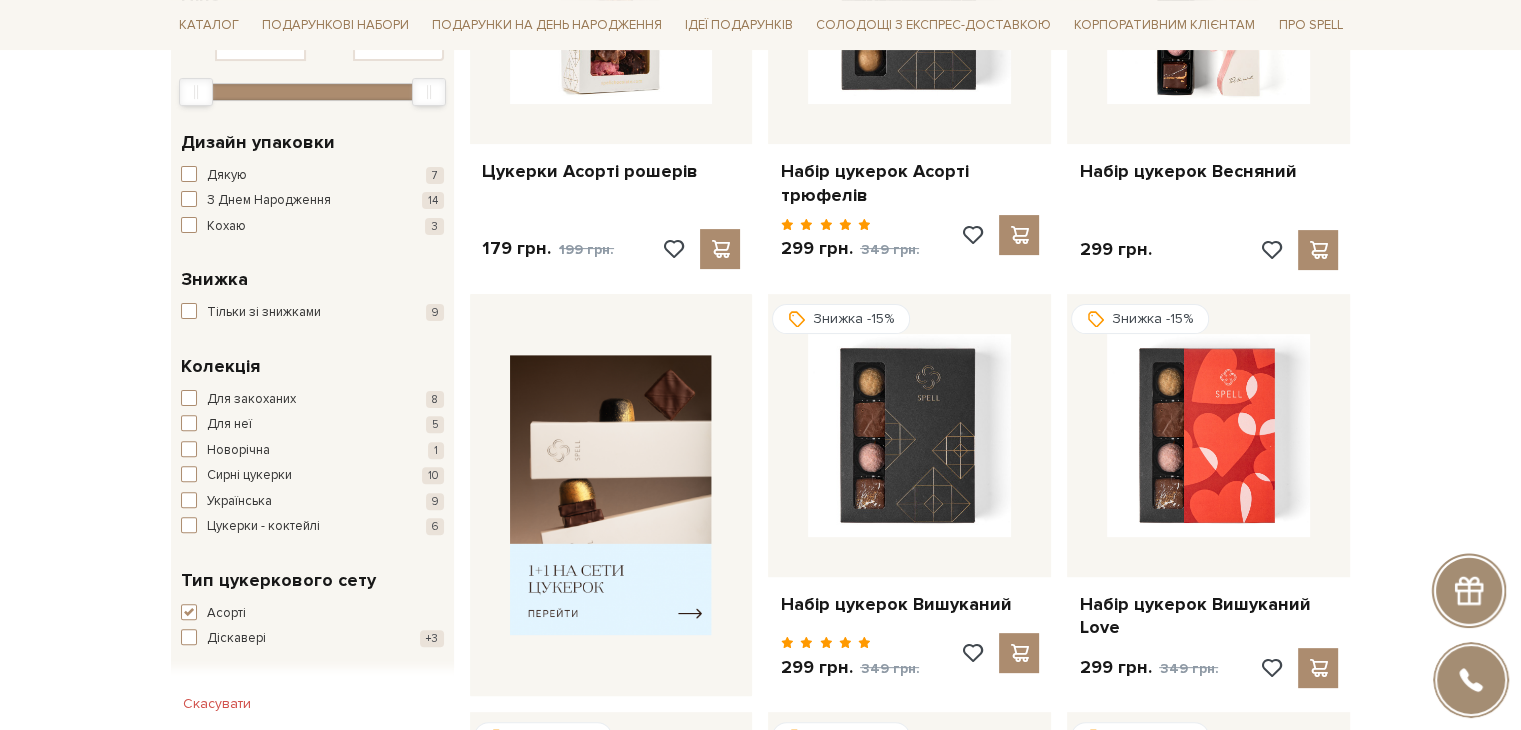 scroll, scrollTop: 0, scrollLeft: 0, axis: both 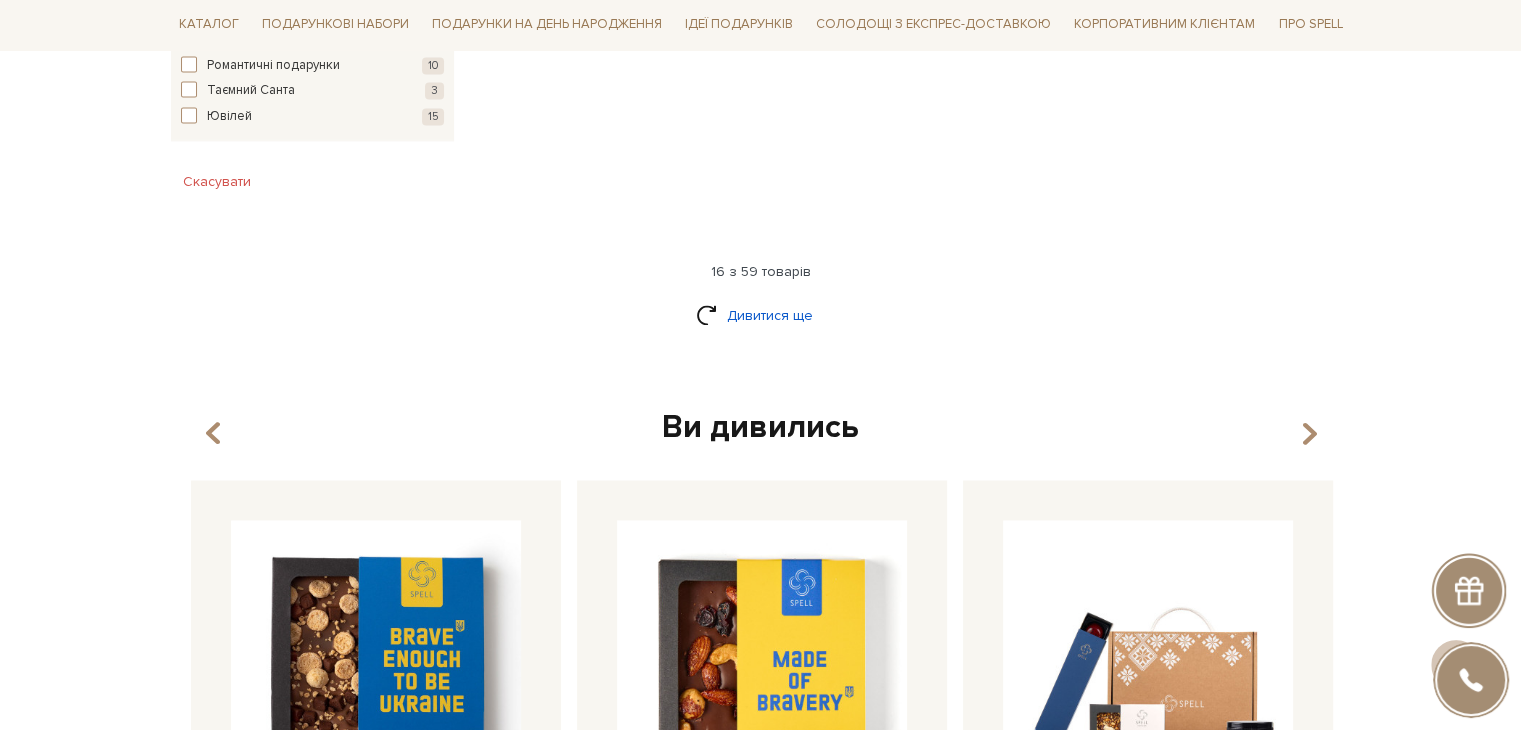 click on "Дивитися ще" at bounding box center (761, 315) 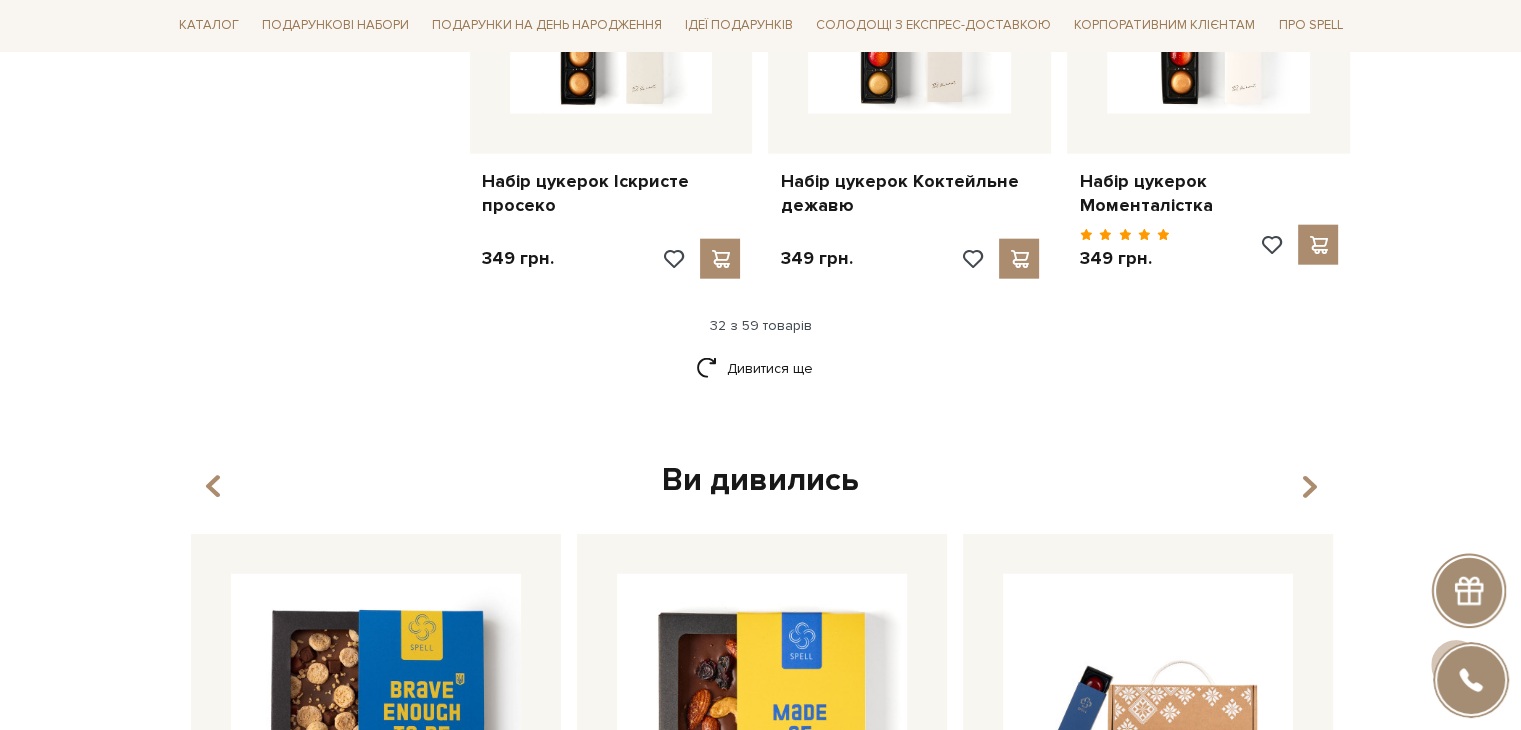 scroll, scrollTop: 4900, scrollLeft: 0, axis: vertical 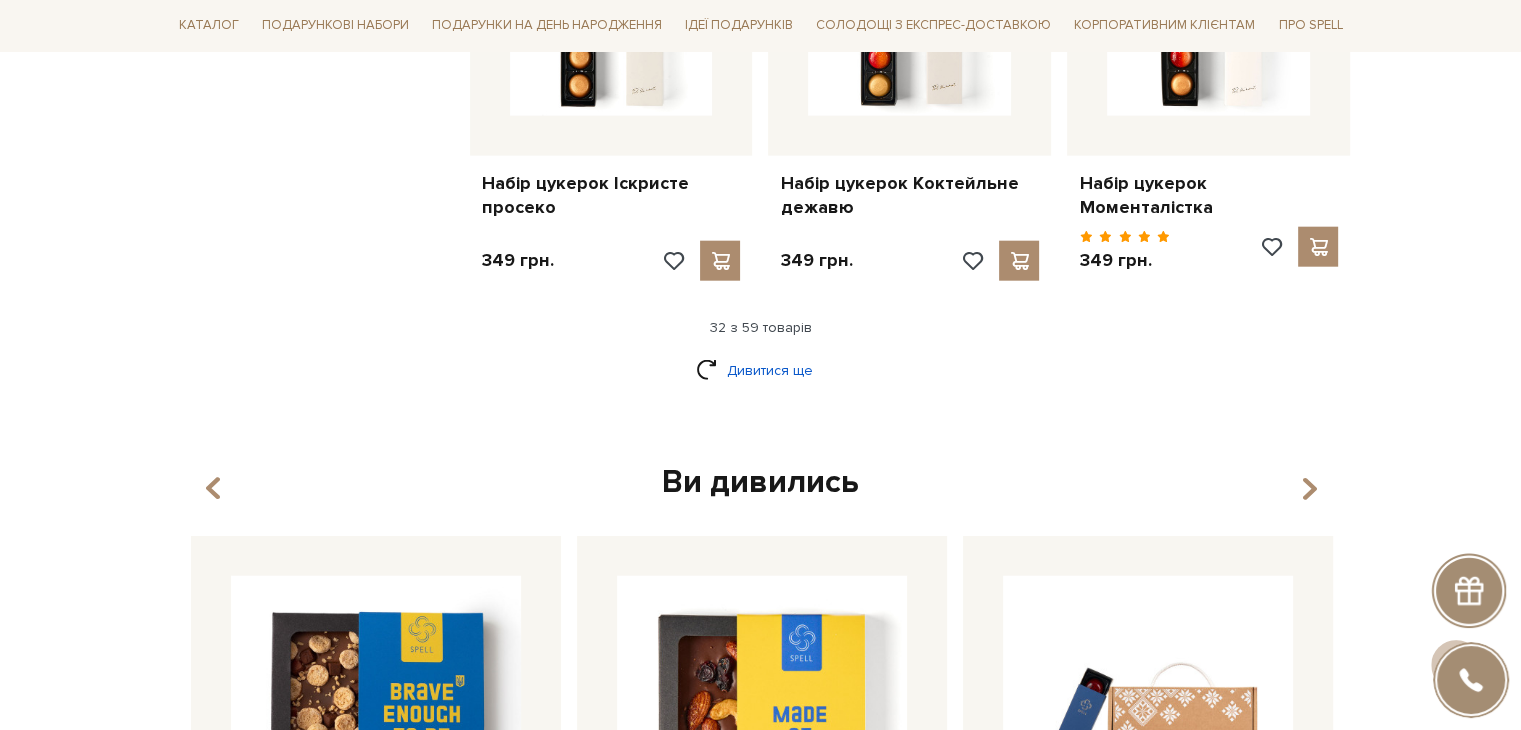 click on "Дивитися ще" at bounding box center (761, 370) 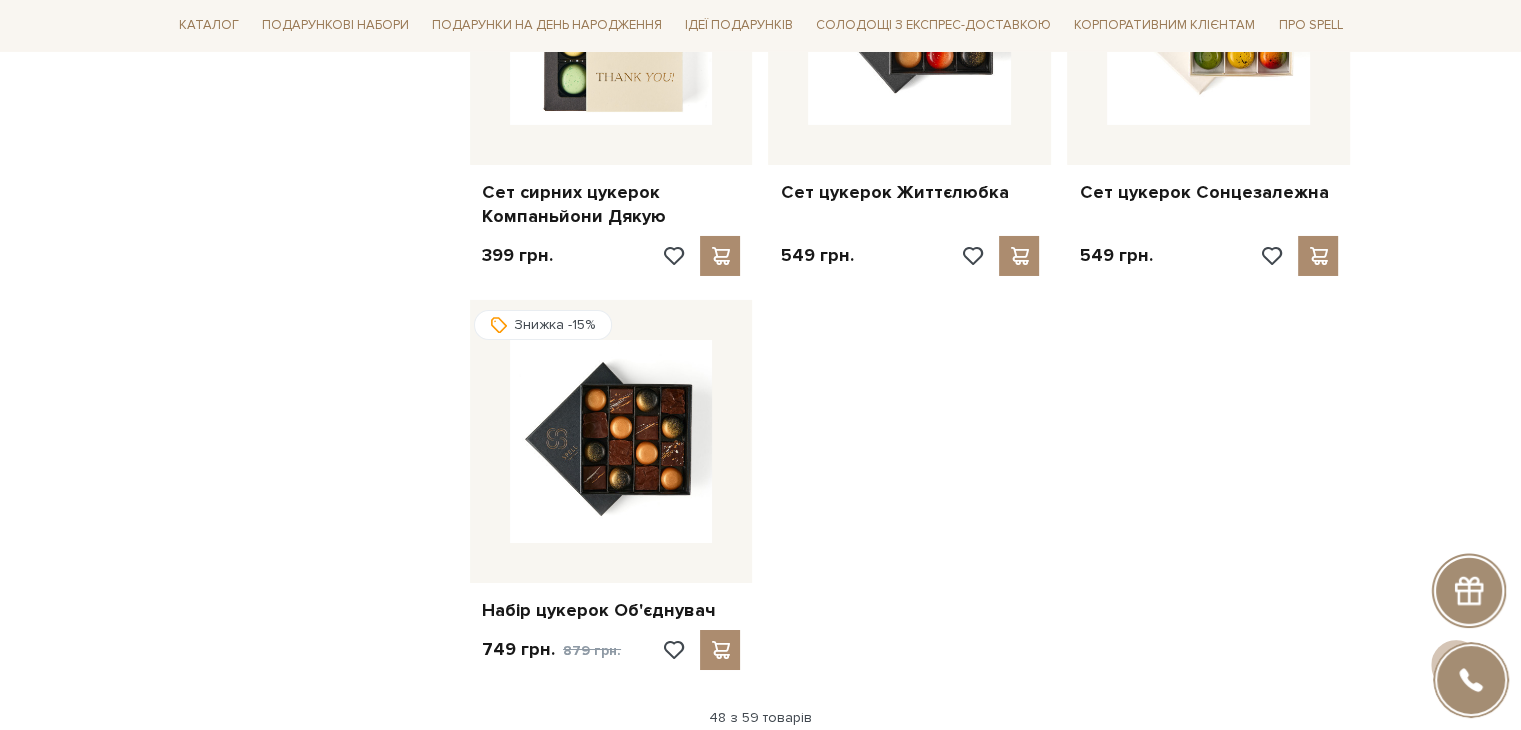 scroll, scrollTop: 7100, scrollLeft: 0, axis: vertical 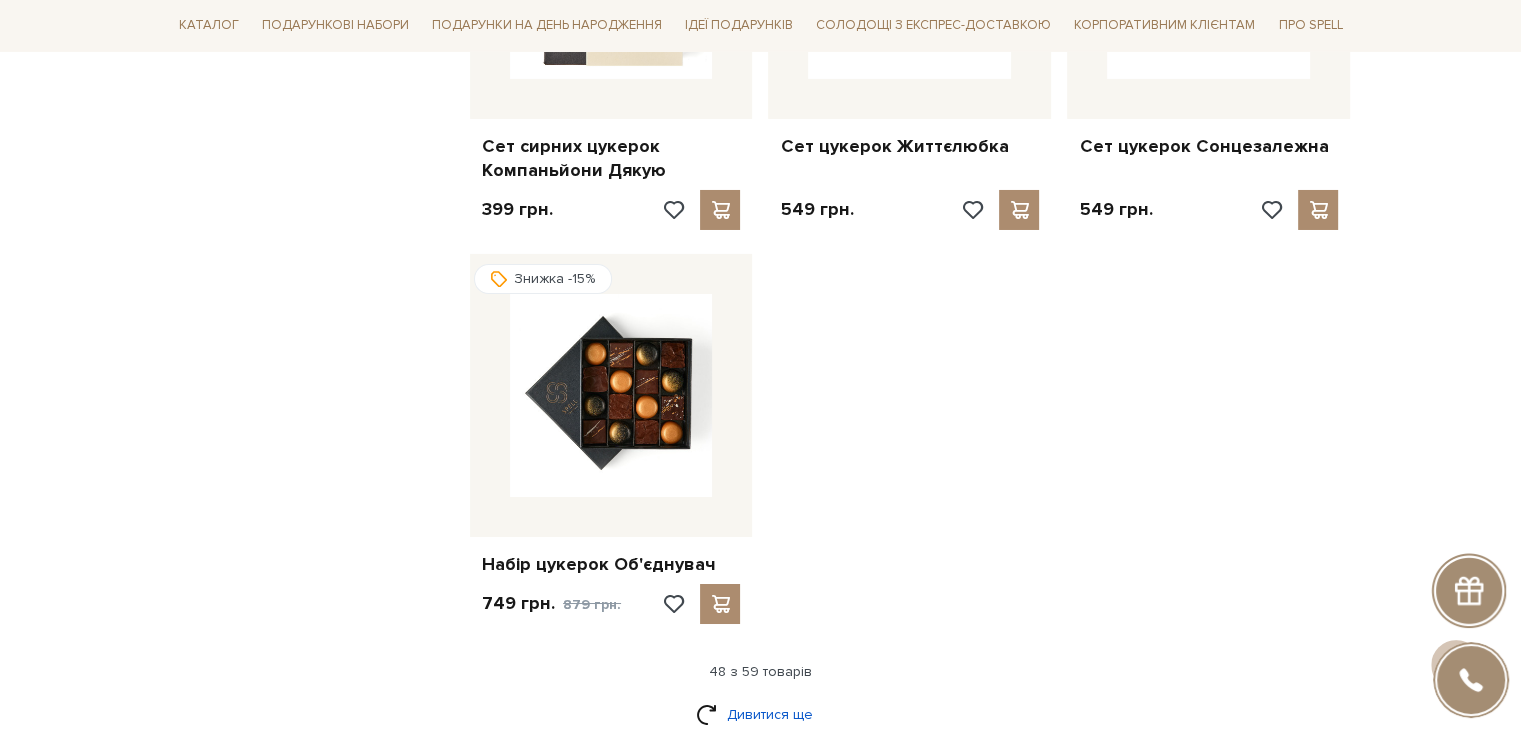 click on "Дивитися ще" at bounding box center (761, 714) 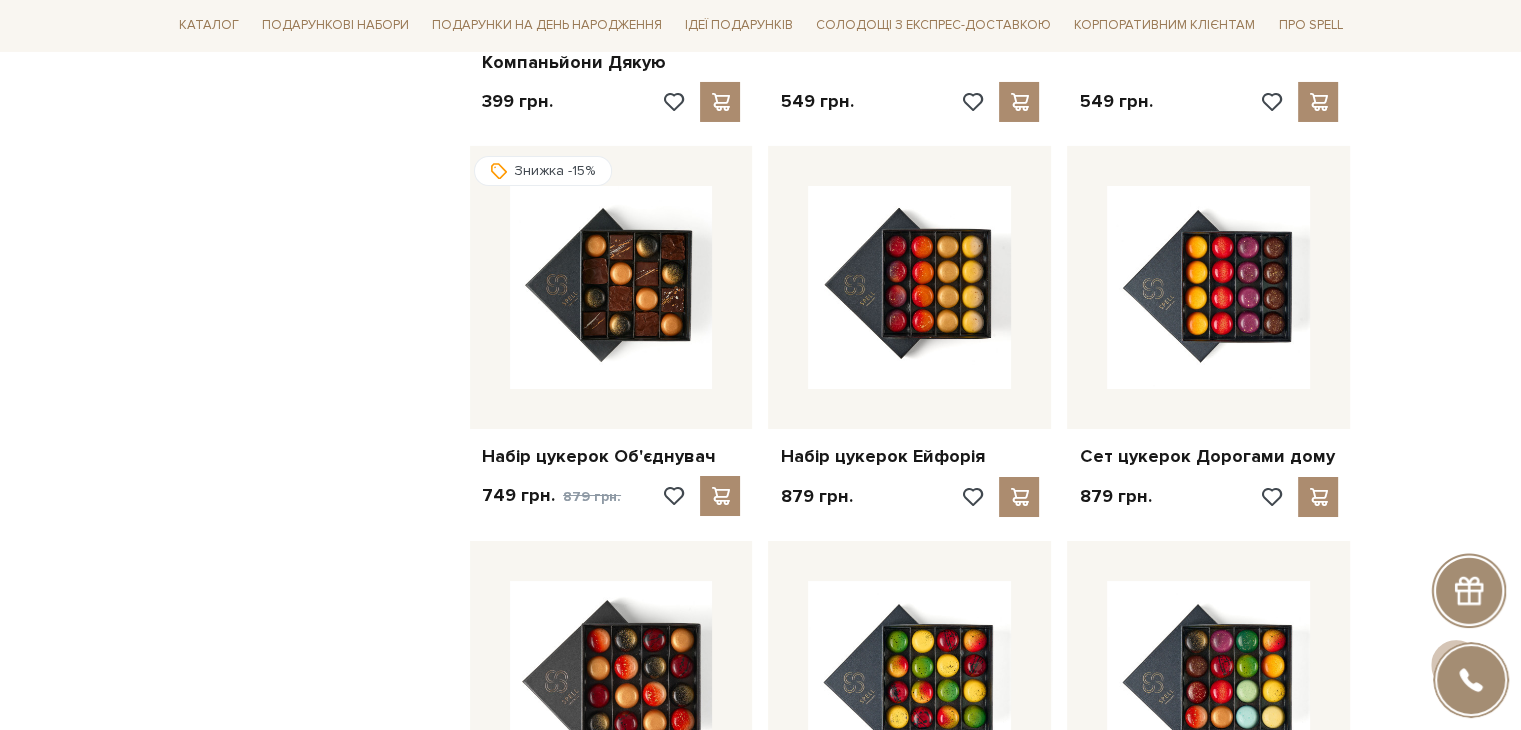 scroll, scrollTop: 7200, scrollLeft: 0, axis: vertical 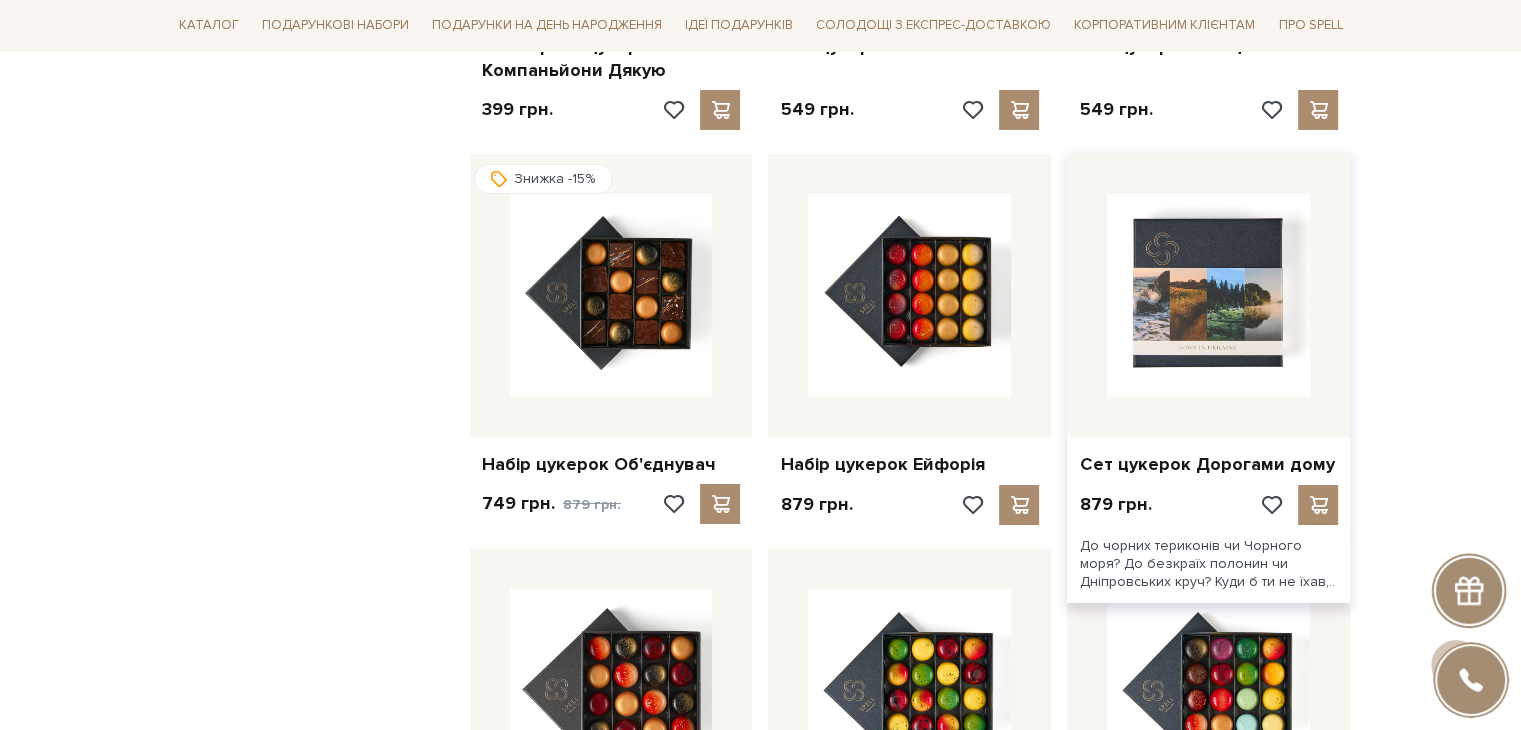 click at bounding box center [1208, 295] 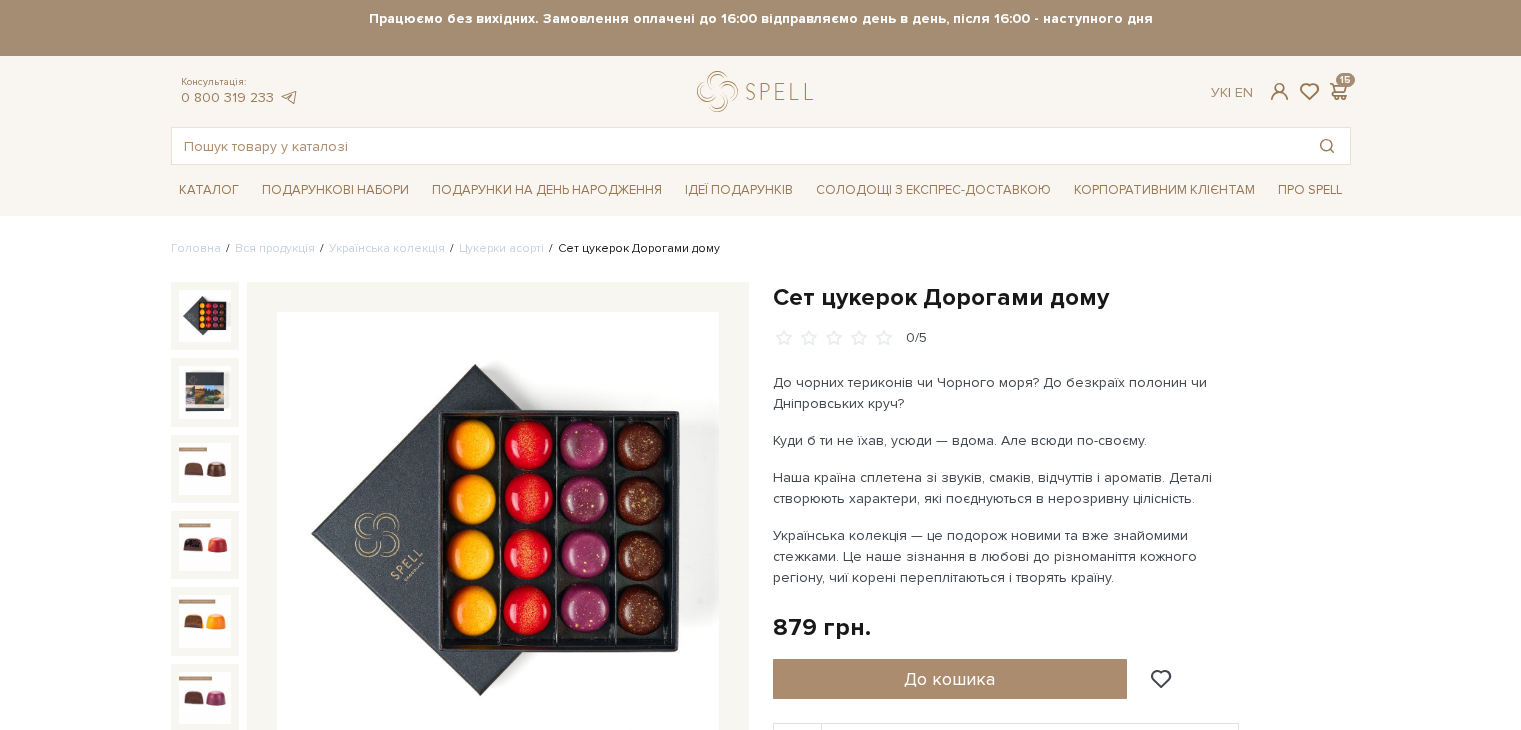 scroll, scrollTop: 0, scrollLeft: 0, axis: both 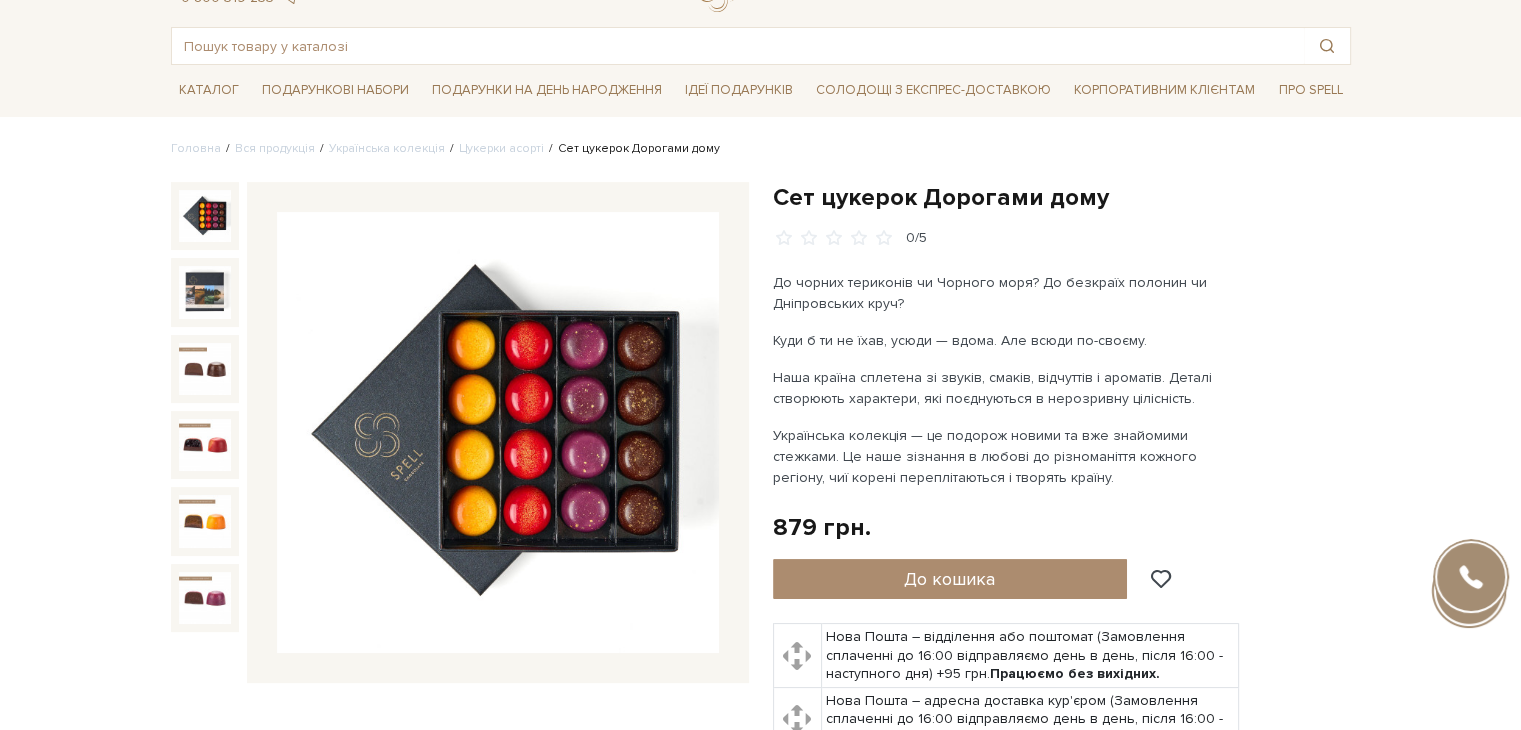 click at bounding box center [205, 216] 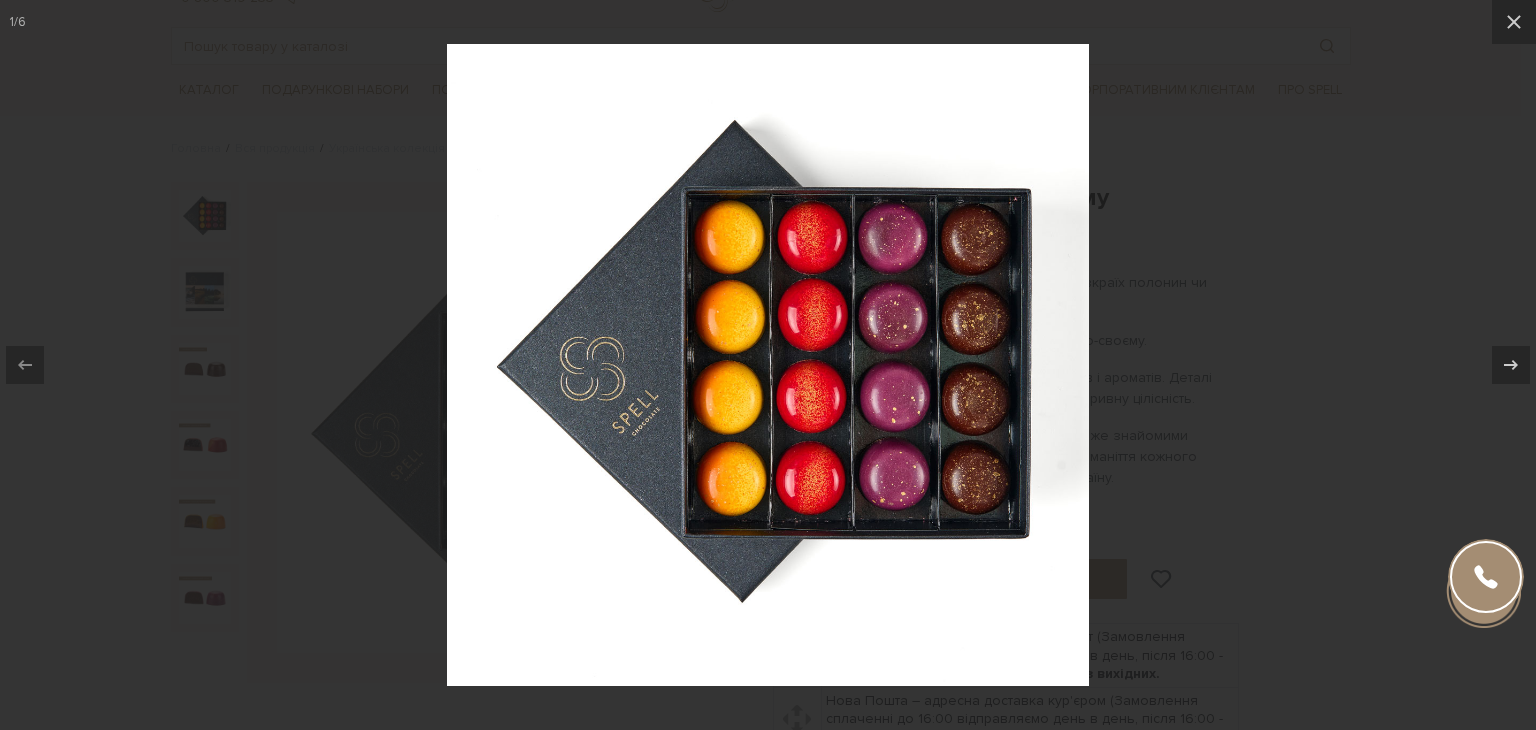 click at bounding box center (768, 365) 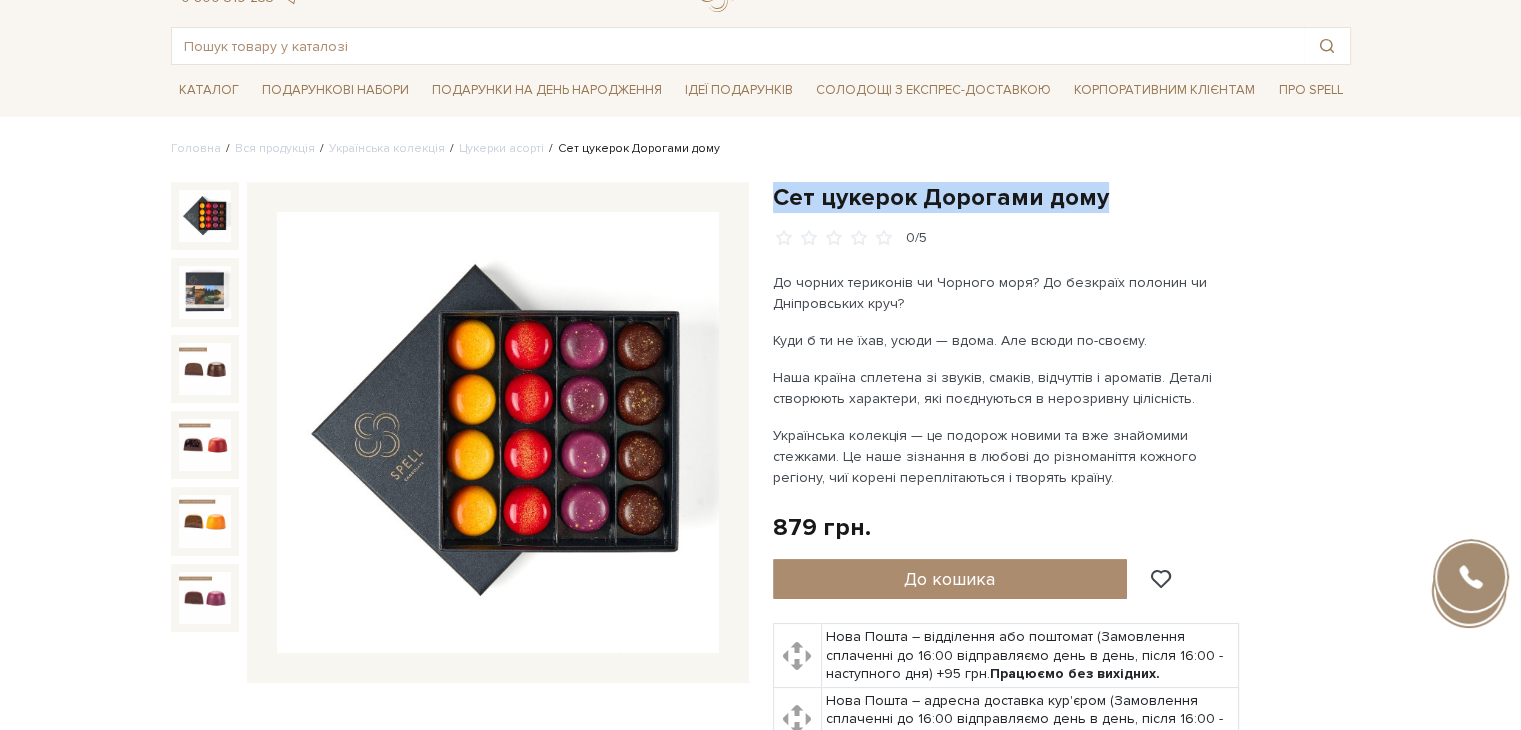 drag, startPoint x: 771, startPoint y: 190, endPoint x: 1100, endPoint y: 186, distance: 329.02432 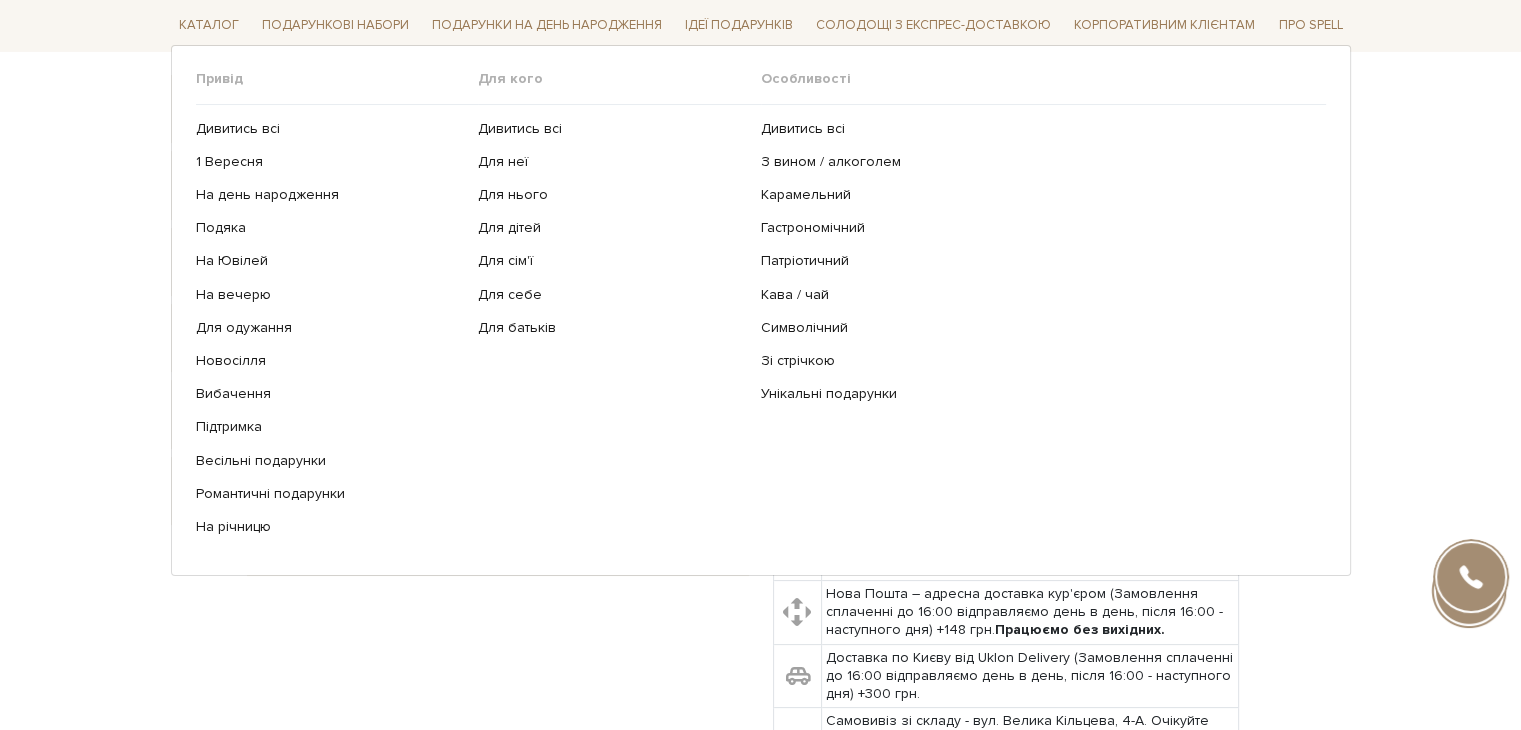 scroll, scrollTop: 500, scrollLeft: 0, axis: vertical 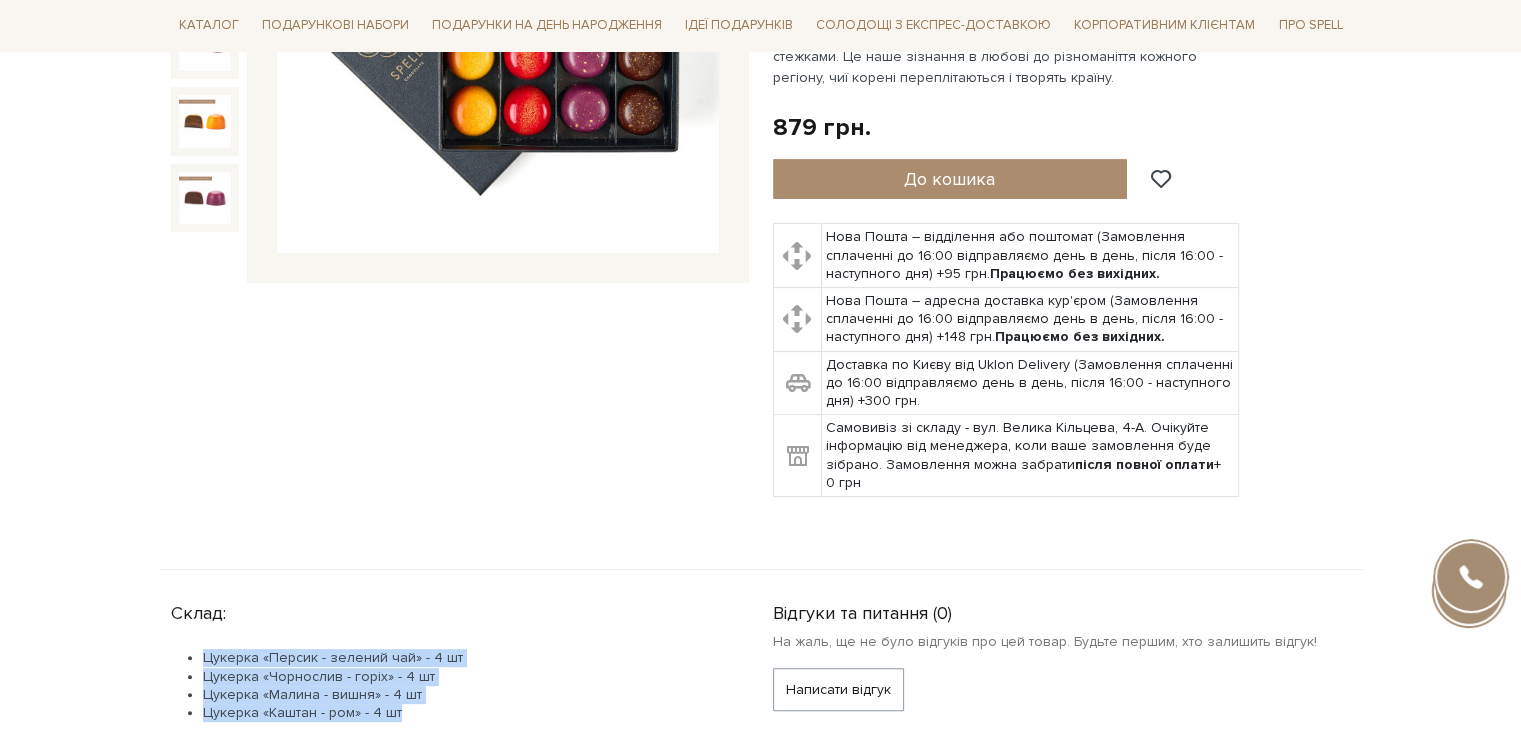 drag, startPoint x: 205, startPoint y: 647, endPoint x: 402, endPoint y: 709, distance: 206.52603 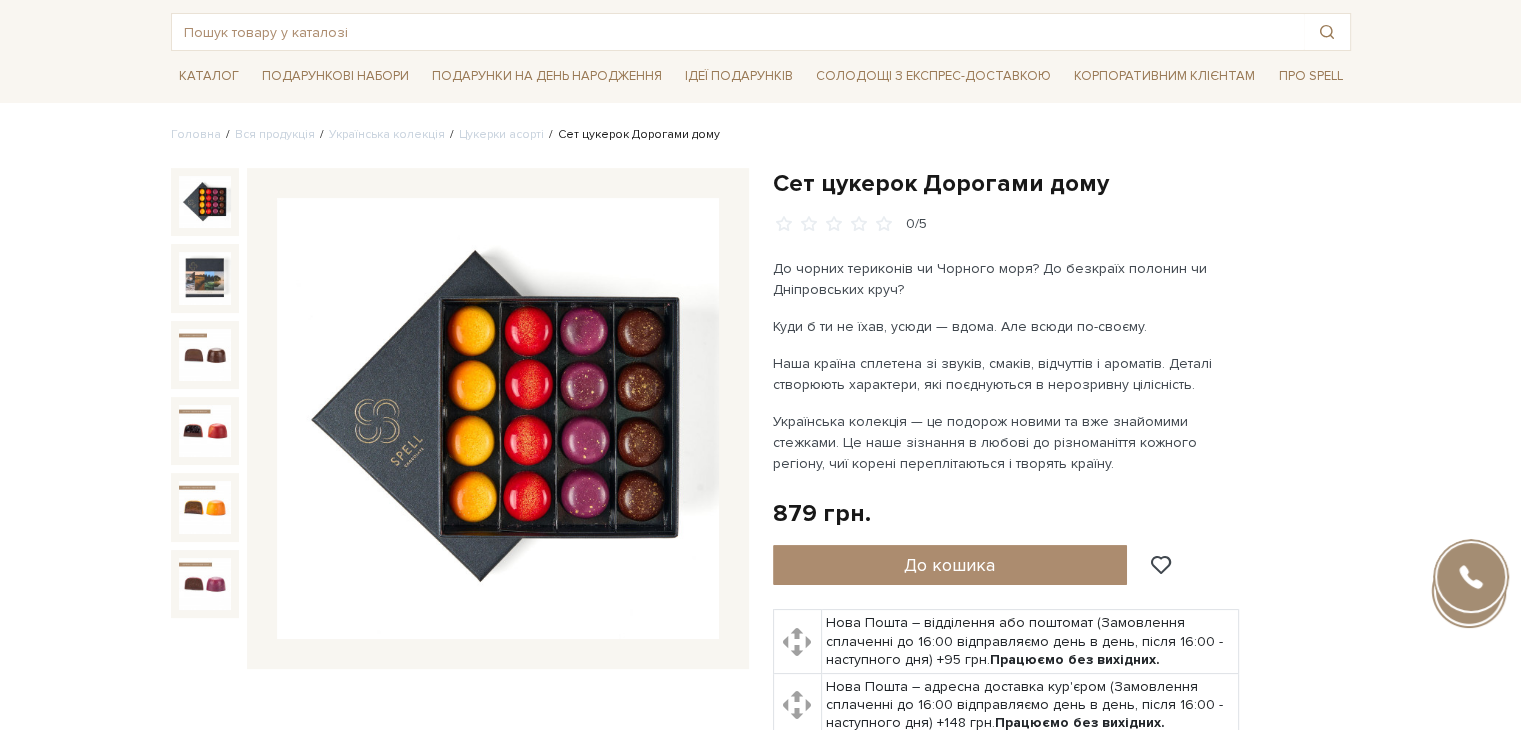 scroll, scrollTop: 100, scrollLeft: 0, axis: vertical 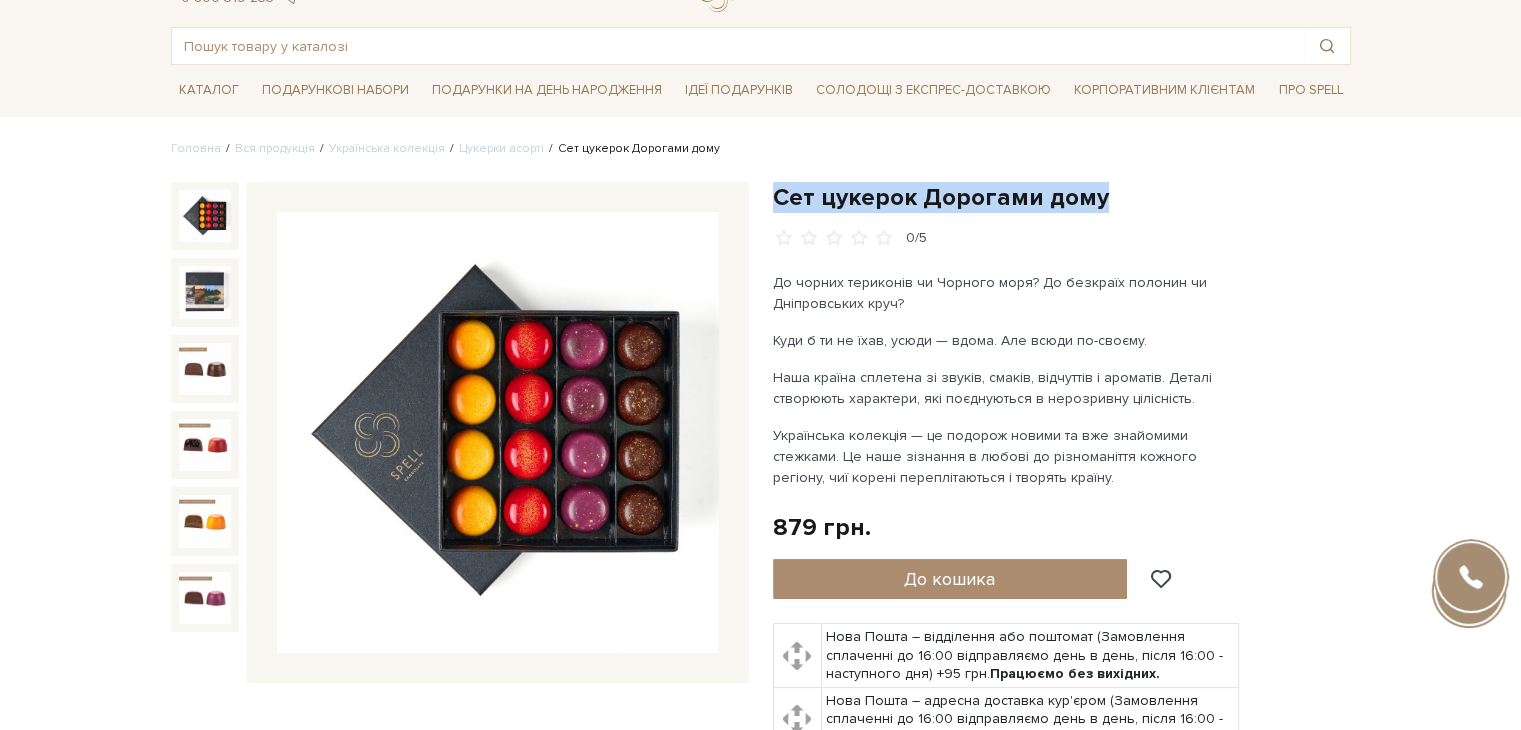 drag, startPoint x: 775, startPoint y: 193, endPoint x: 1104, endPoint y: 200, distance: 329.07446 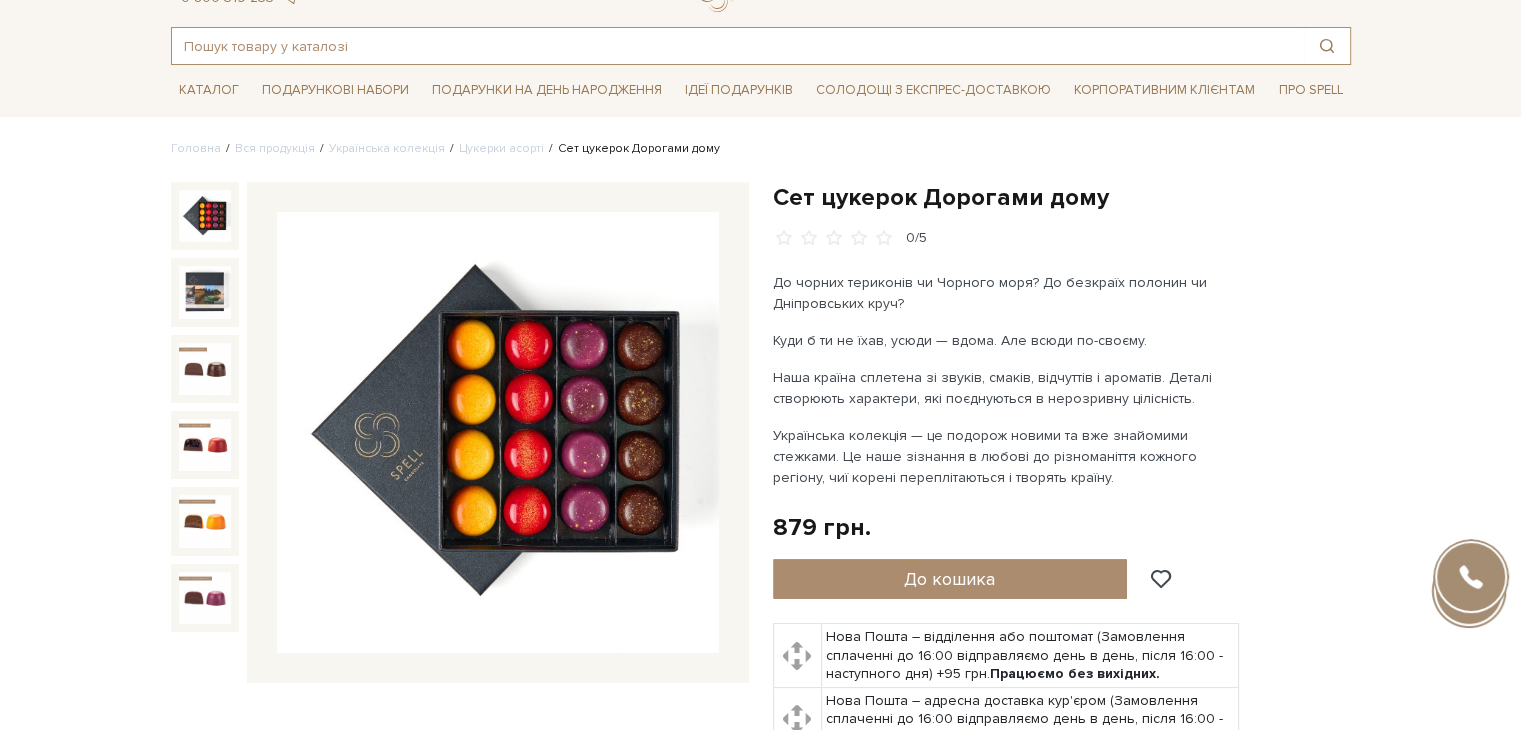 click at bounding box center (738, 46) 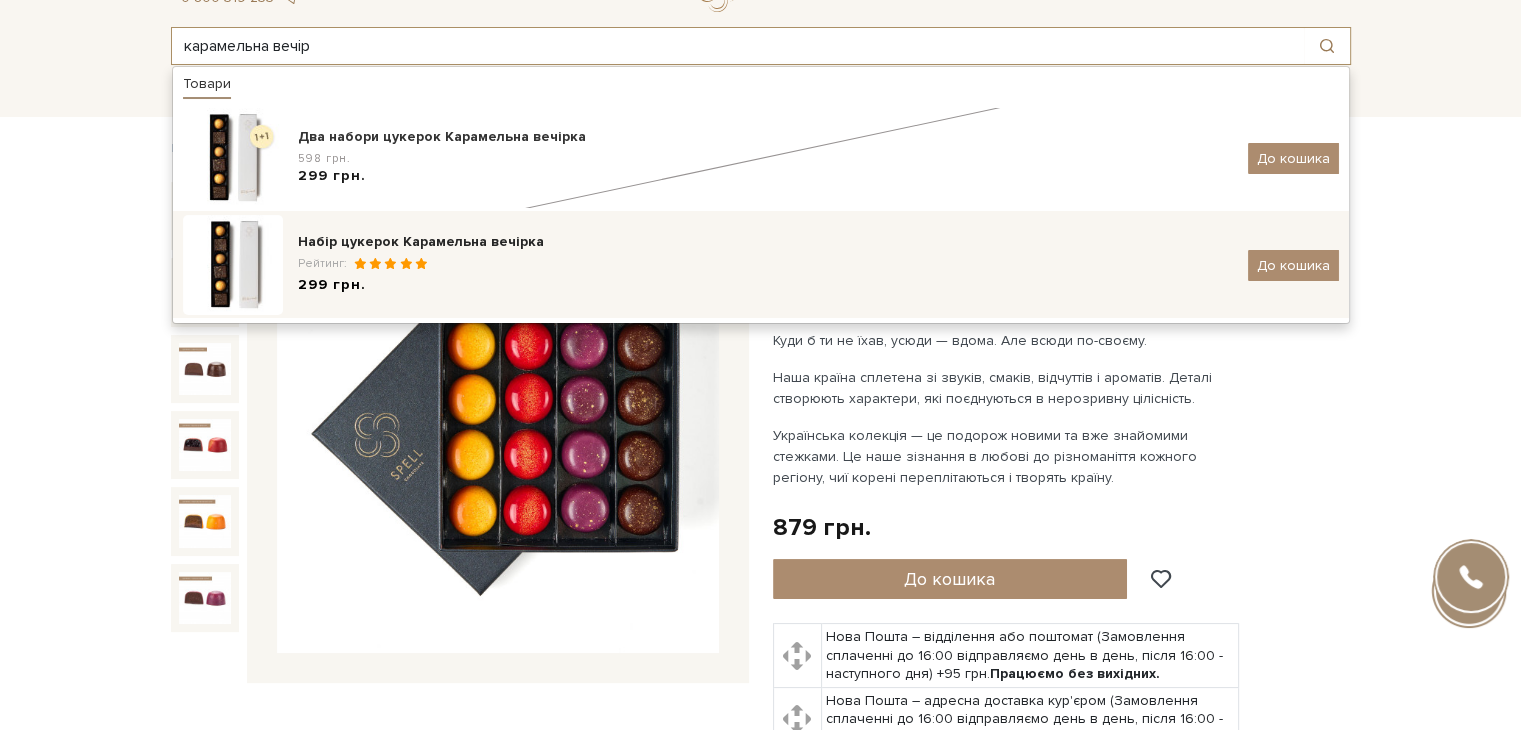 type on "карамельна вечір" 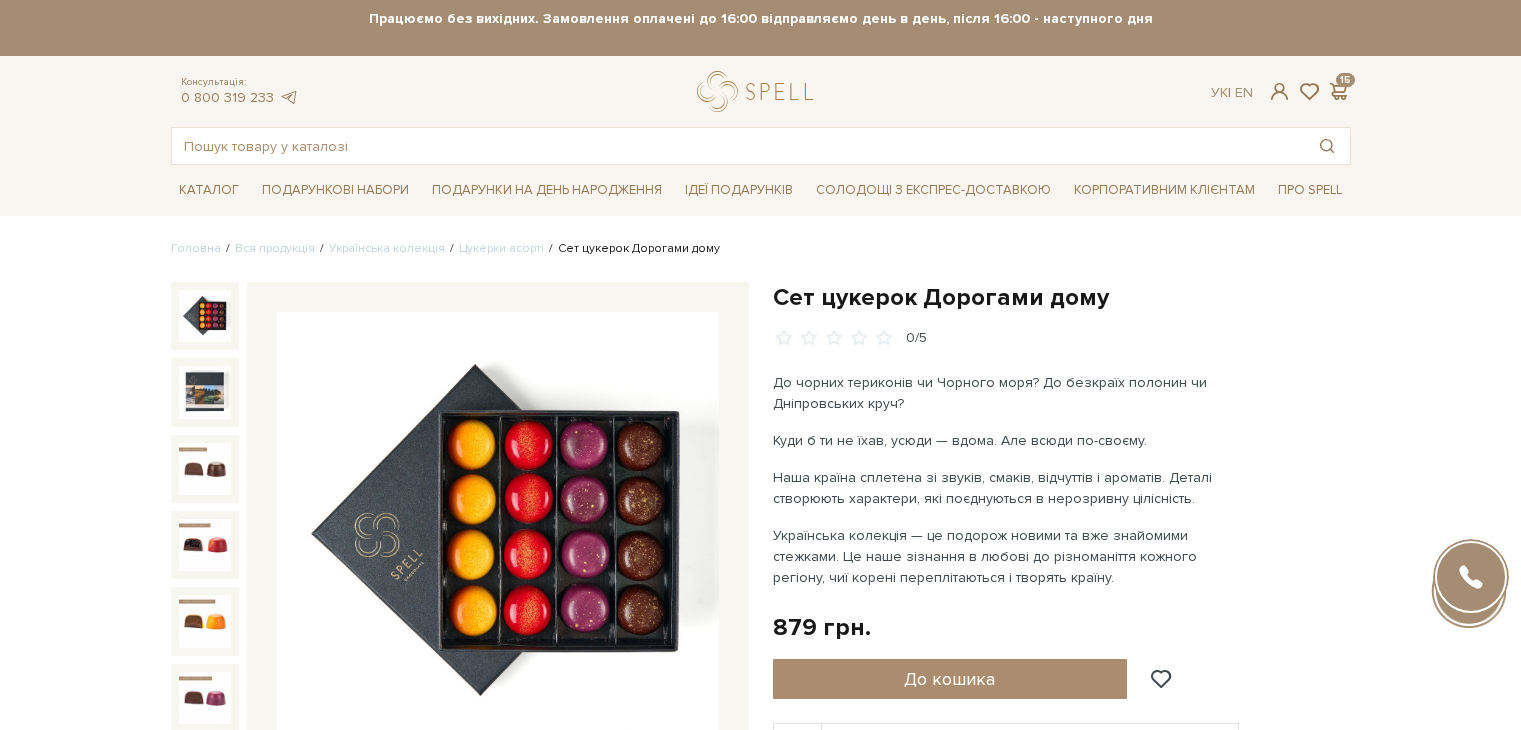 scroll, scrollTop: 0, scrollLeft: 0, axis: both 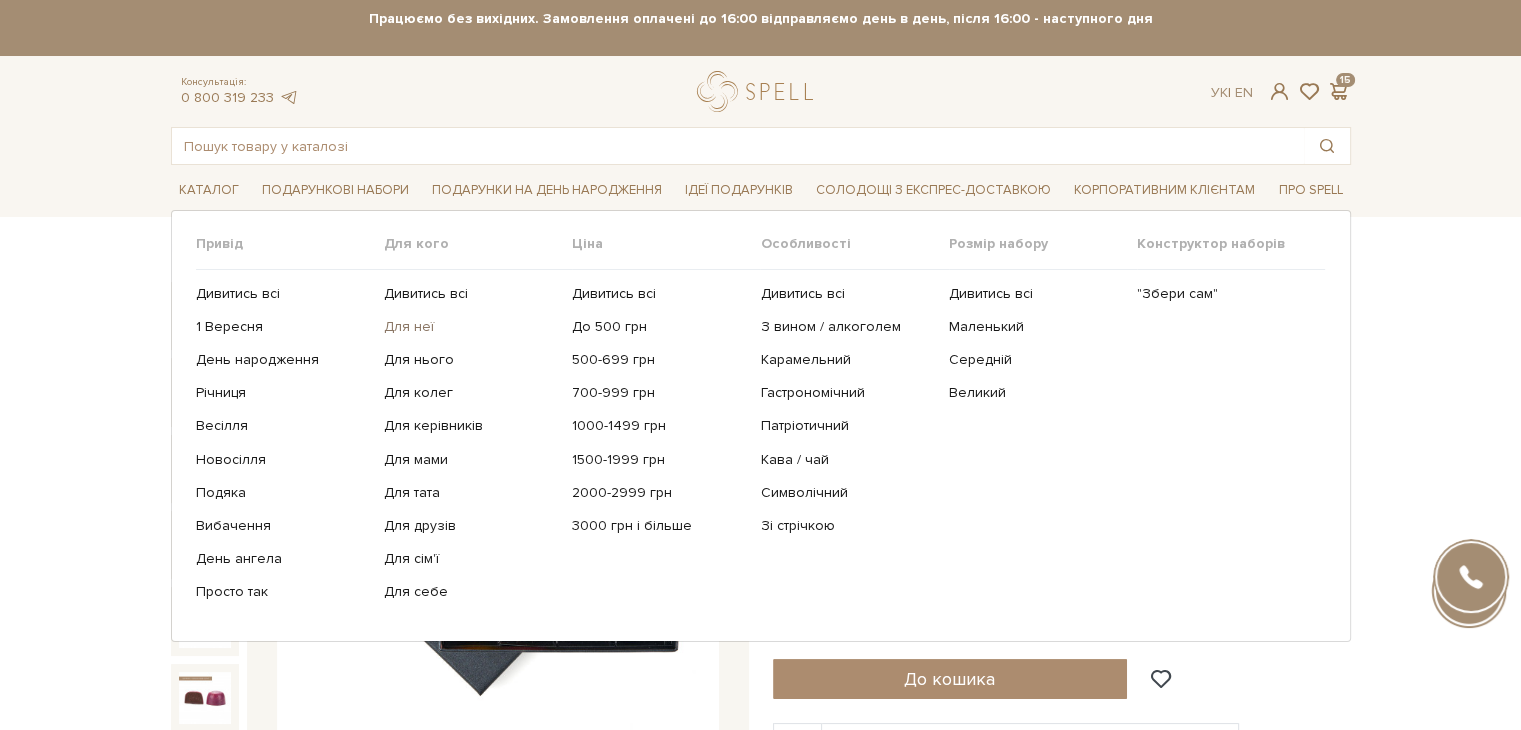 click on "Для неї" at bounding box center [470, 327] 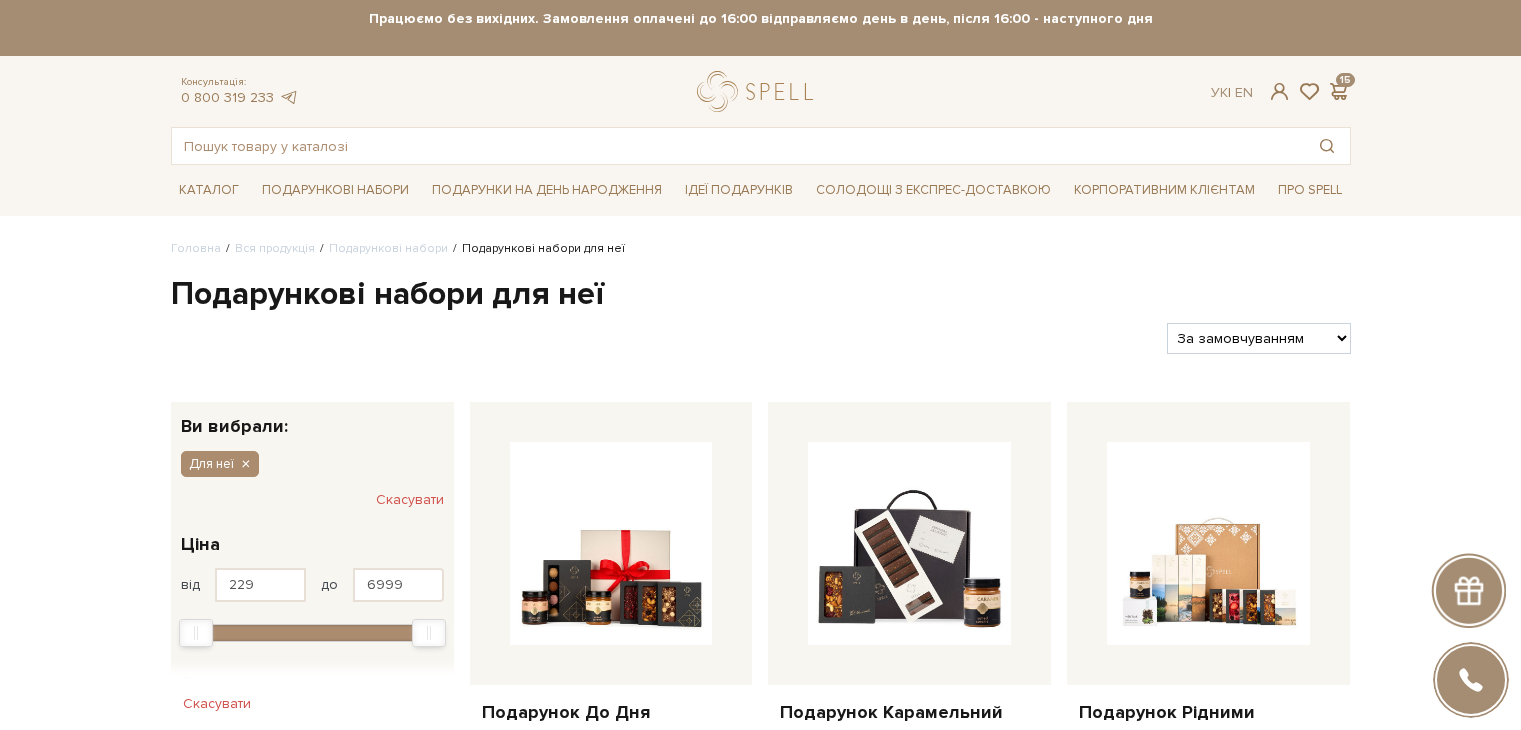 scroll, scrollTop: 0, scrollLeft: 0, axis: both 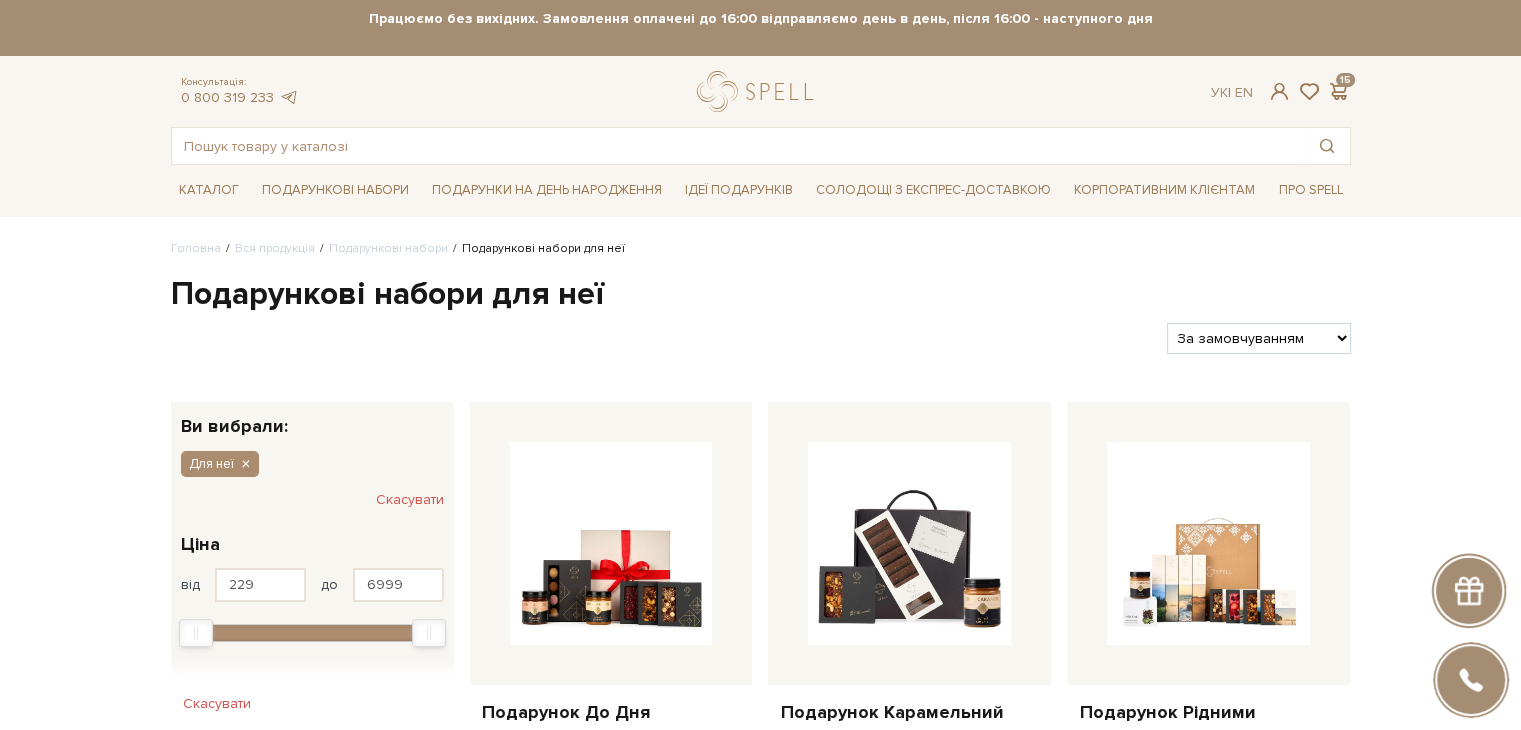 click on "За замовчуванням
За Ціною (зростання)
За Ціною (зменшення)
Новинки
За популярністю" at bounding box center [1258, 338] 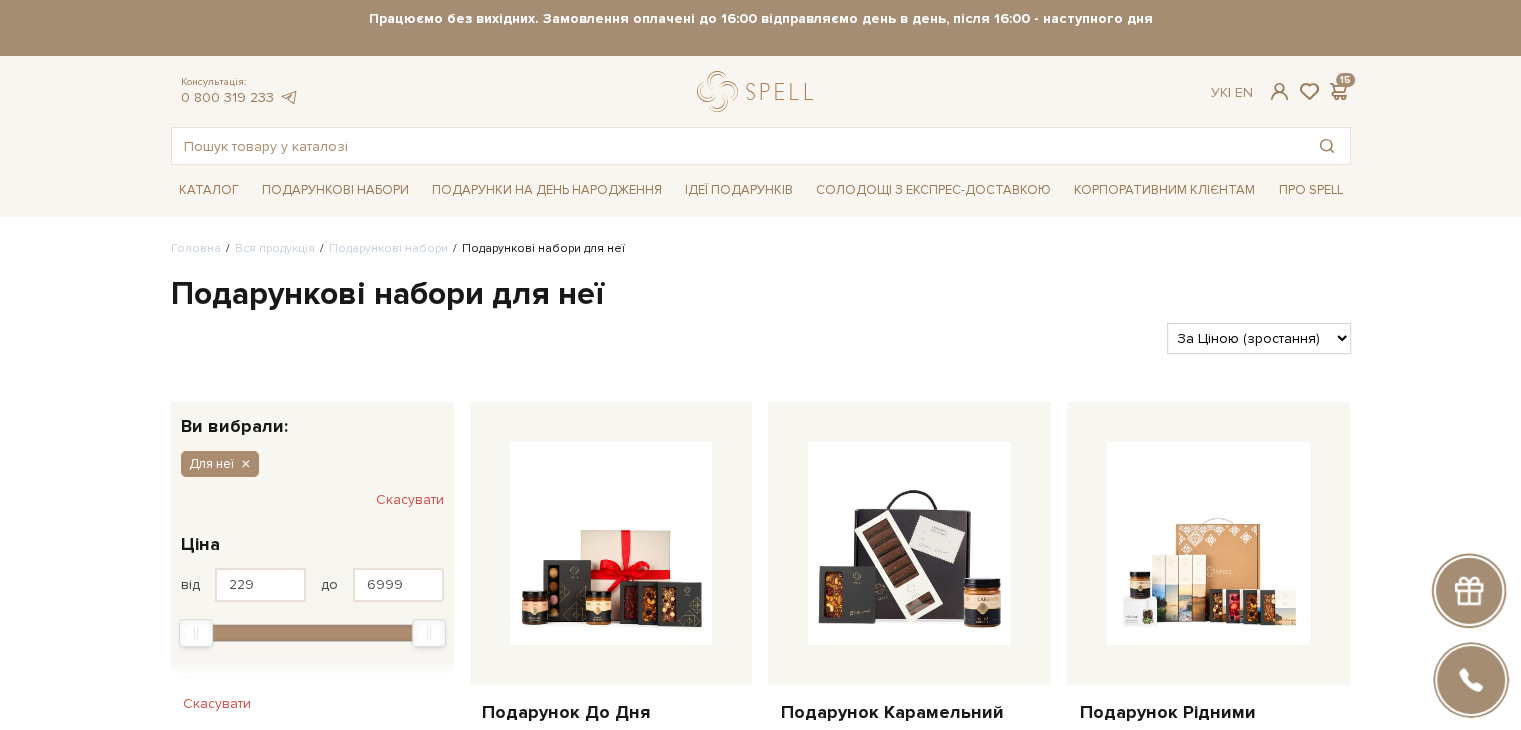 click on "За замовчуванням
За Ціною (зростання)
За Ціною (зменшення)
Новинки
За популярністю" at bounding box center [1258, 338] 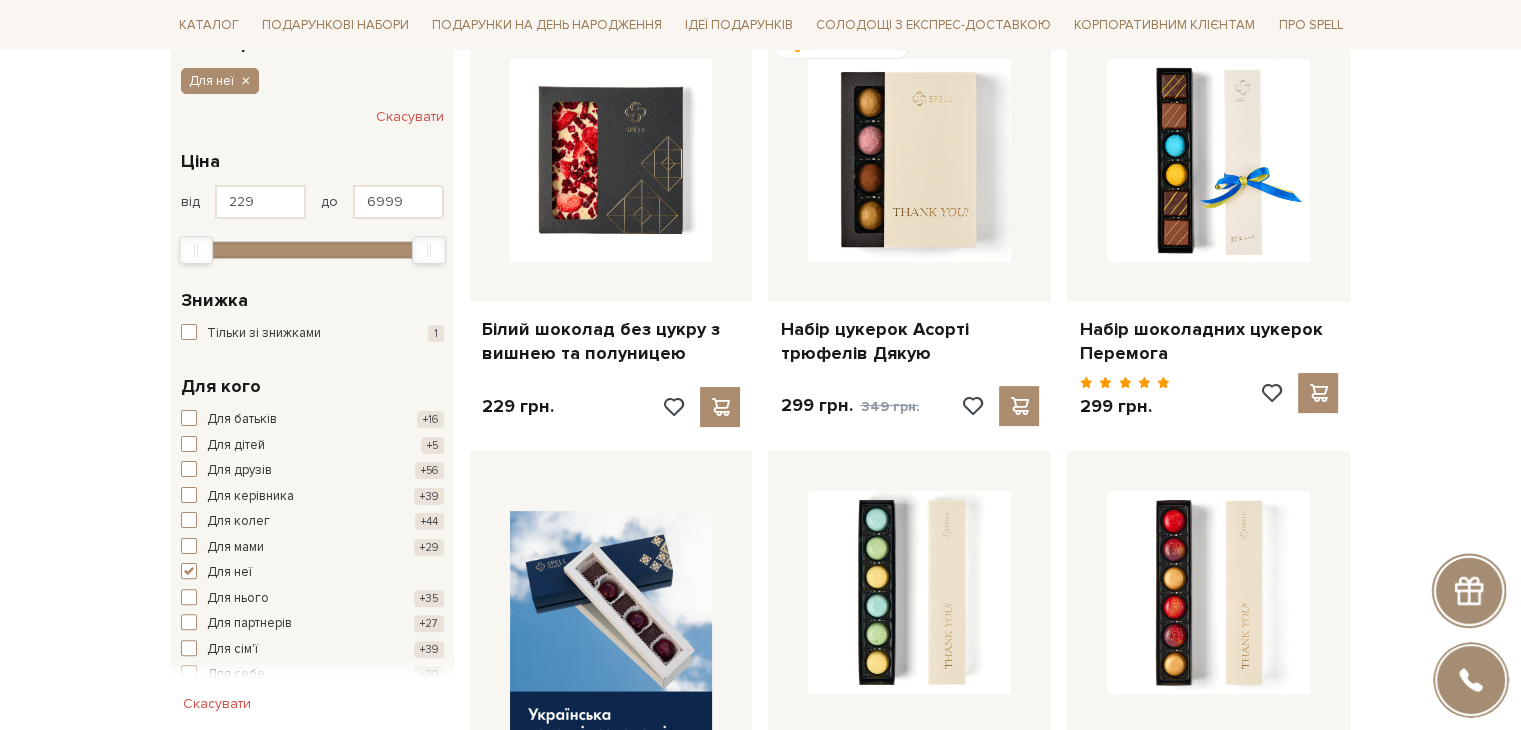 scroll, scrollTop: 0, scrollLeft: 0, axis: both 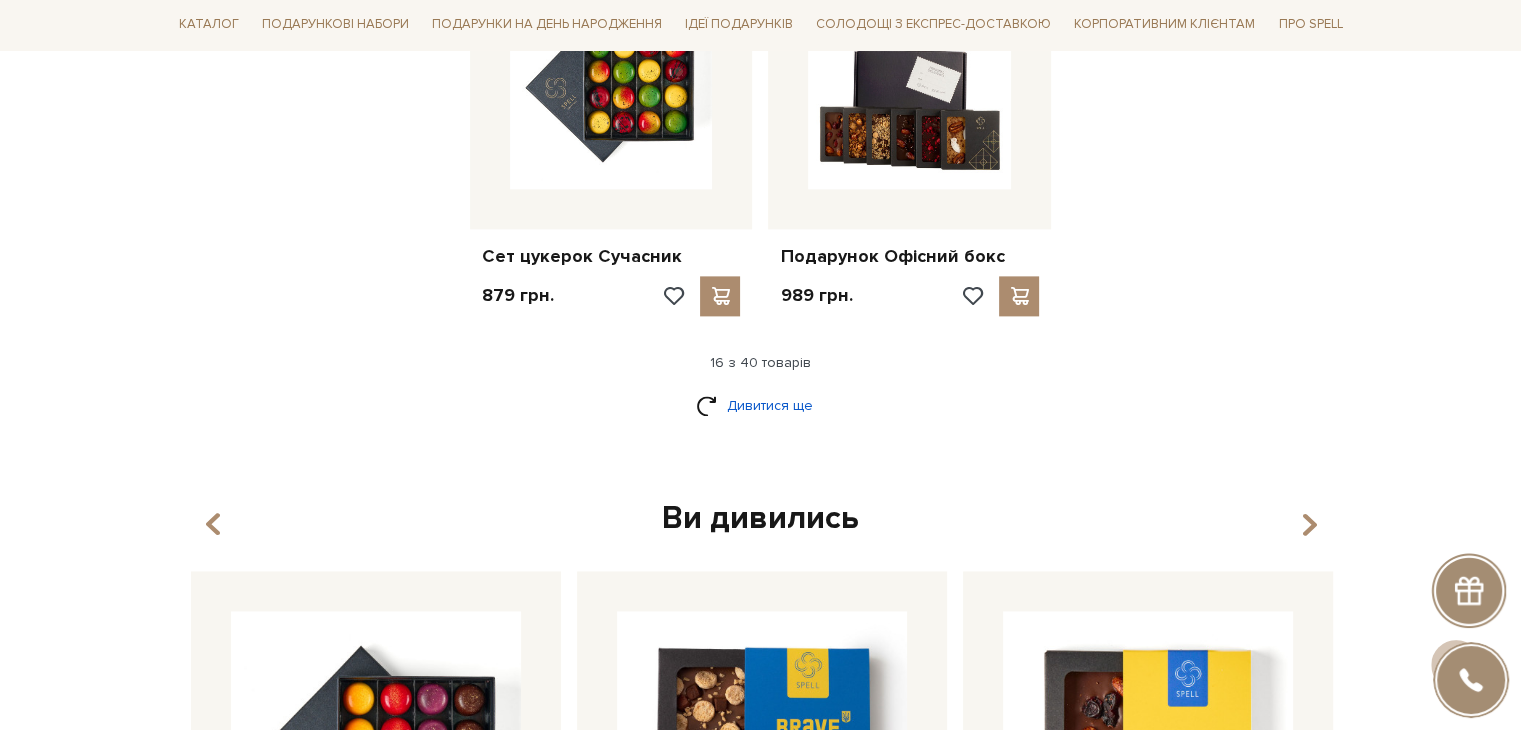 click on "Дивитися ще" at bounding box center [761, 405] 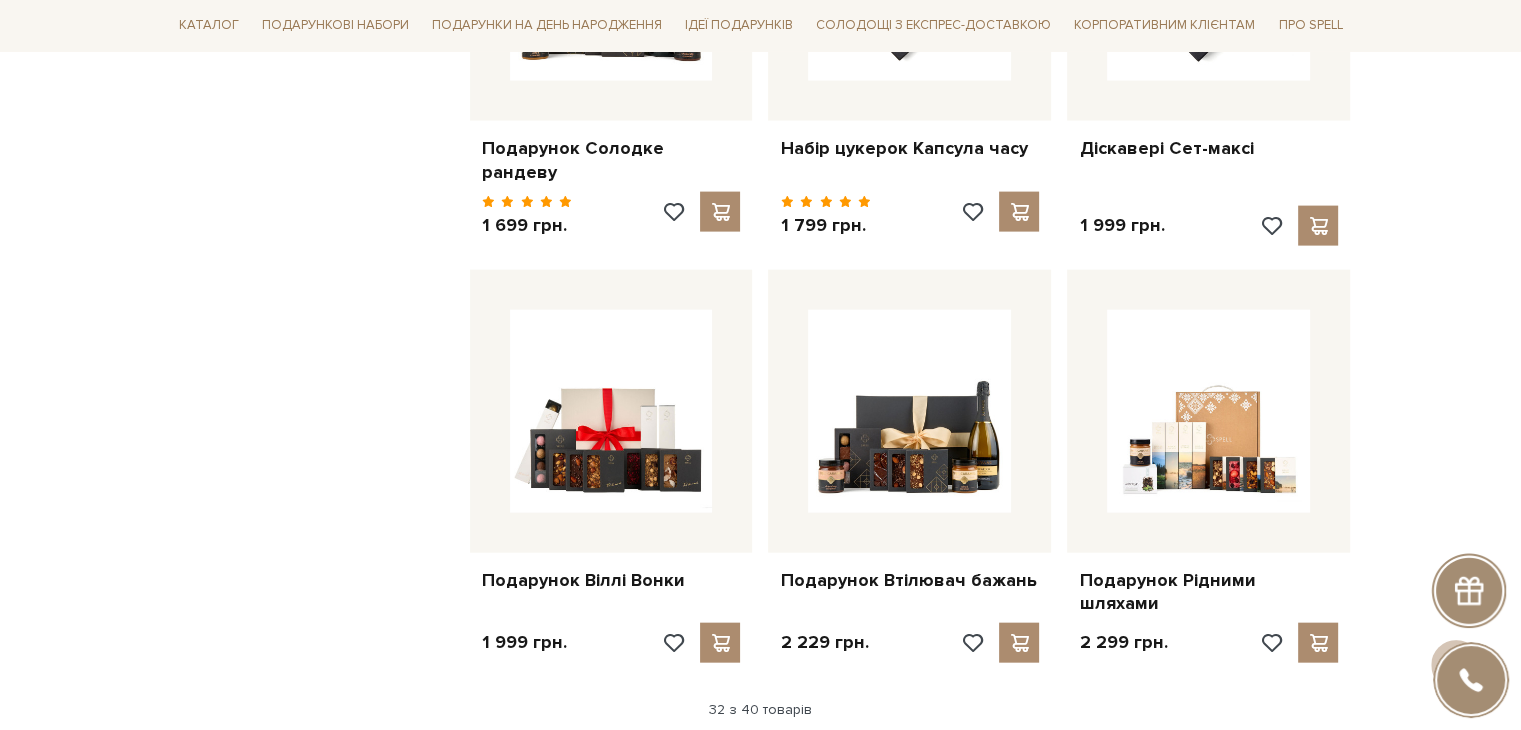 scroll, scrollTop: 4600, scrollLeft: 0, axis: vertical 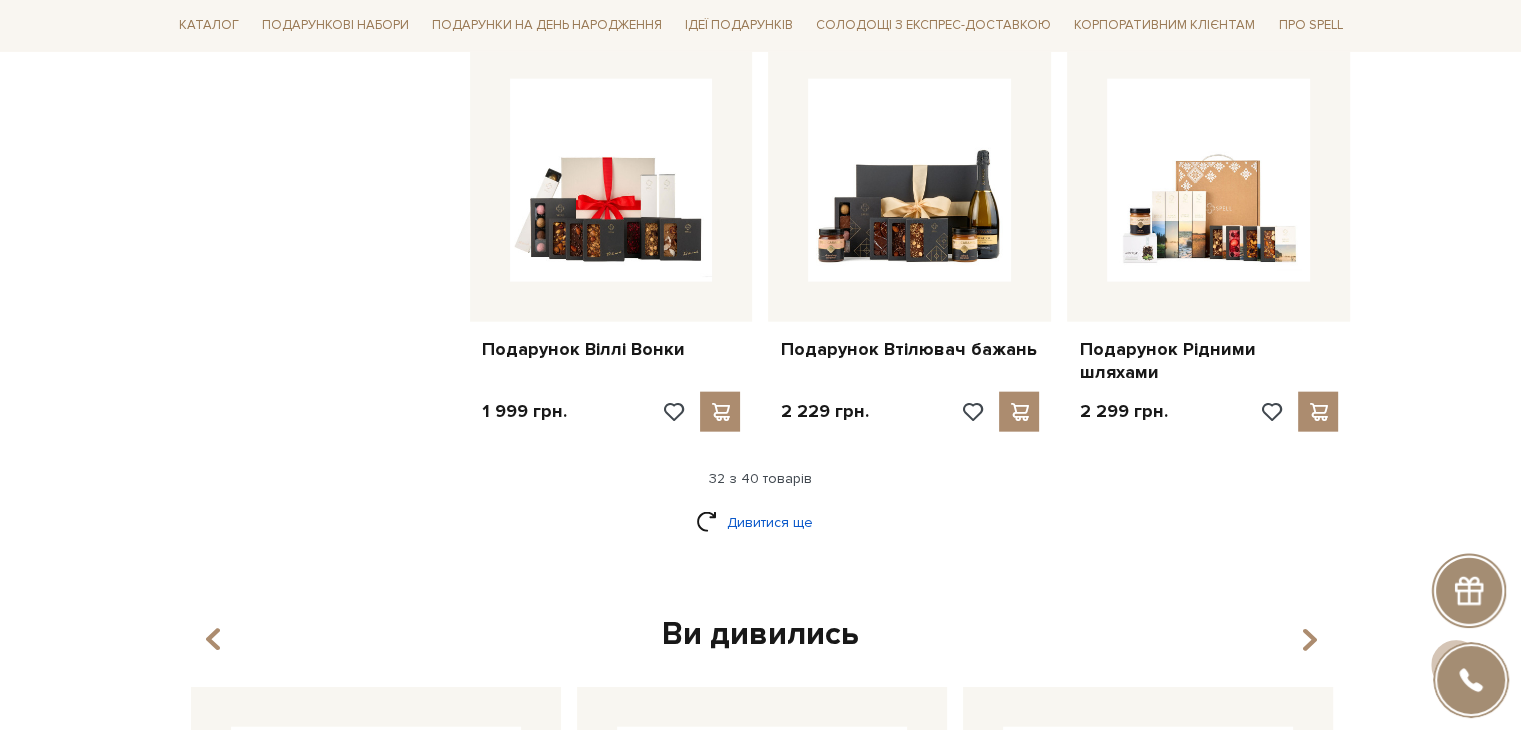 click on "Дивитися ще" at bounding box center [761, 522] 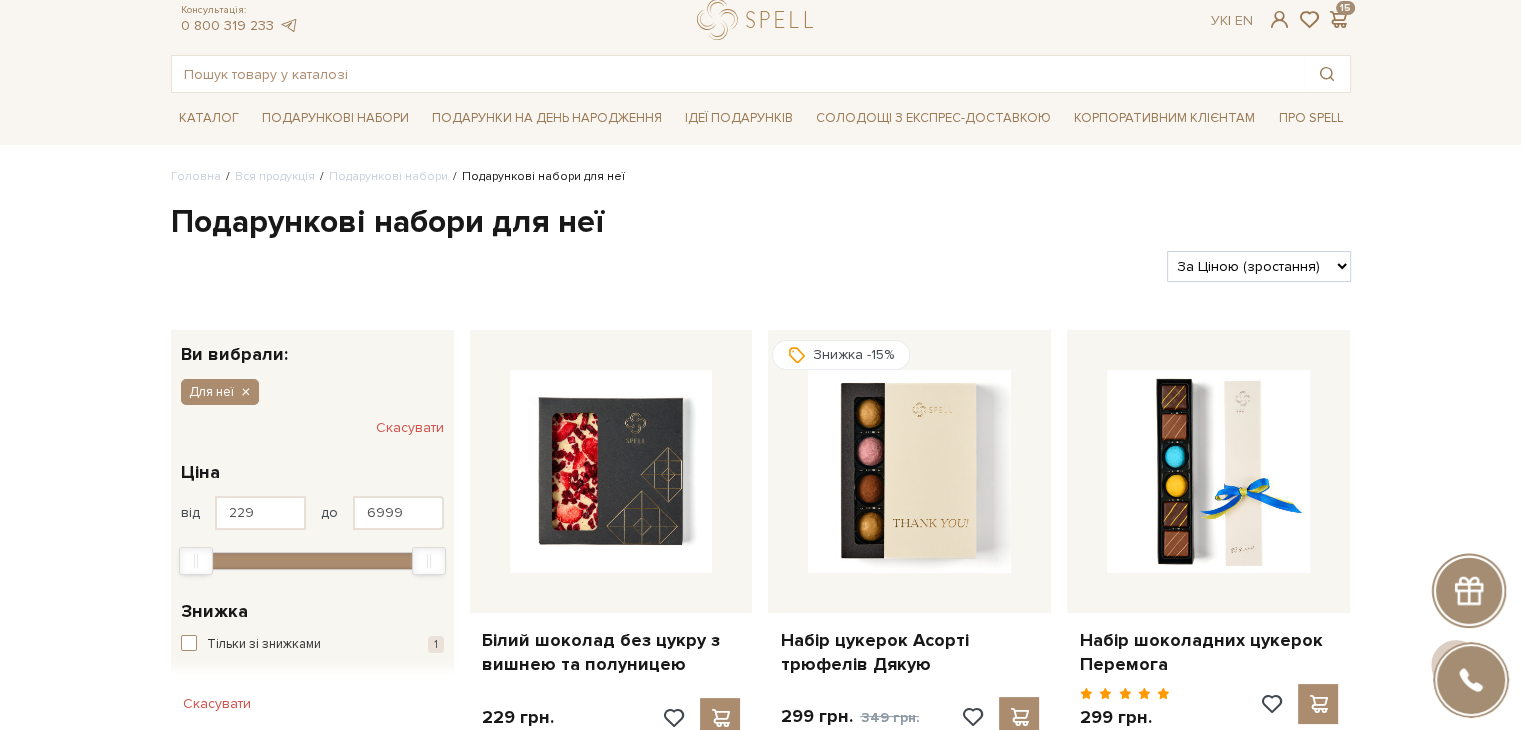 scroll, scrollTop: 0, scrollLeft: 0, axis: both 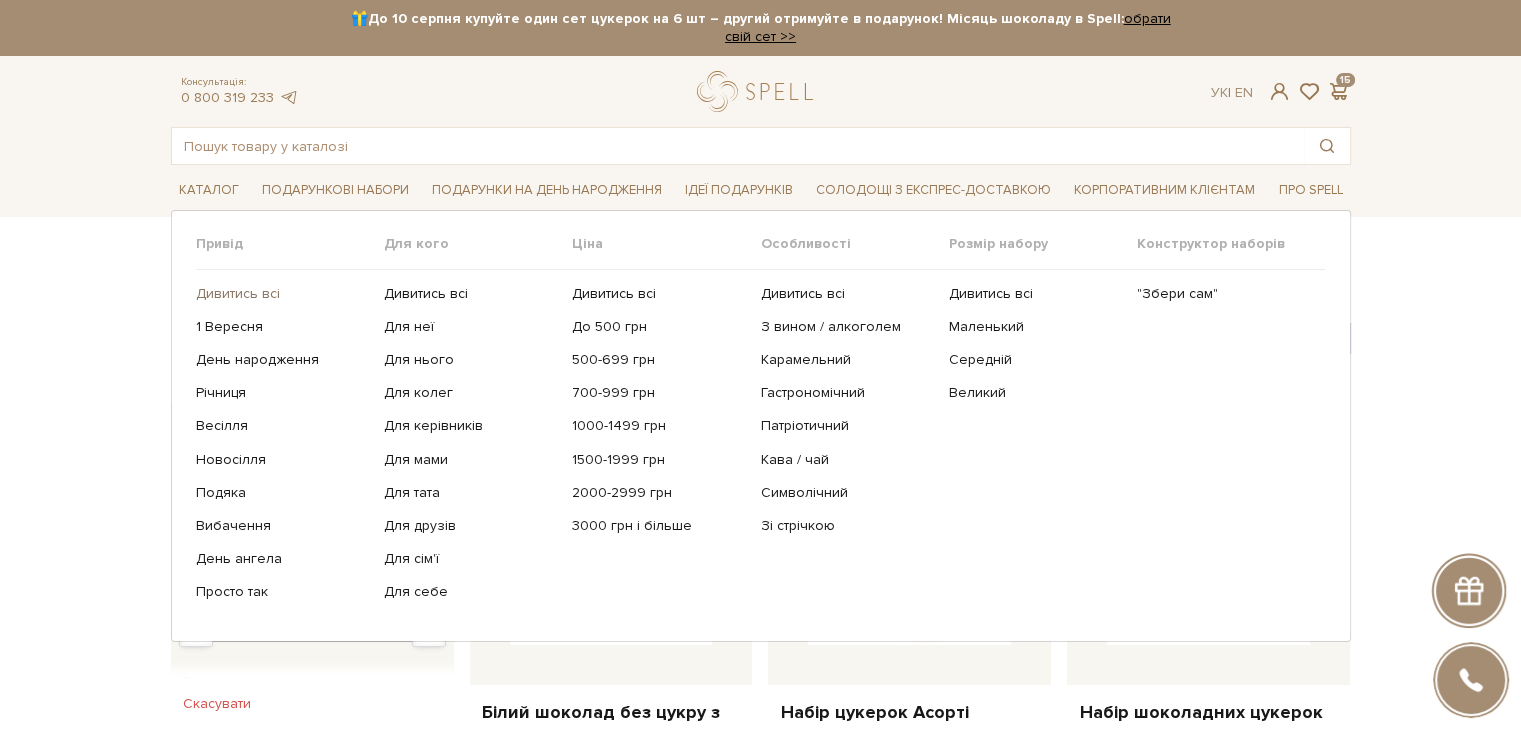 click on "Дивитись всі" at bounding box center (282, 294) 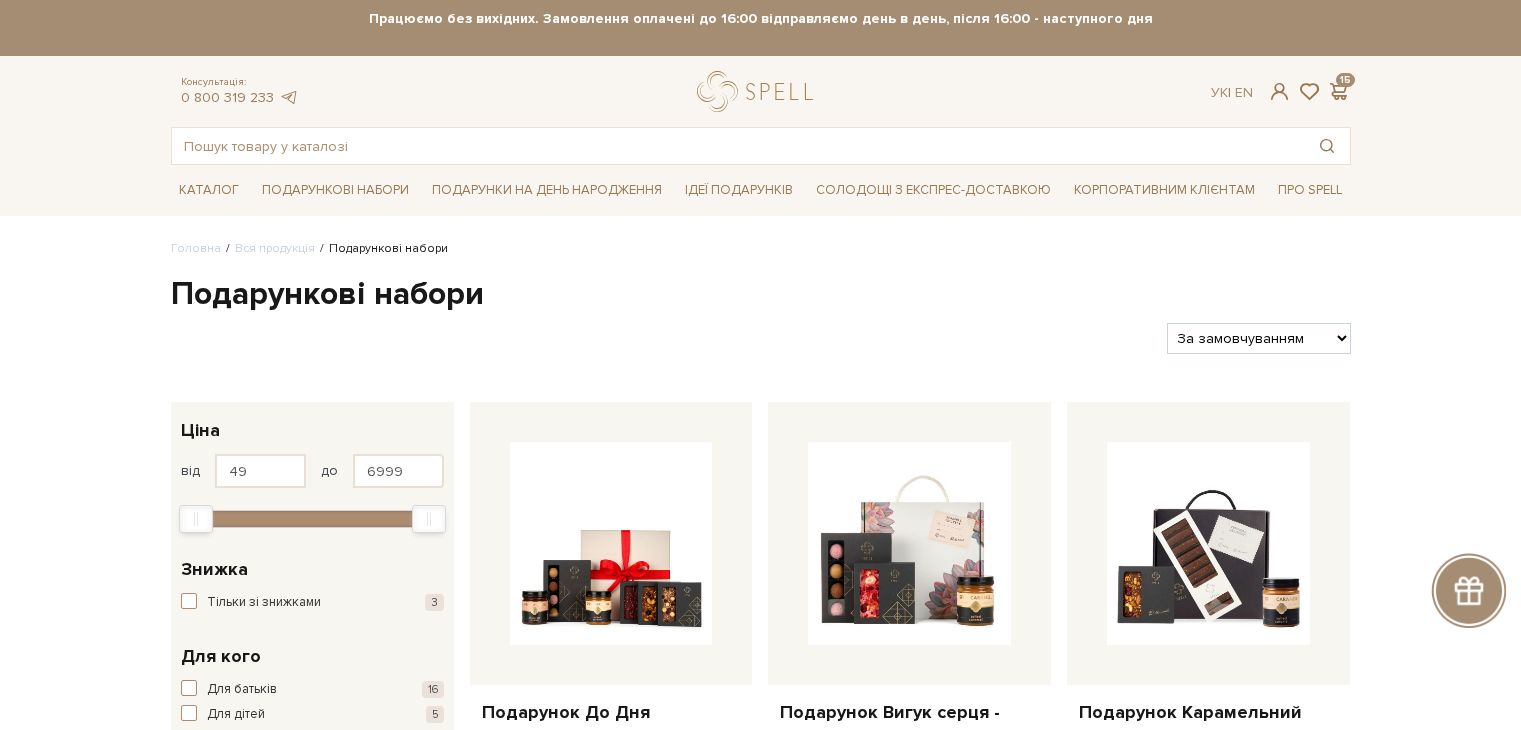 scroll, scrollTop: 0, scrollLeft: 0, axis: both 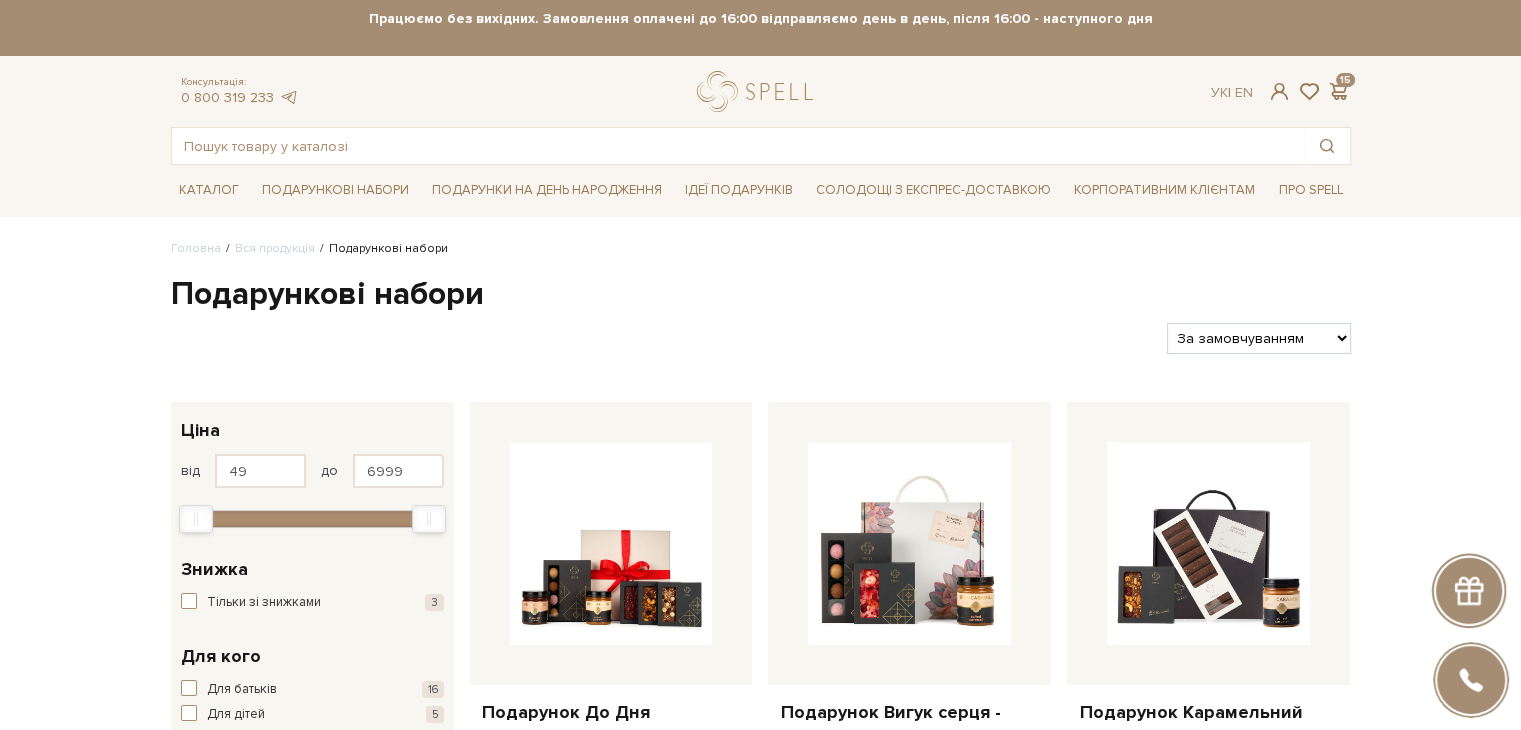 click on "За замовчуванням
За Ціною (зростання)
За Ціною (зменшення)
Новинки
За популярністю" at bounding box center [1258, 338] 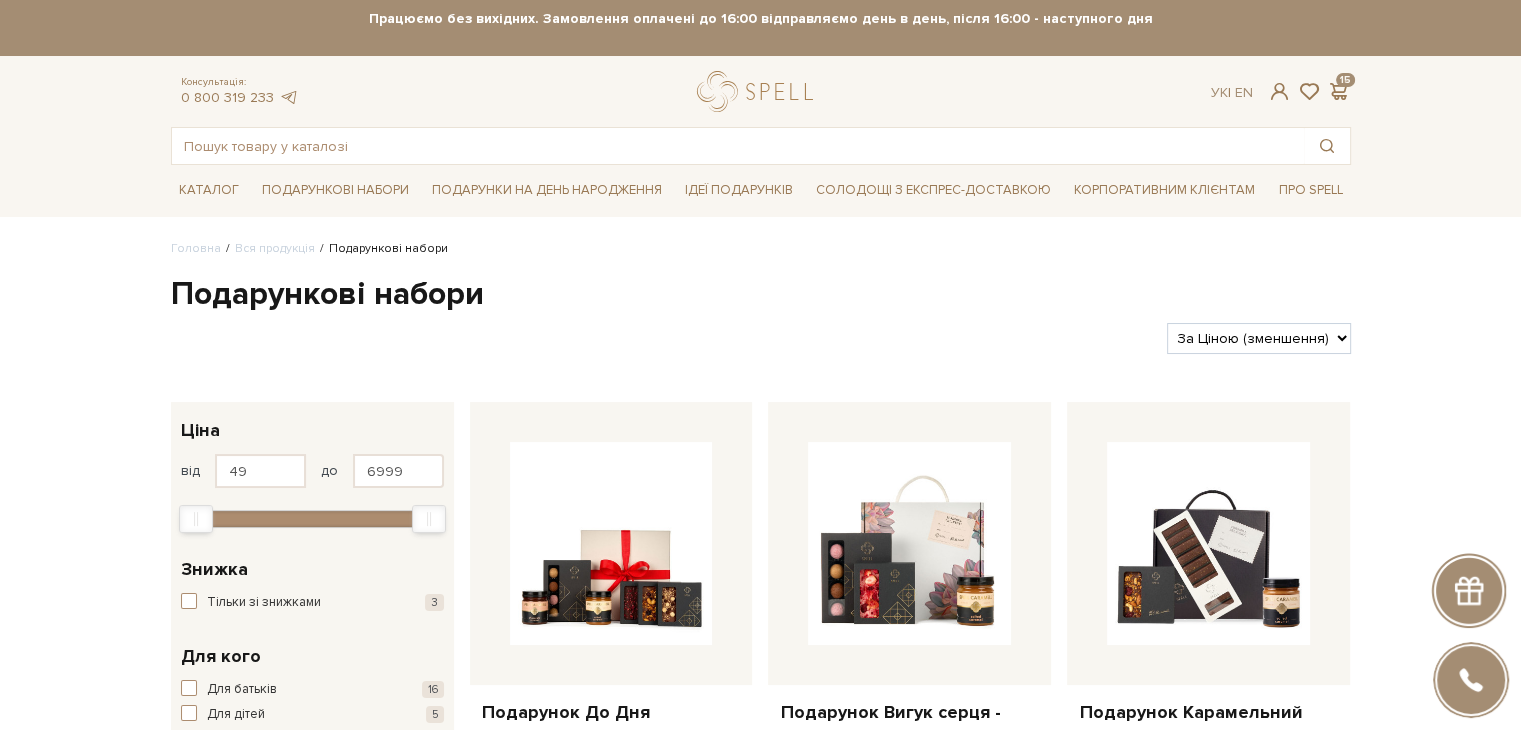 click on "За замовчуванням
За Ціною (зростання)
За Ціною (зменшення)
Новинки
За популярністю" at bounding box center [1258, 338] 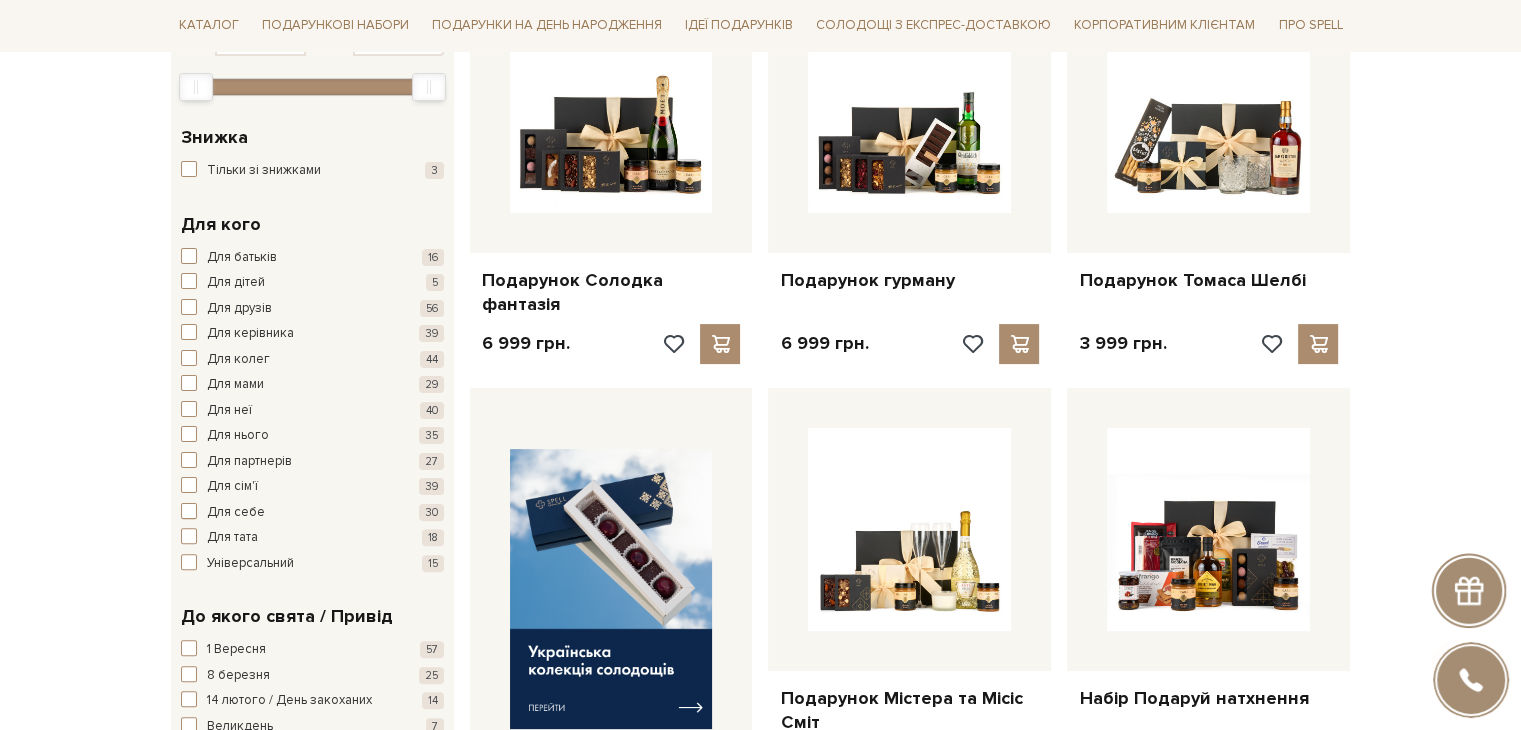 scroll, scrollTop: 500, scrollLeft: 0, axis: vertical 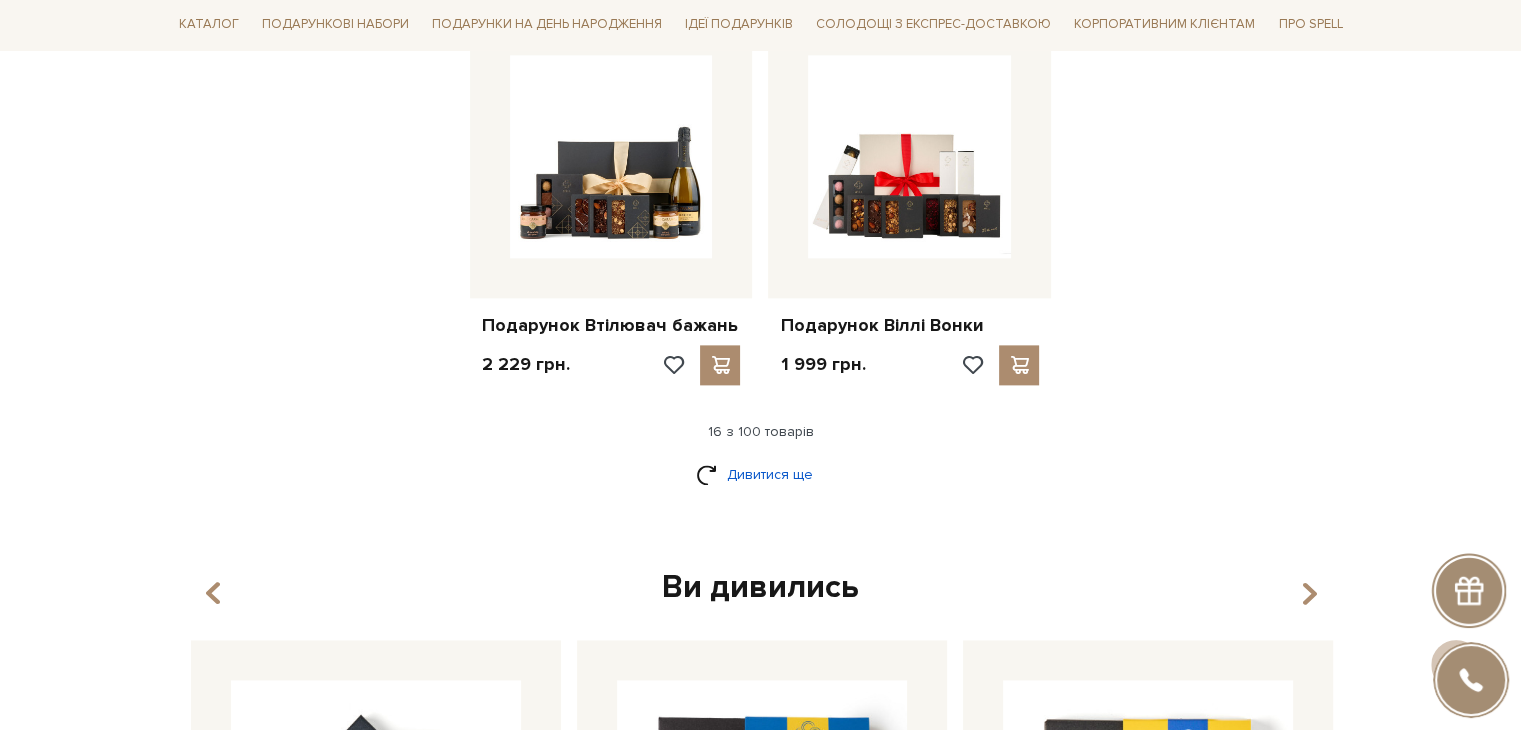 click on "Дивитися ще" at bounding box center [761, 474] 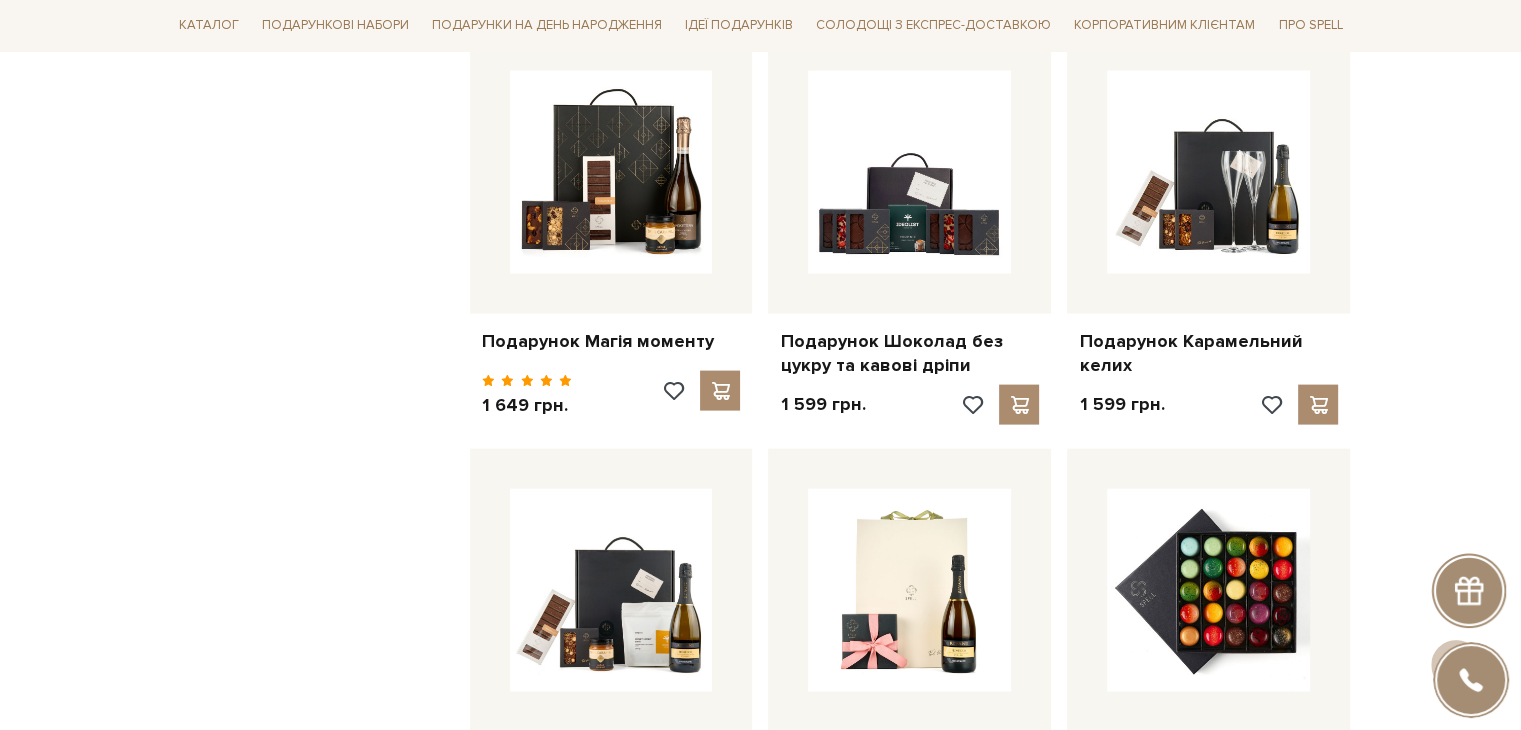 scroll, scrollTop: 4300, scrollLeft: 0, axis: vertical 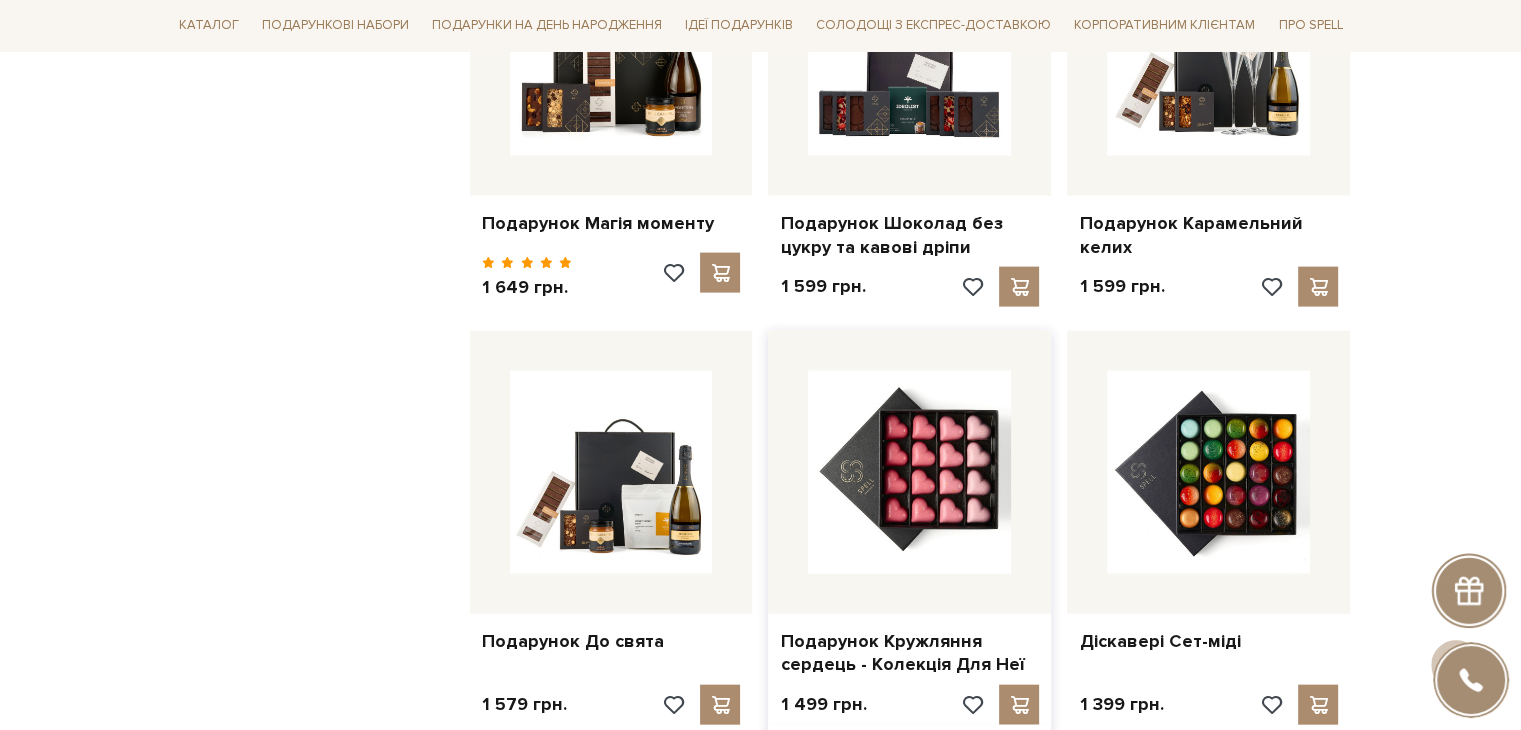 click at bounding box center [909, 472] 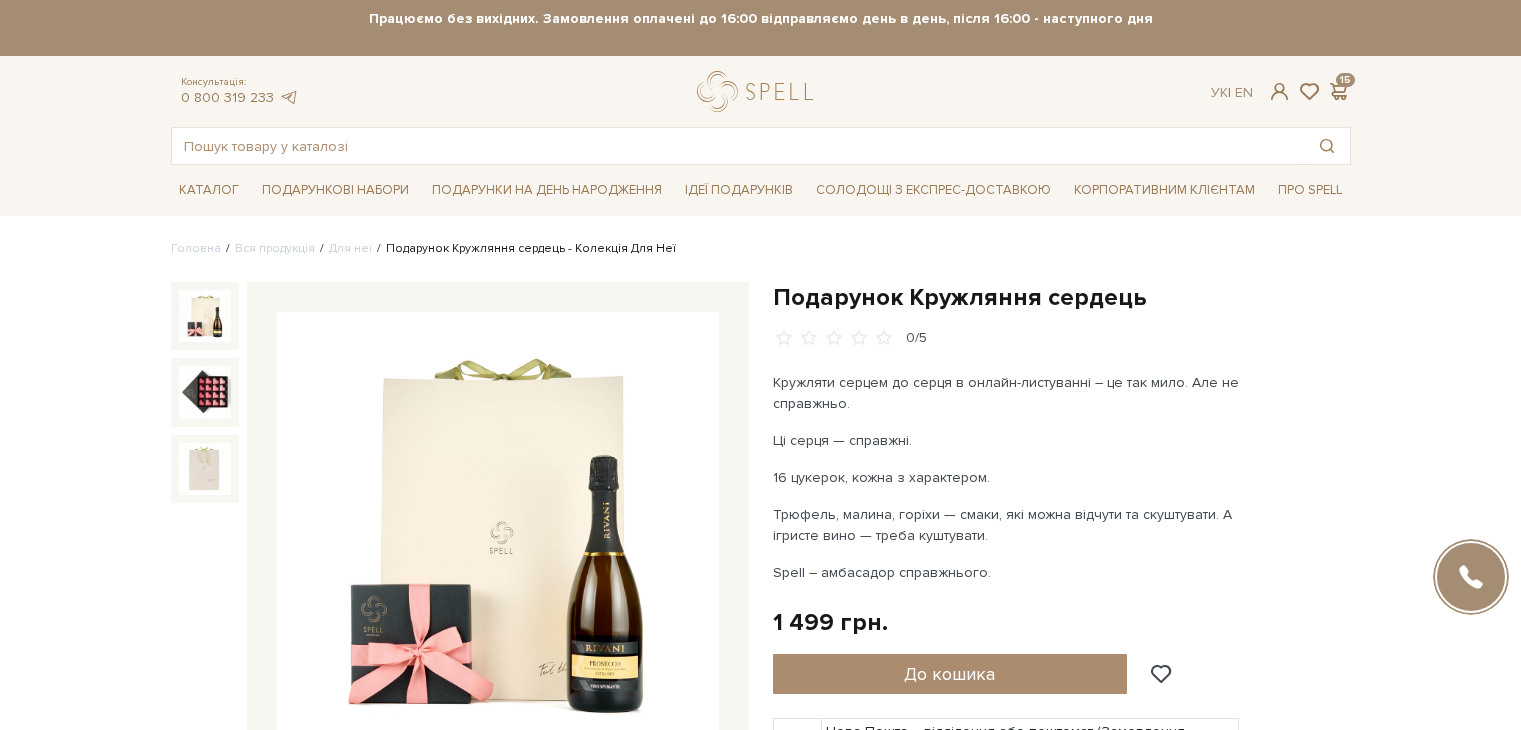 scroll, scrollTop: 0, scrollLeft: 0, axis: both 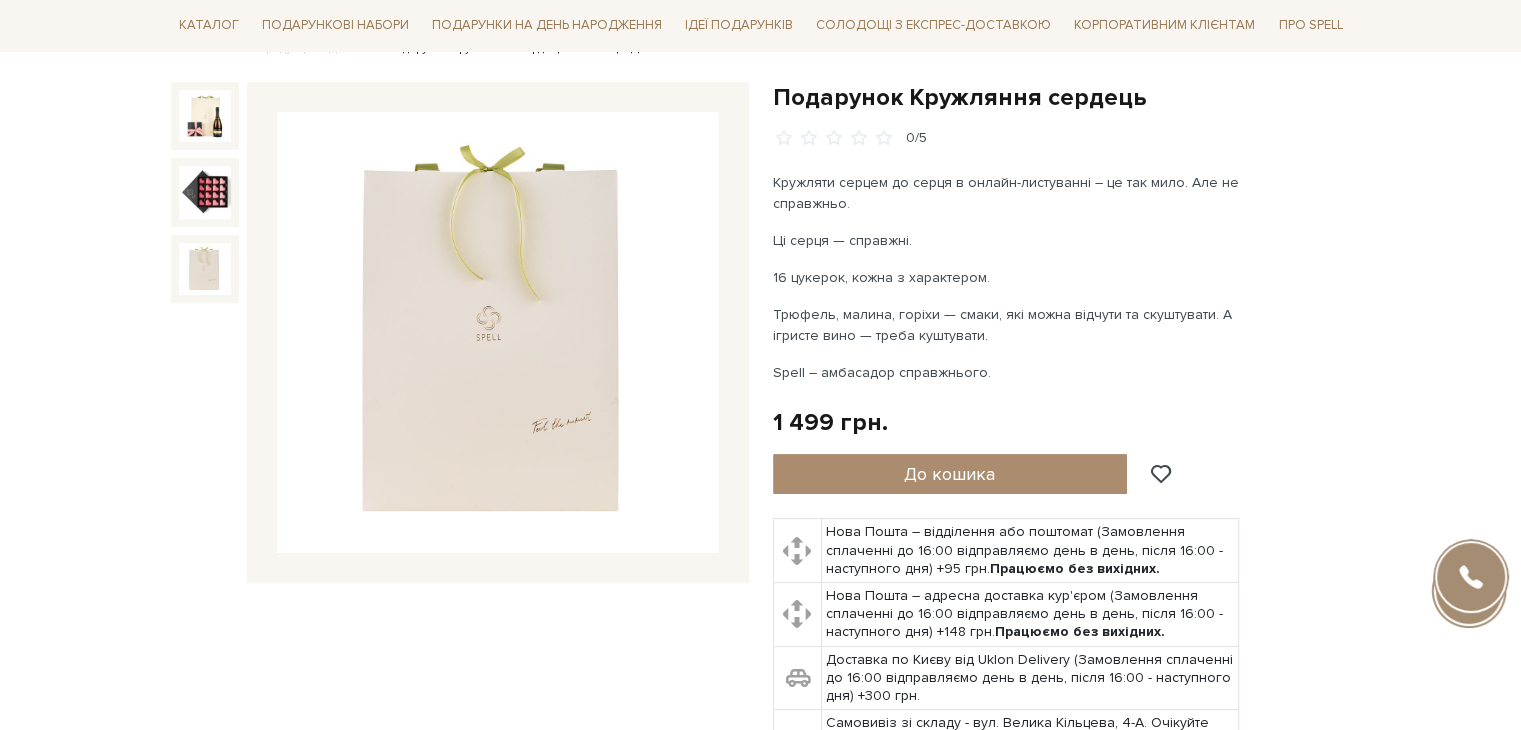 click at bounding box center [205, 269] 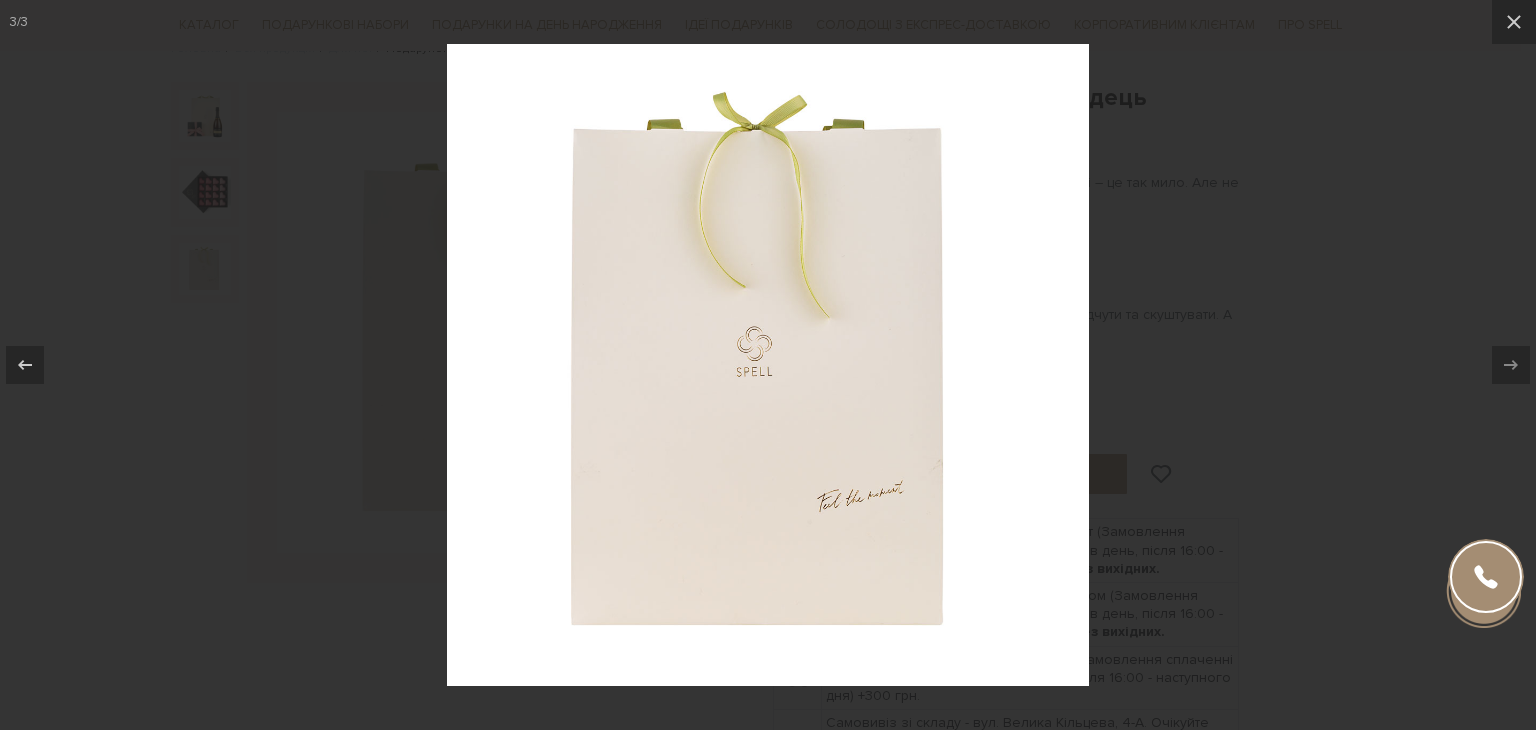 click at bounding box center (768, 365) 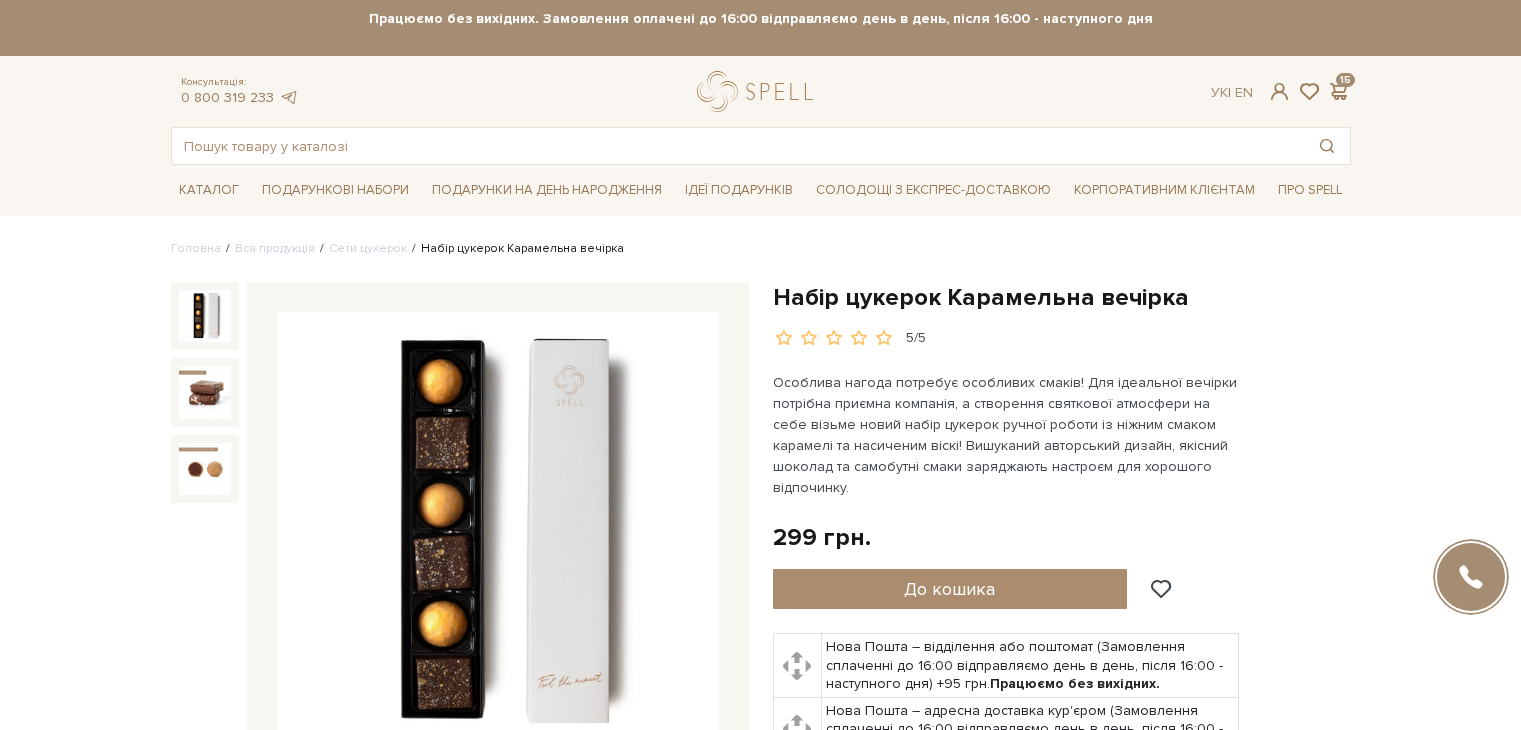 scroll, scrollTop: 0, scrollLeft: 0, axis: both 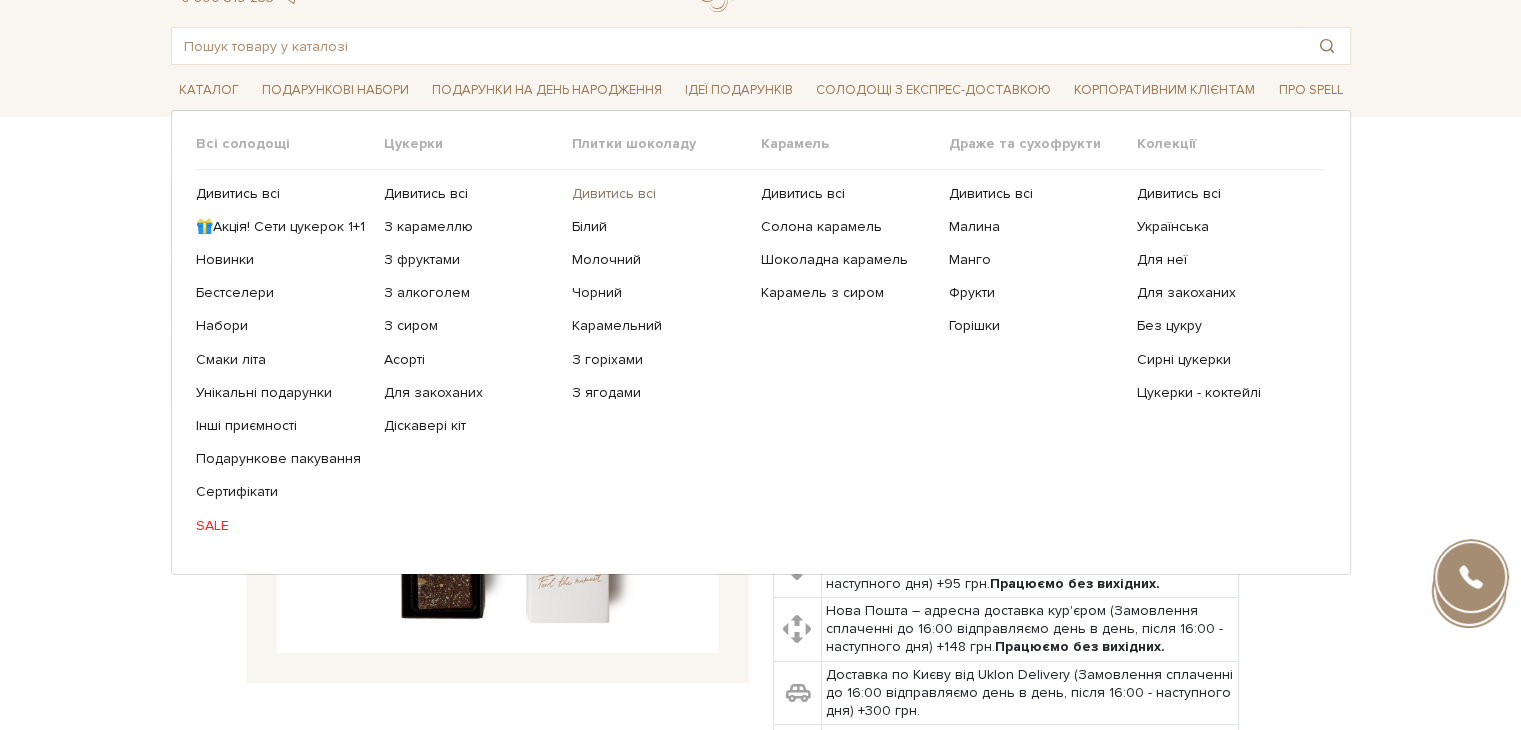 click on "Дивитись всі" at bounding box center [658, 194] 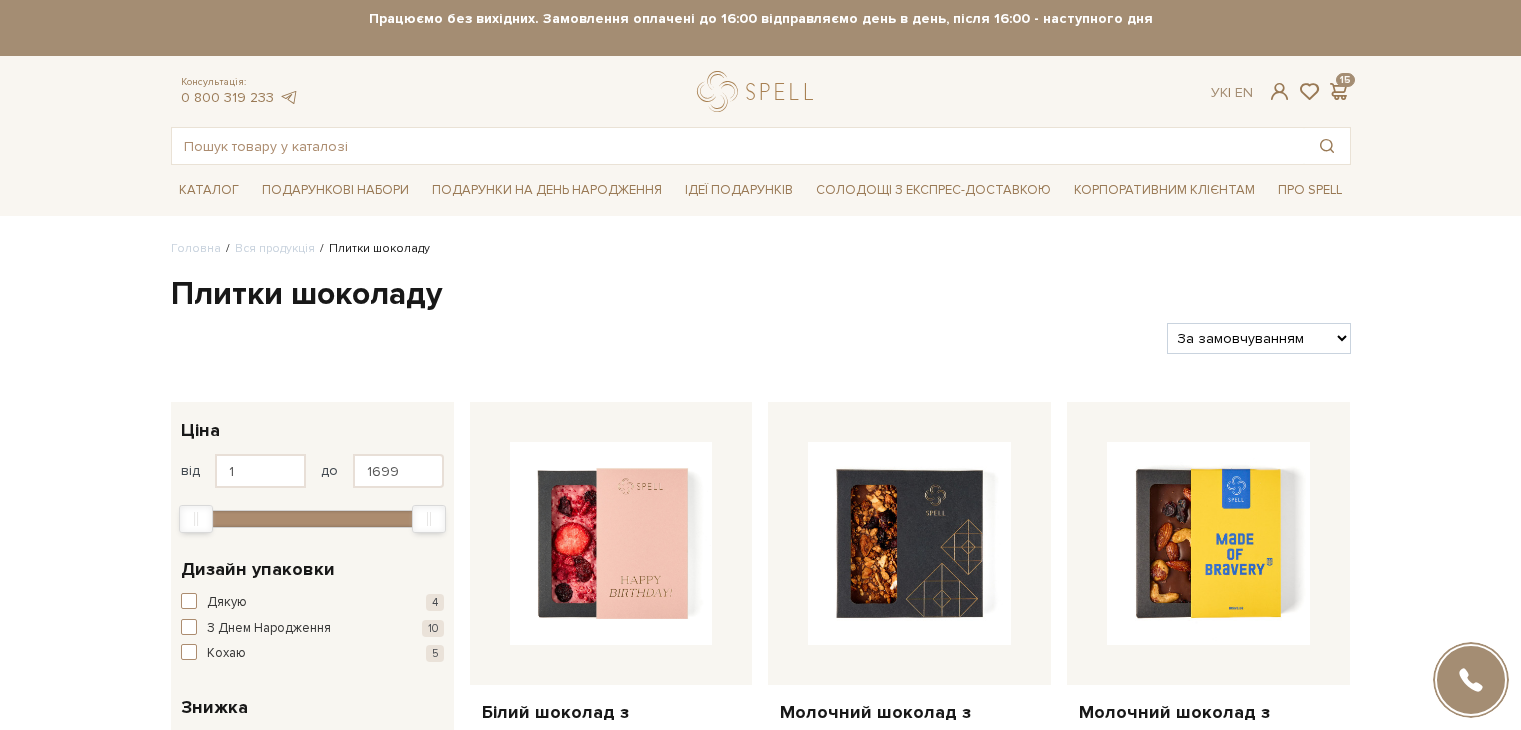 scroll, scrollTop: 0, scrollLeft: 0, axis: both 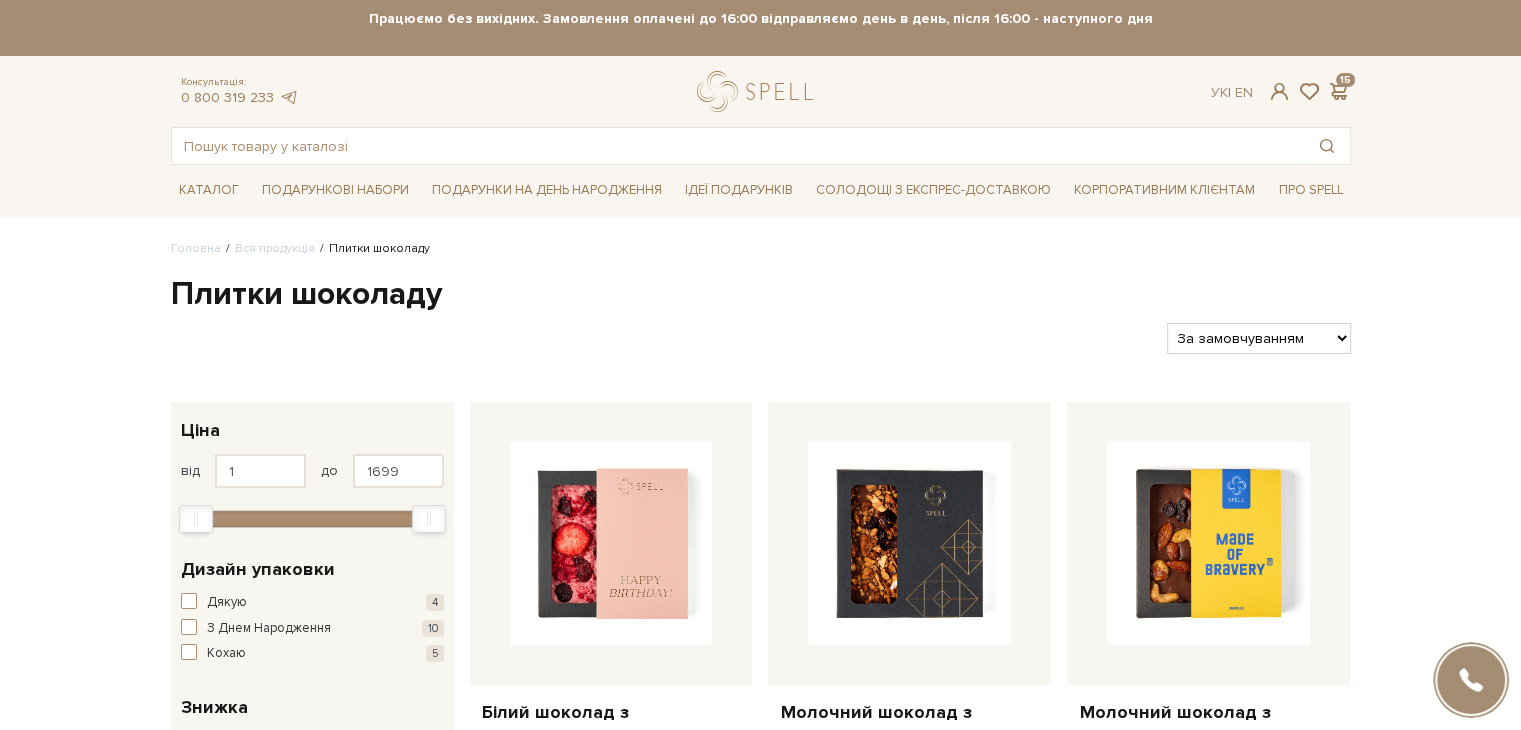 click on "За замовчуванням
За Ціною (зростання)
За Ціною (зменшення)
Новинки
За популярністю" at bounding box center (1258, 338) 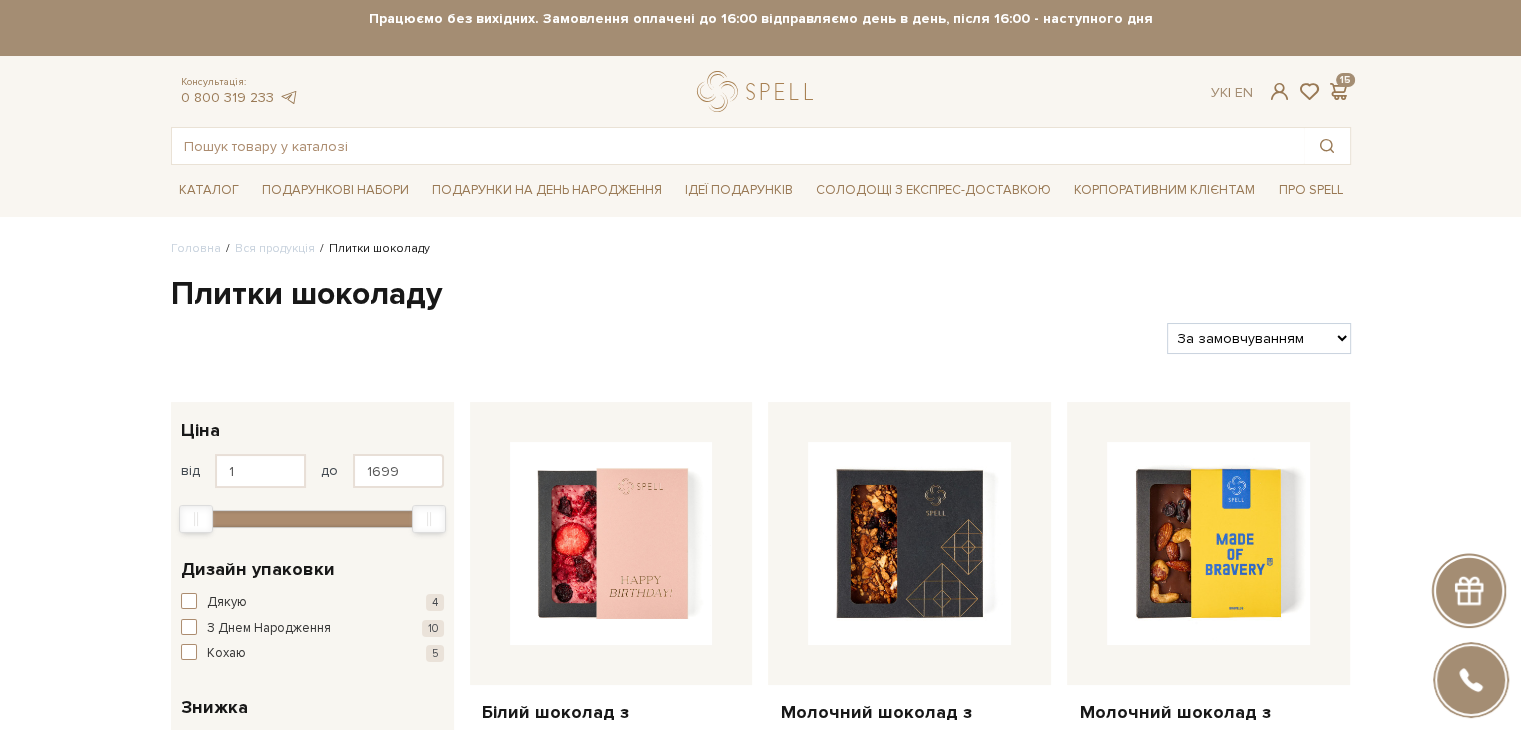 scroll, scrollTop: 0, scrollLeft: 0, axis: both 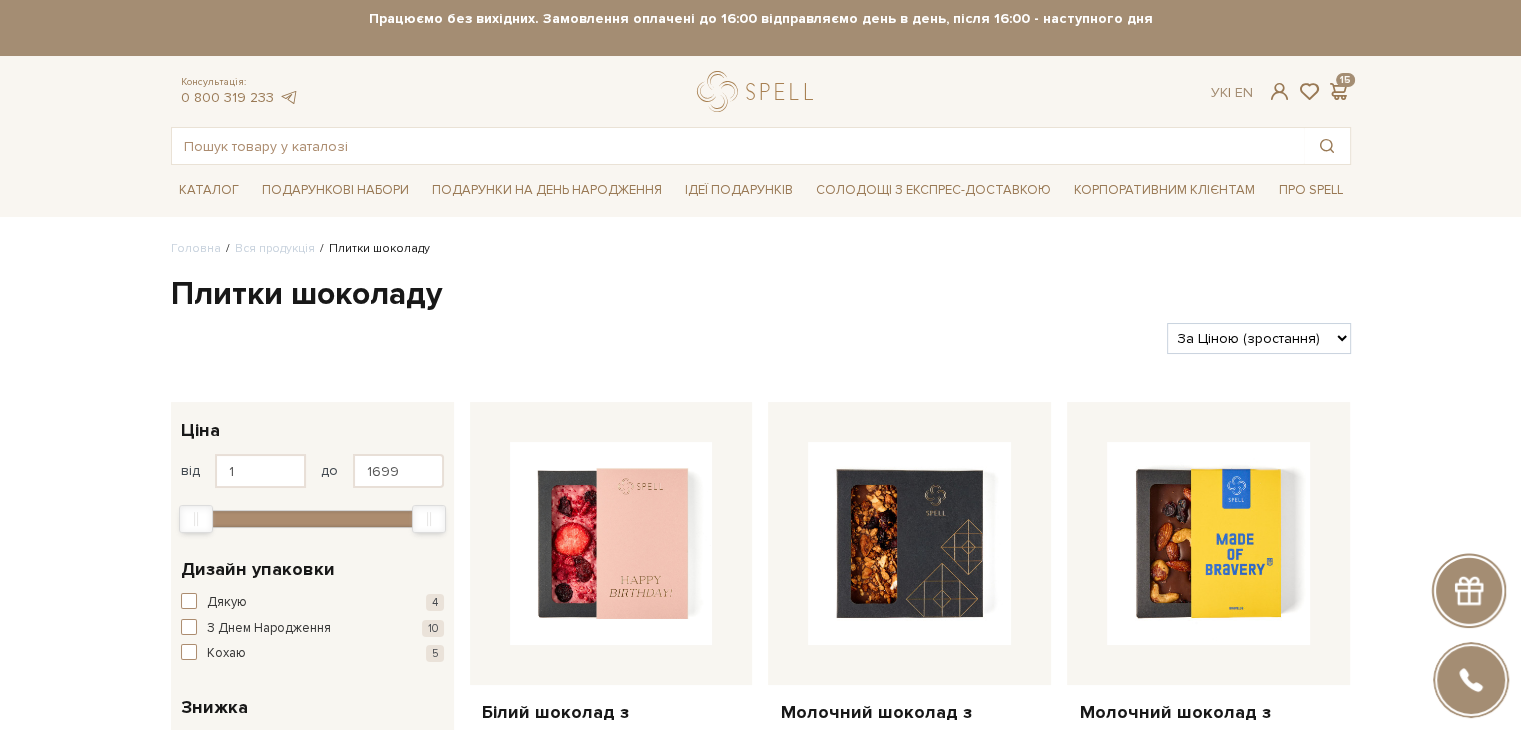 click on "За замовчуванням
За Ціною (зростання)
За Ціною (зменшення)
Новинки
За популярністю" at bounding box center (1258, 338) 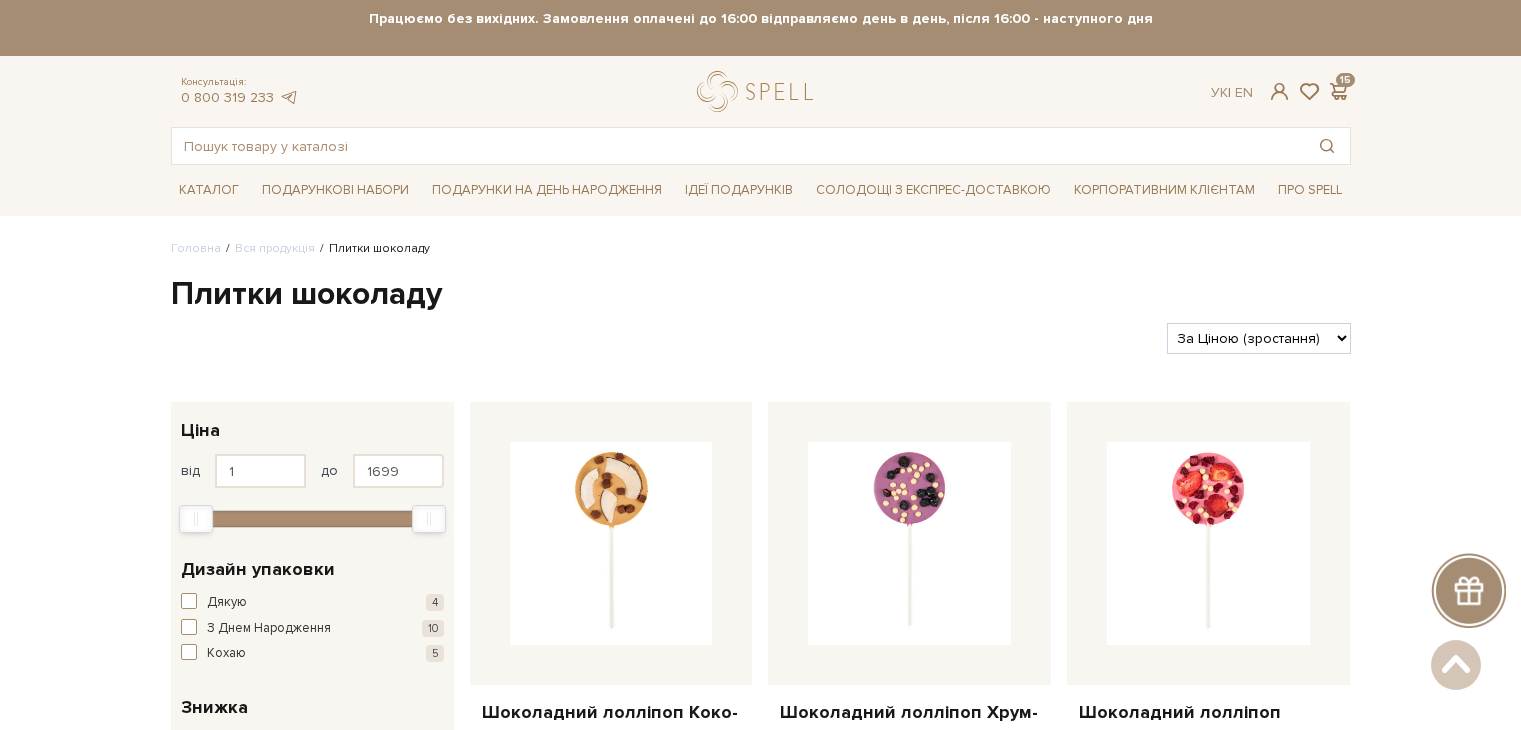 scroll, scrollTop: 736, scrollLeft: 0, axis: vertical 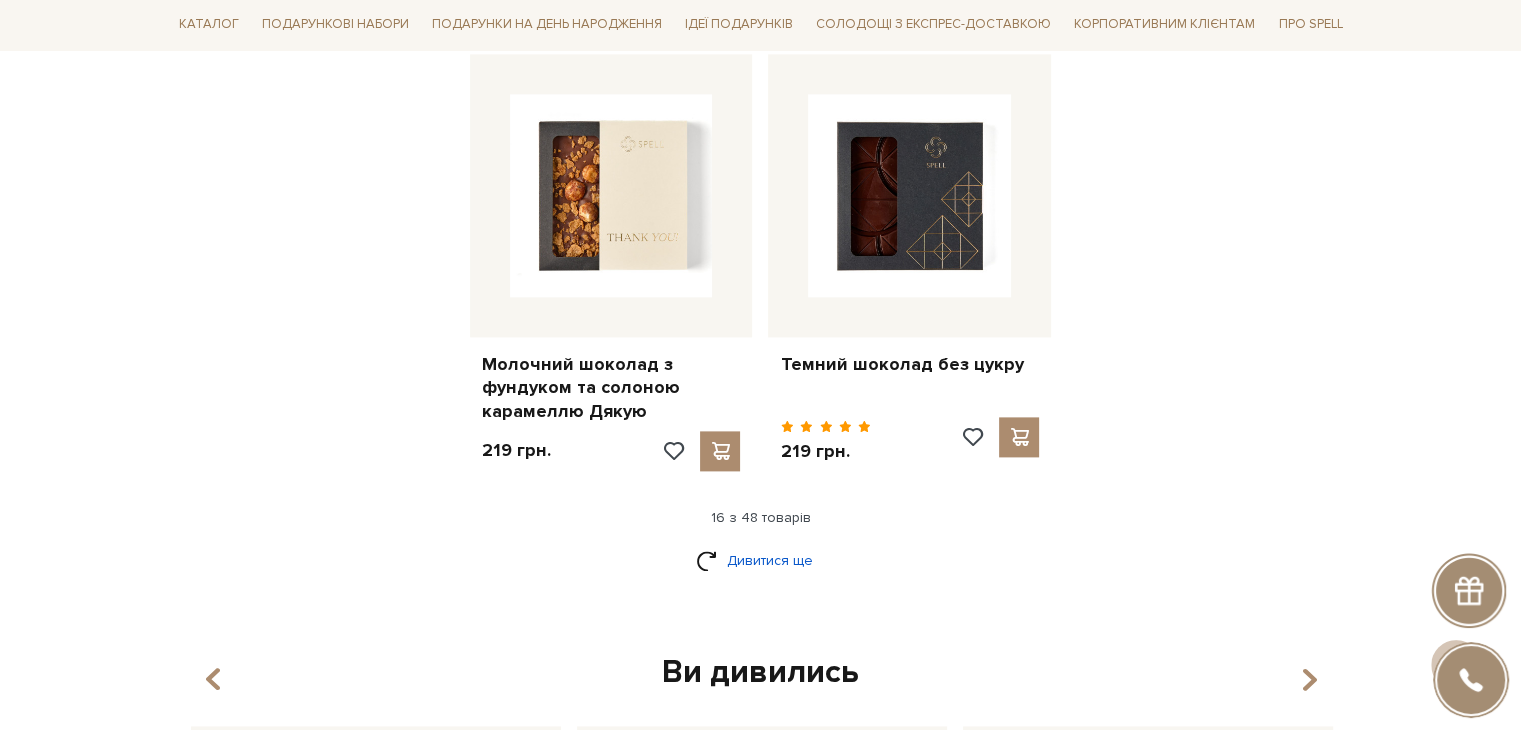 click on "Дивитися ще" at bounding box center [761, 560] 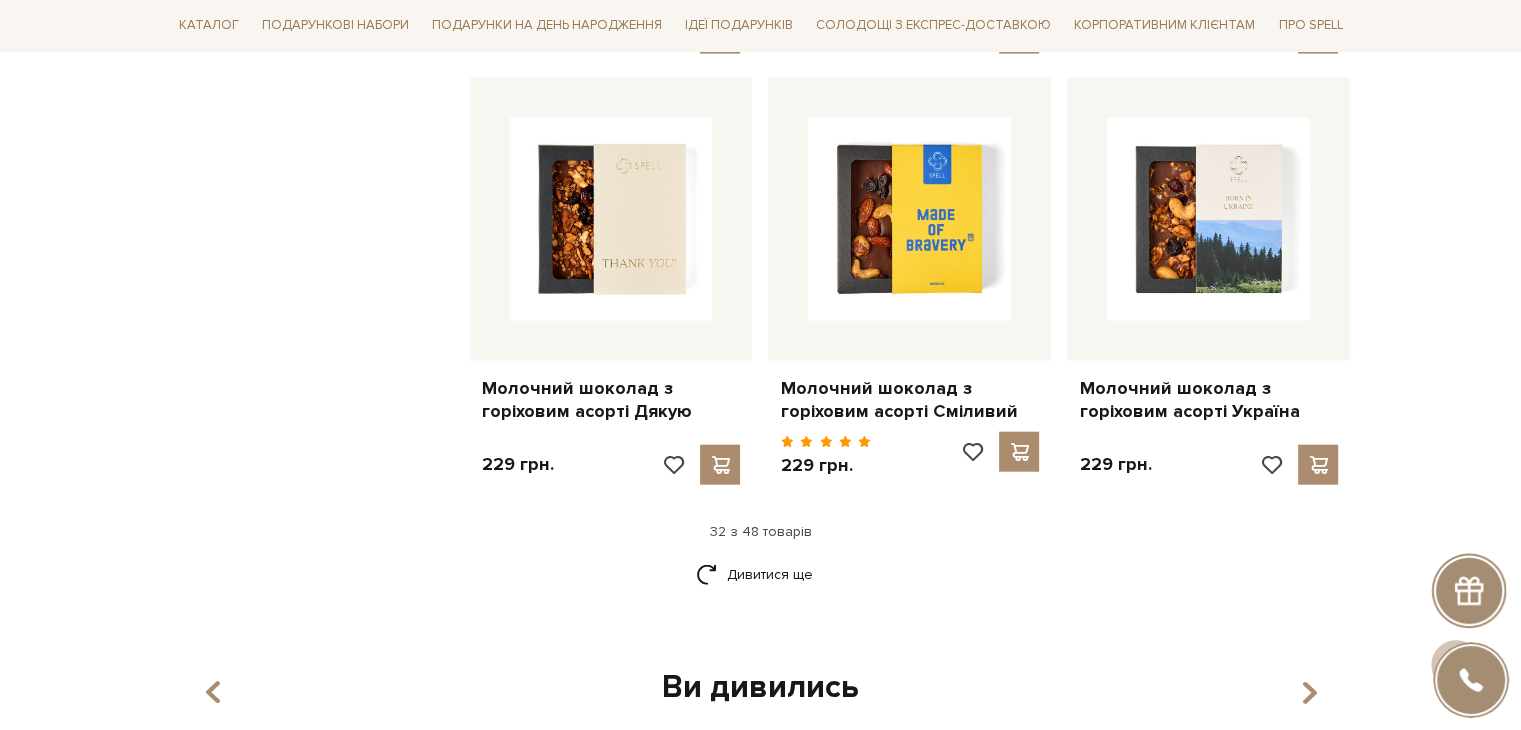 scroll, scrollTop: 4736, scrollLeft: 0, axis: vertical 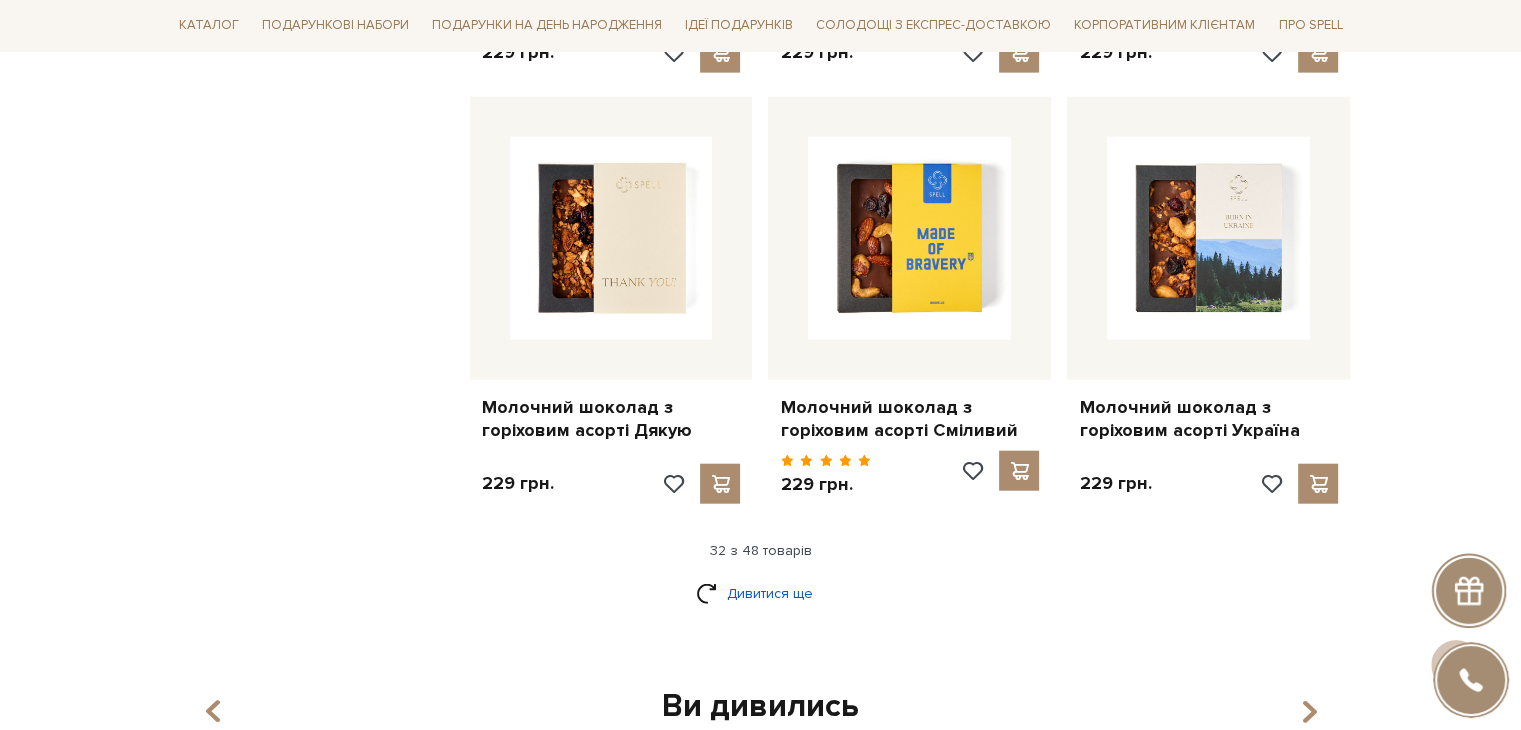 click on "Дивитися ще" at bounding box center [761, 593] 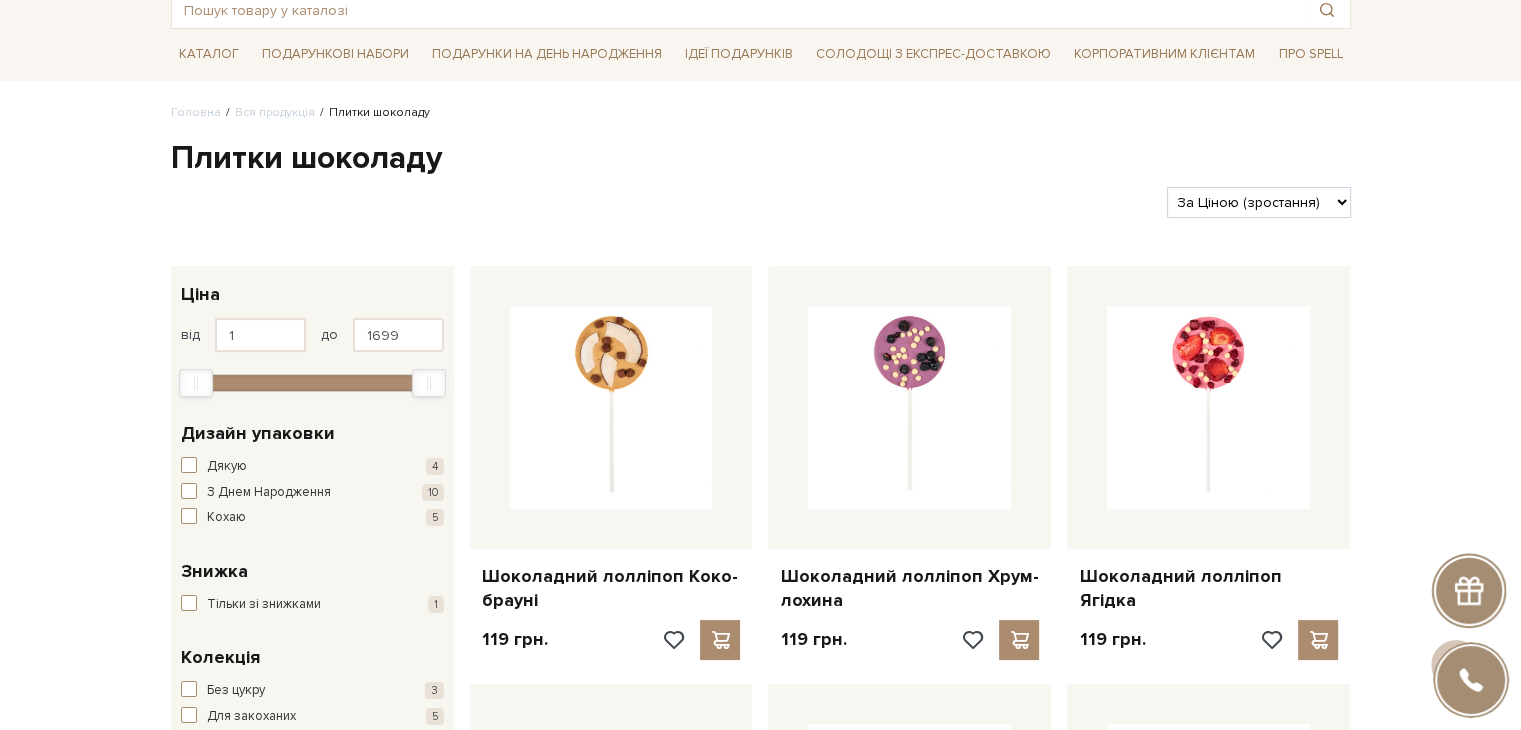 scroll, scrollTop: 0, scrollLeft: 0, axis: both 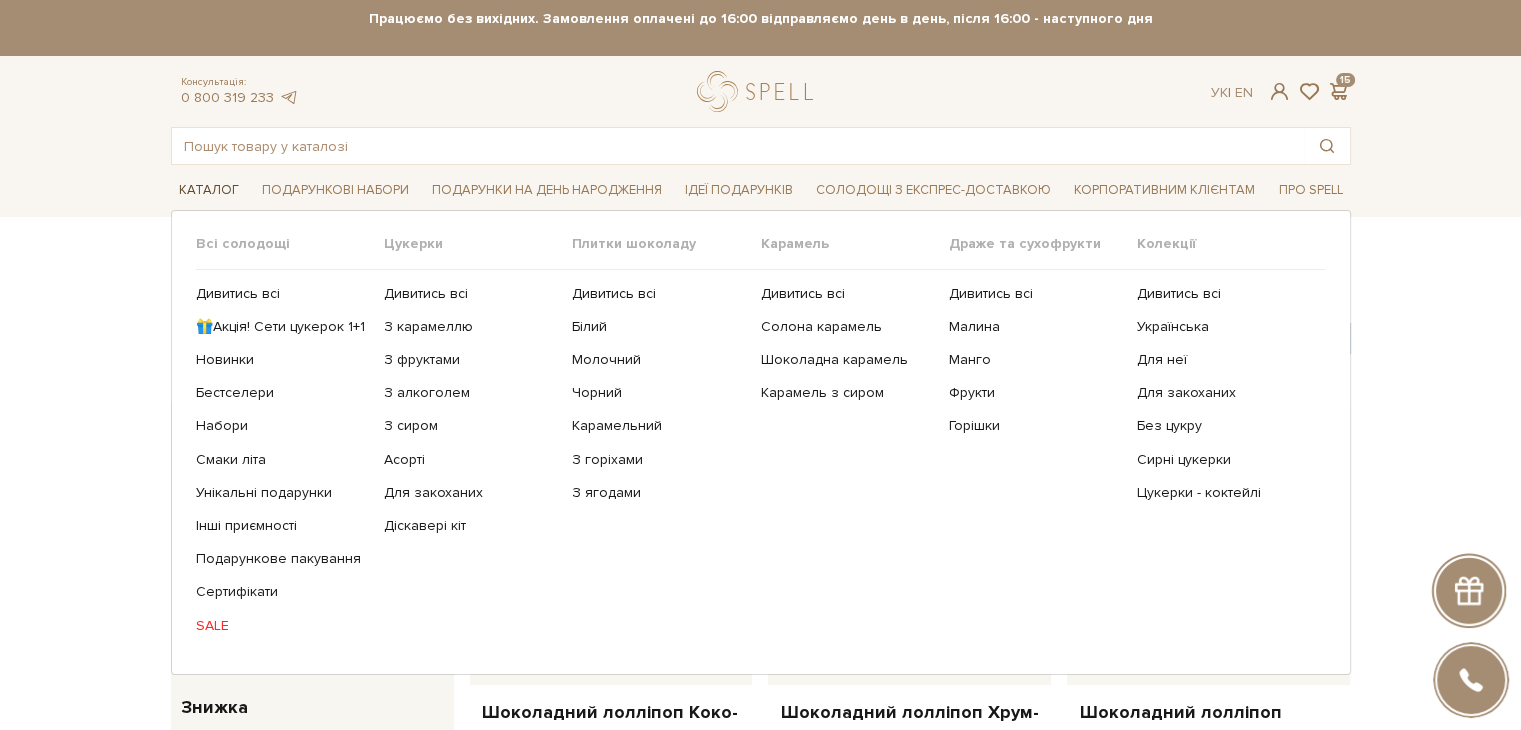 click on "Каталог" at bounding box center [209, 190] 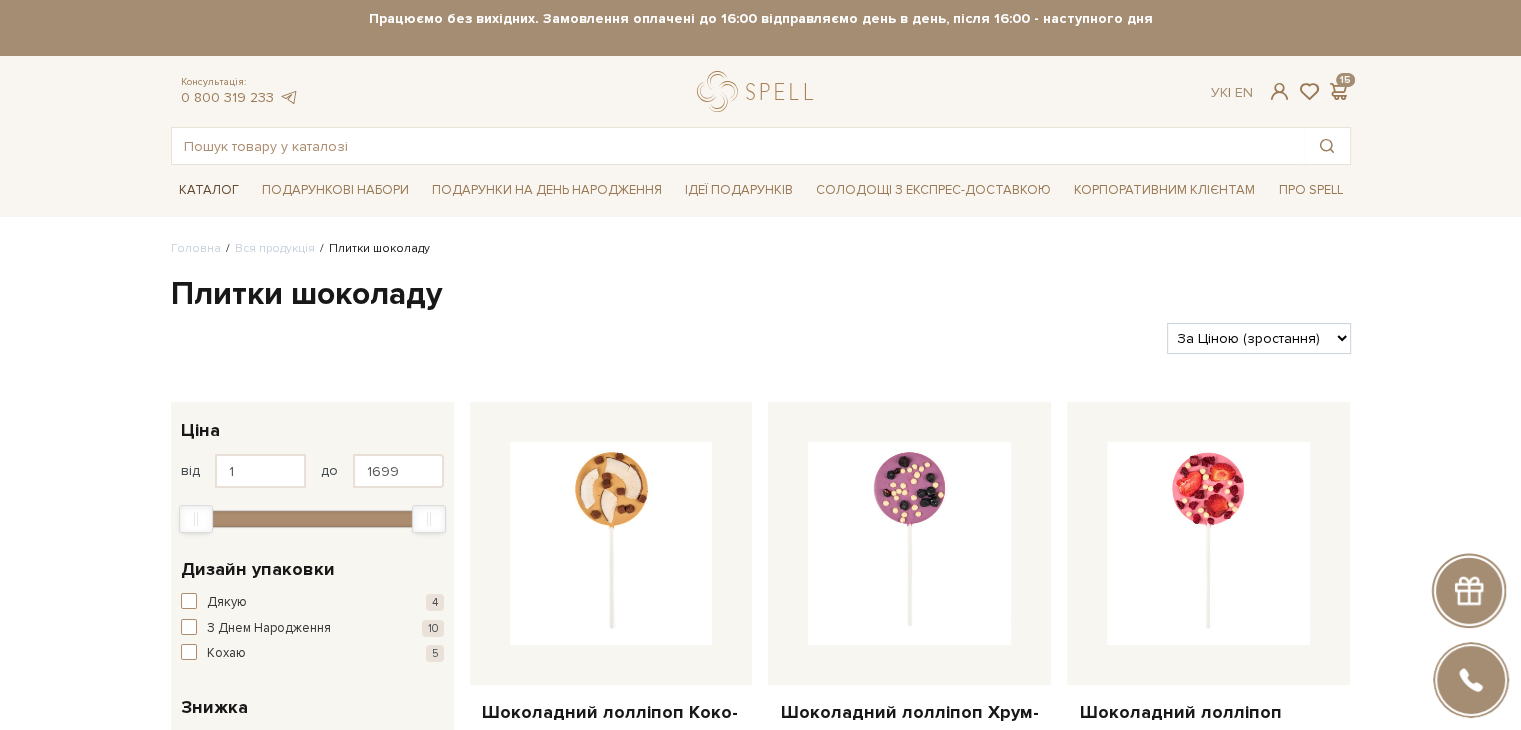 click on "Каталог" at bounding box center (209, 190) 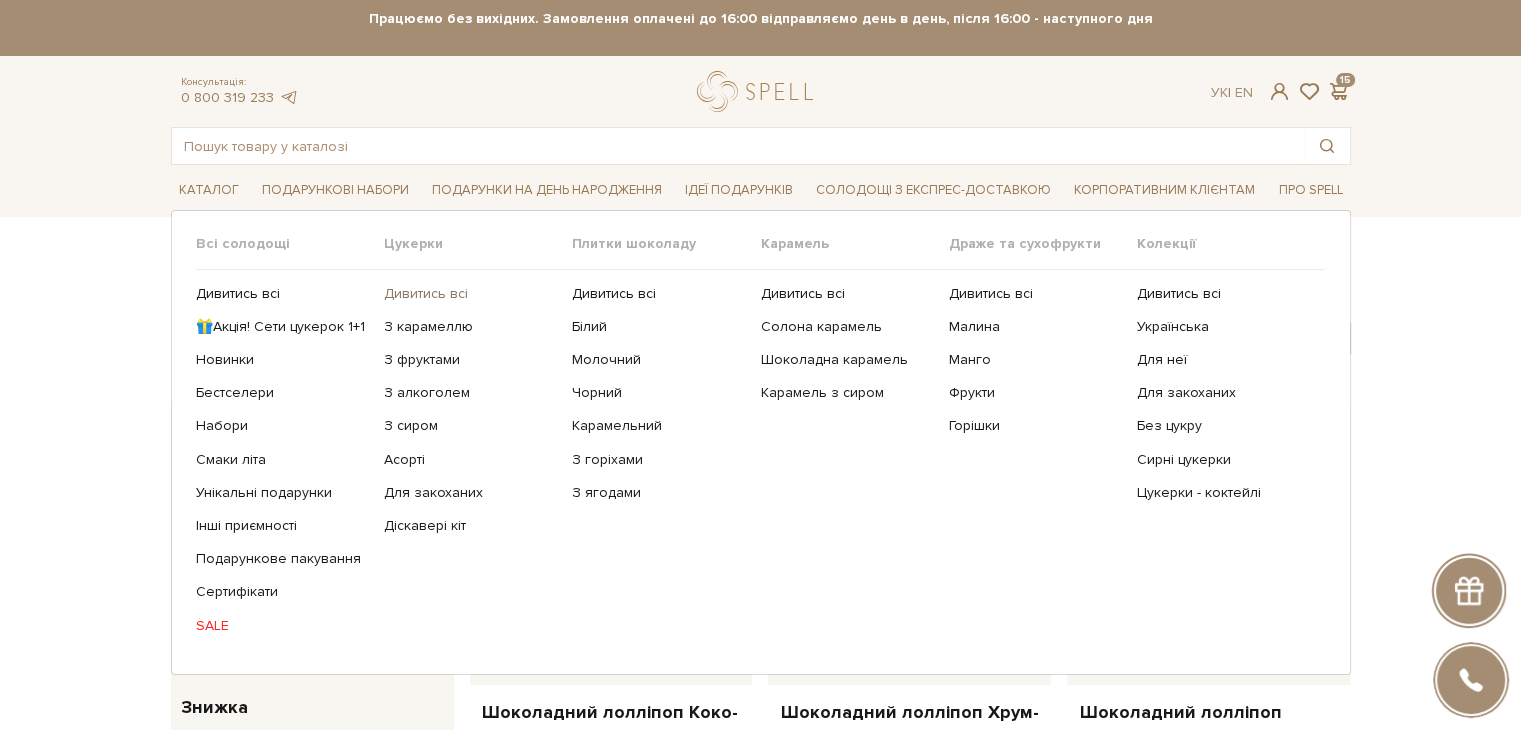 click on "Дивитись всі" at bounding box center [470, 294] 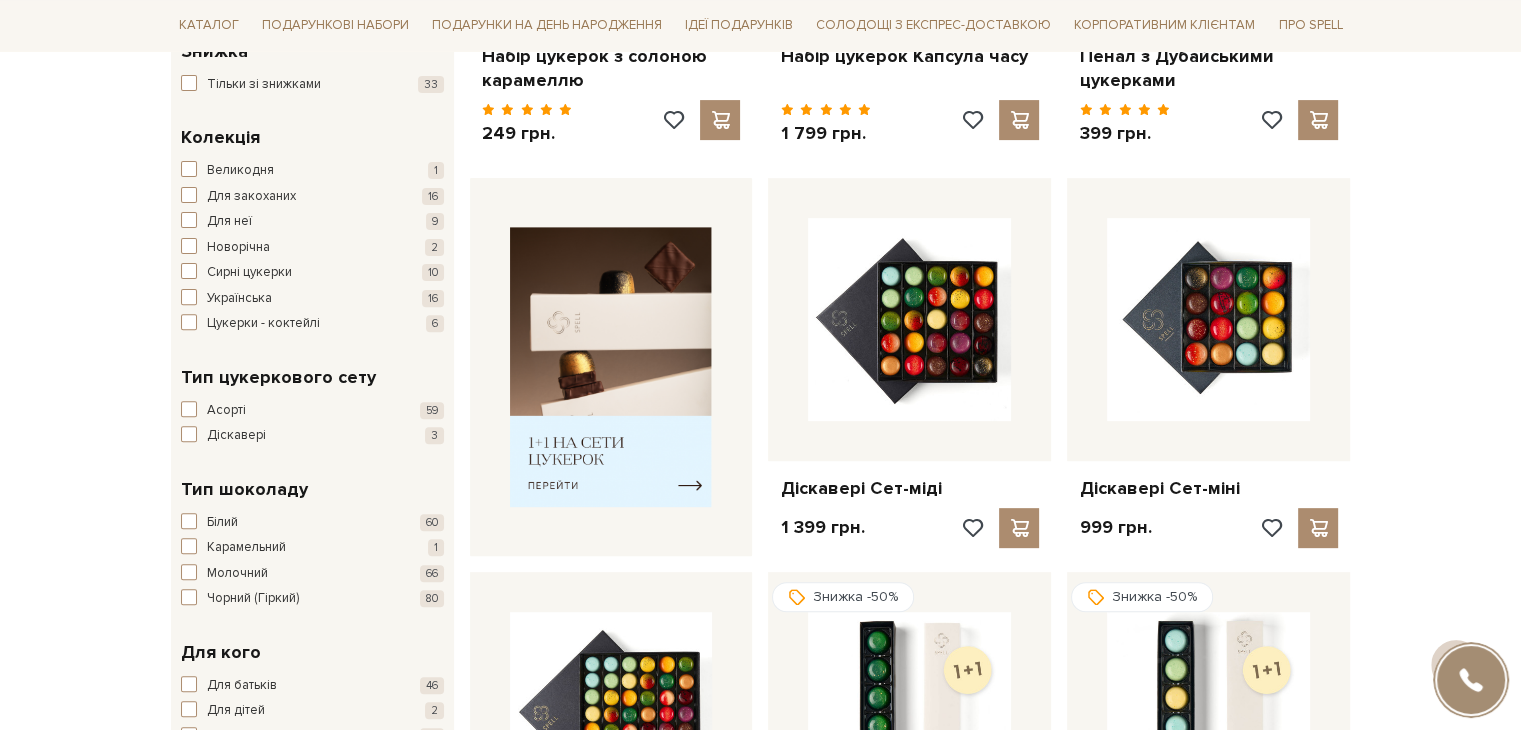 scroll, scrollTop: 999, scrollLeft: 0, axis: vertical 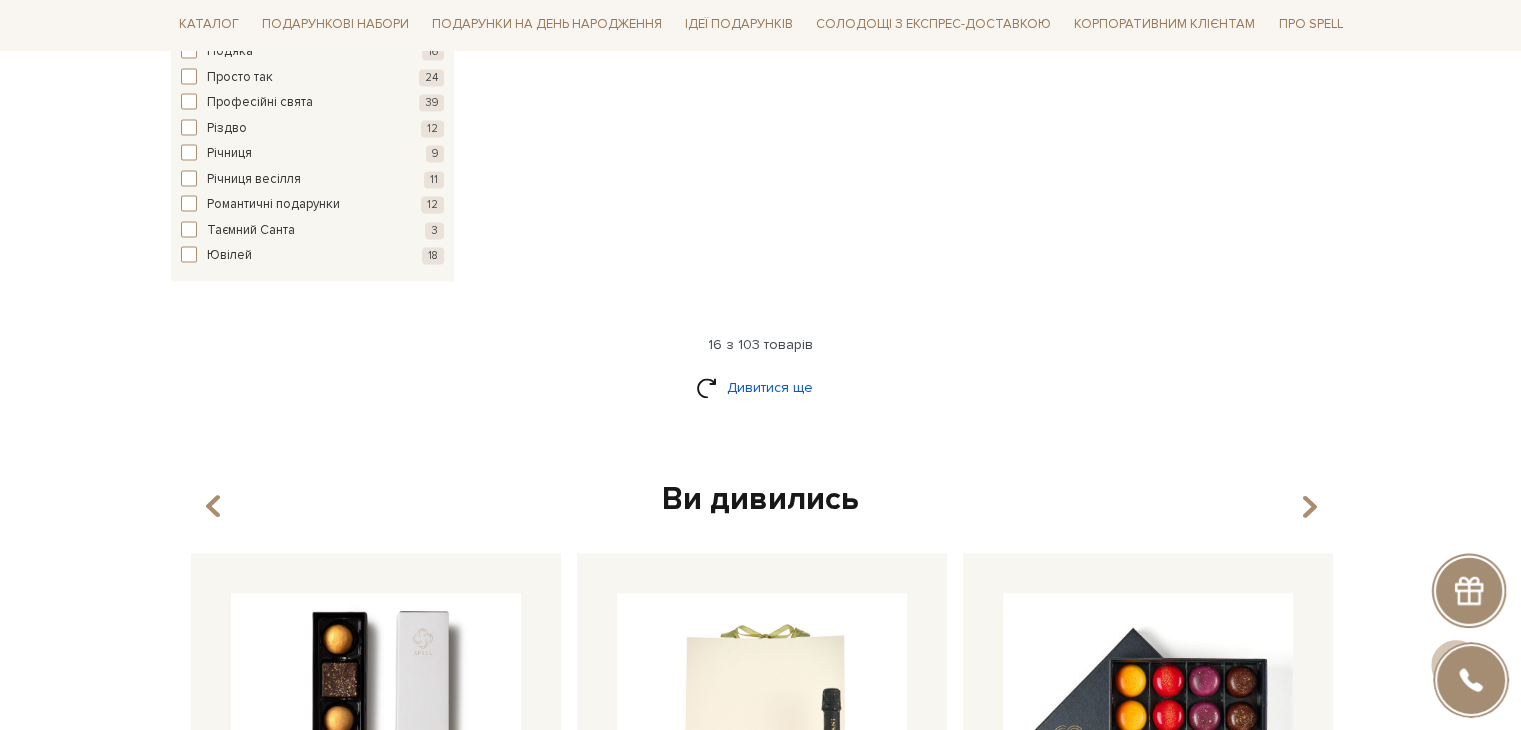 click on "Дивитися ще" at bounding box center (761, 387) 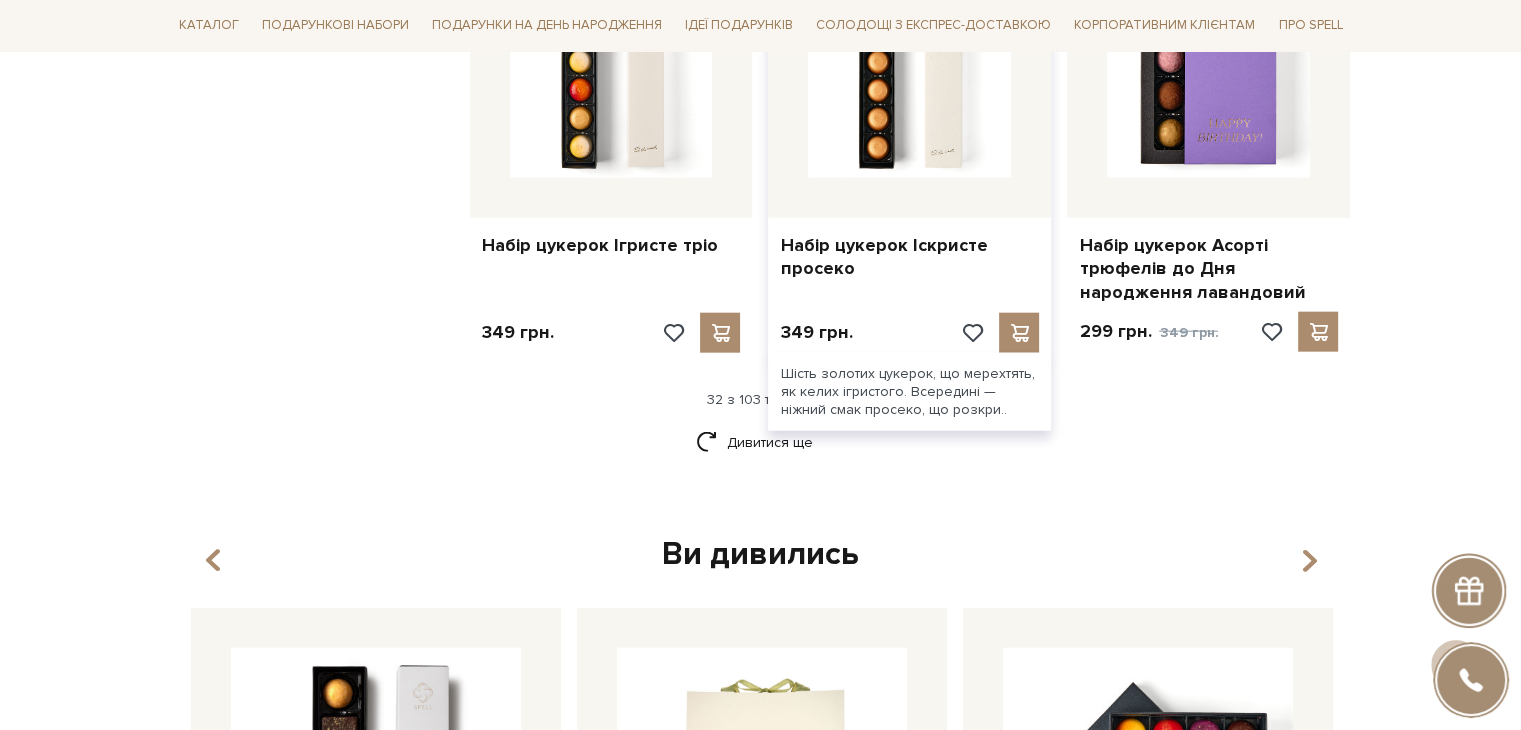 scroll, scrollTop: 4700, scrollLeft: 0, axis: vertical 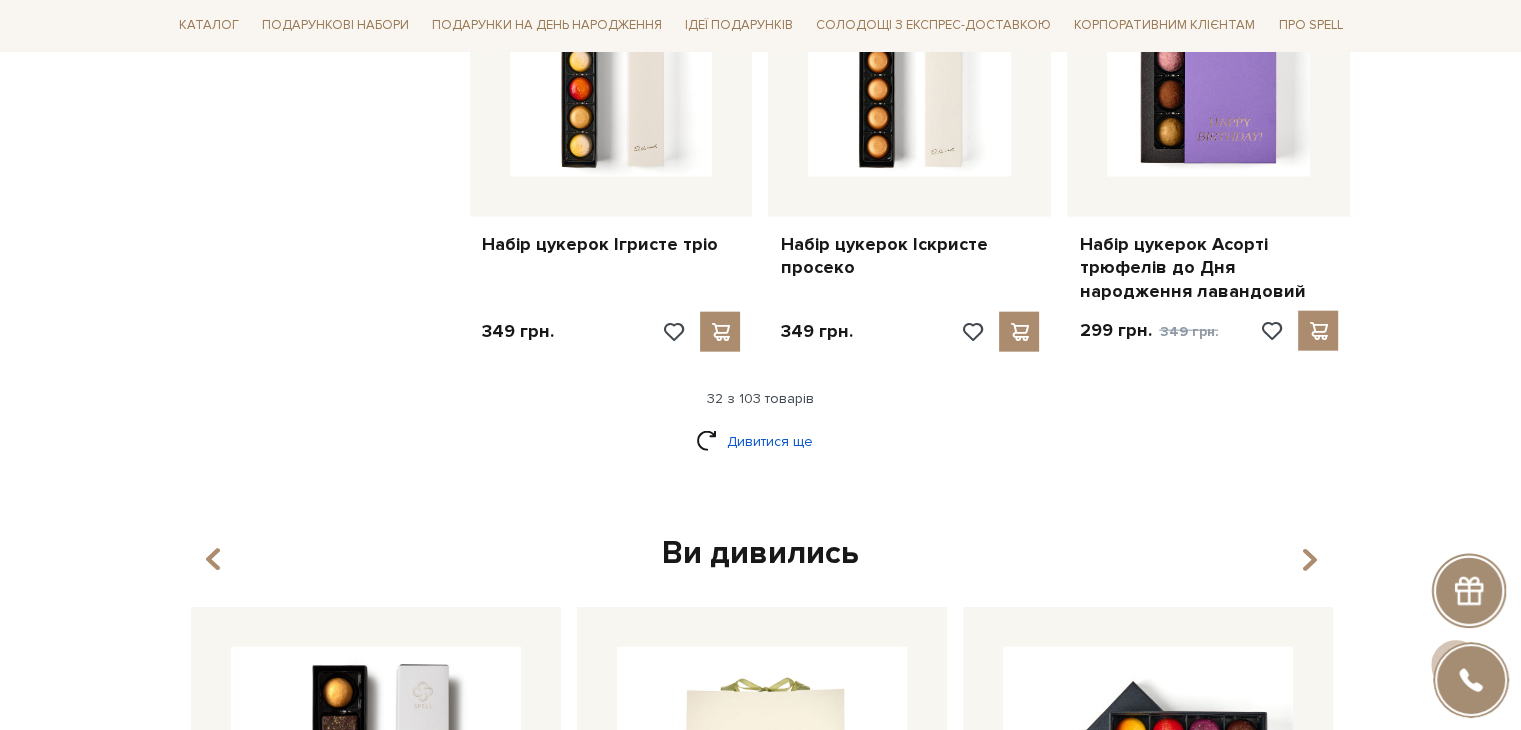 click on "Дивитися ще" at bounding box center (761, 441) 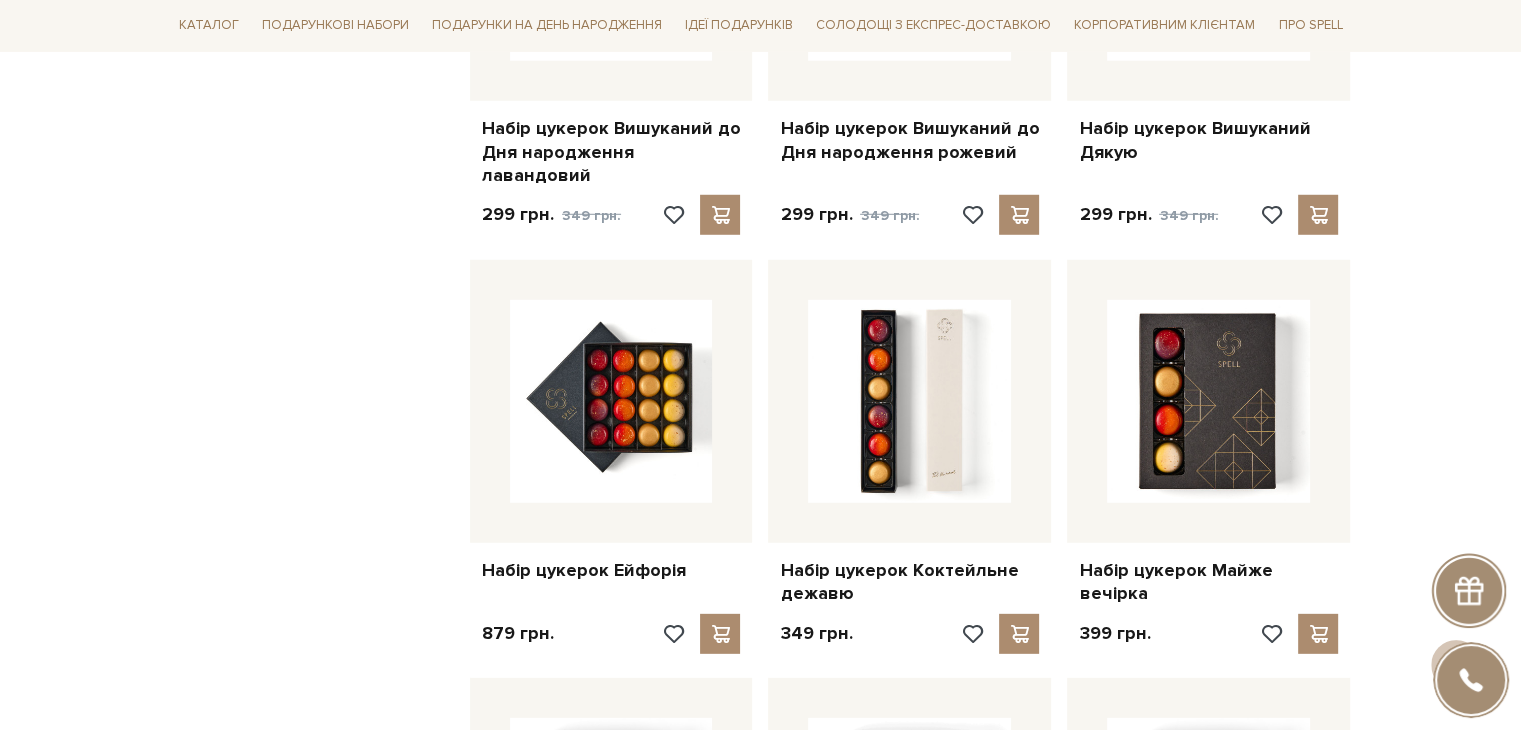 scroll, scrollTop: 5800, scrollLeft: 0, axis: vertical 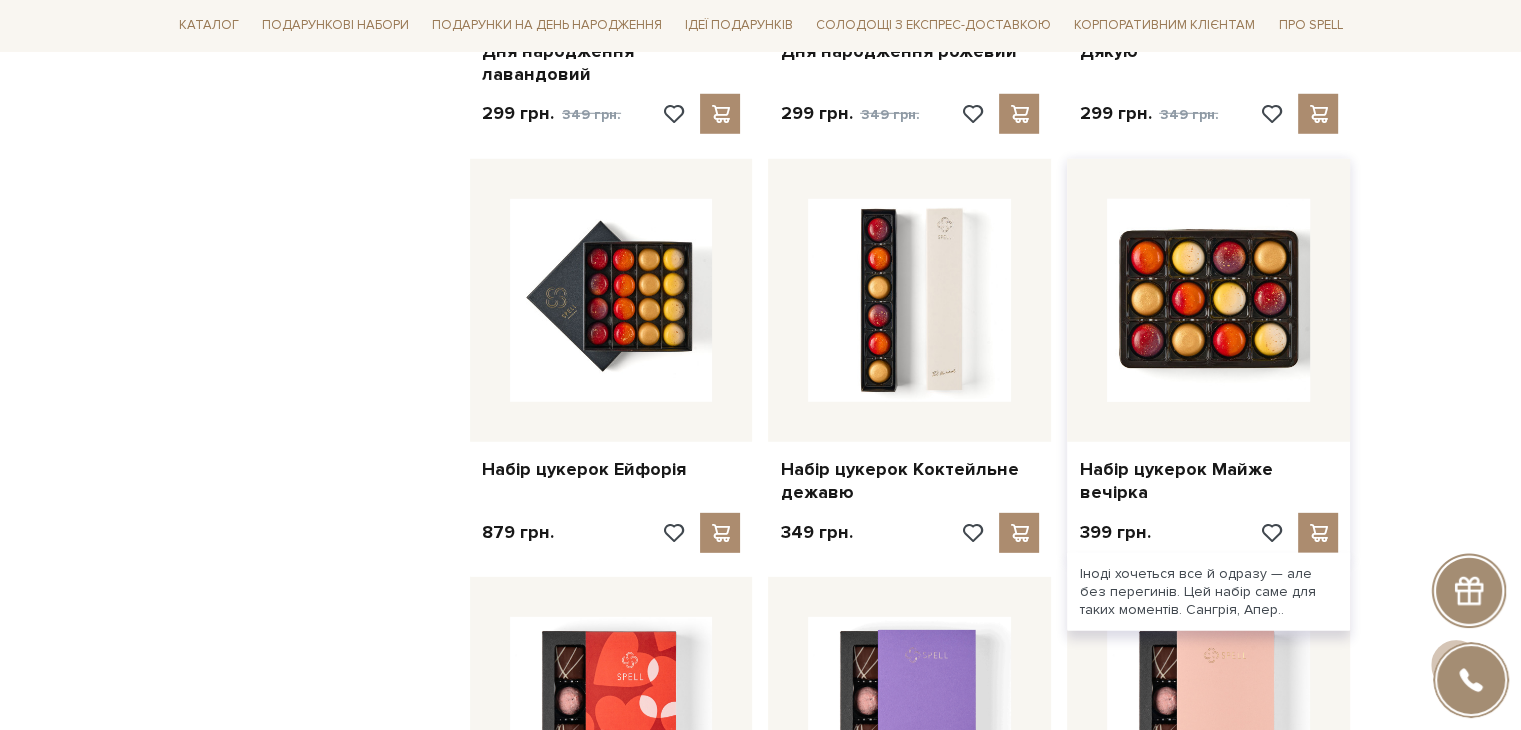 click at bounding box center [1208, 300] 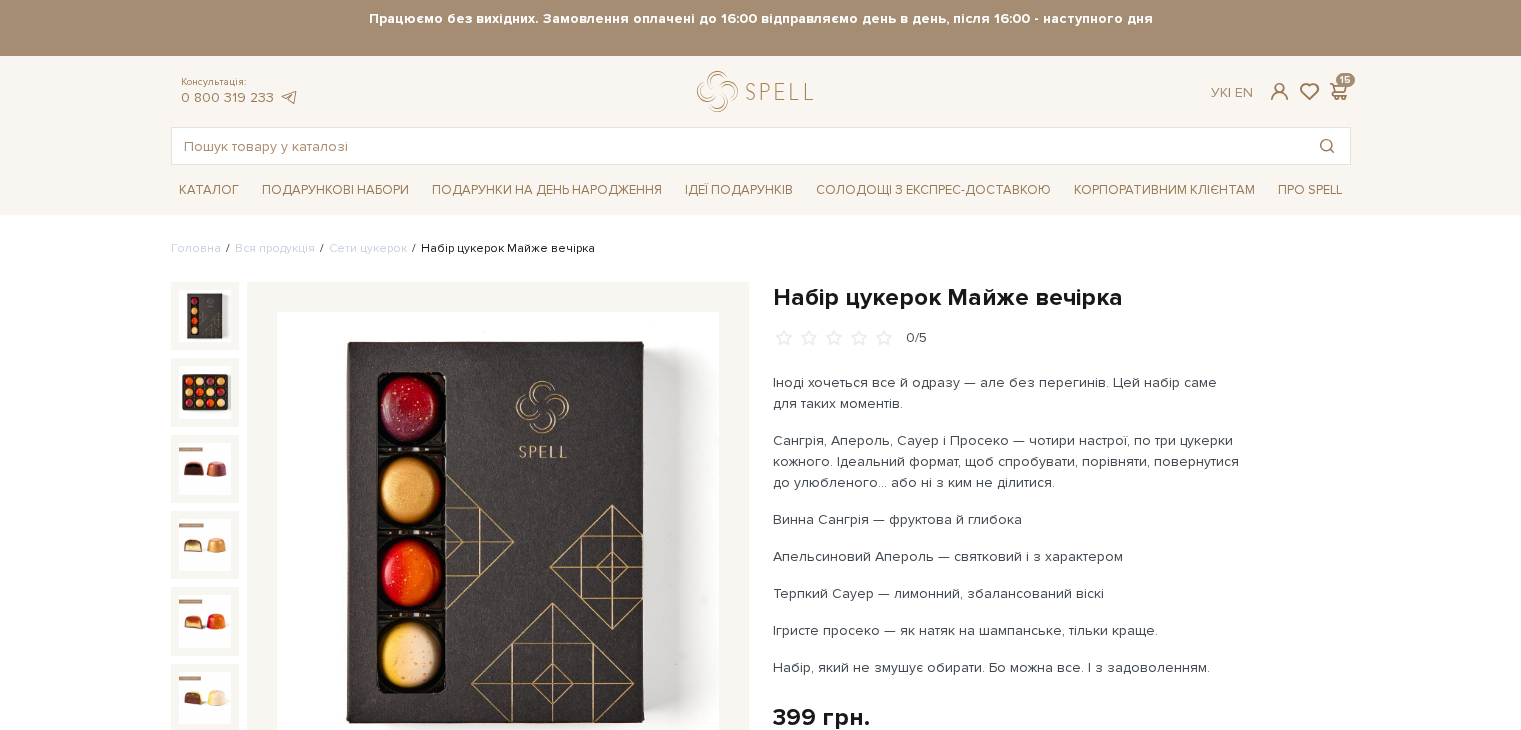 scroll, scrollTop: 0, scrollLeft: 0, axis: both 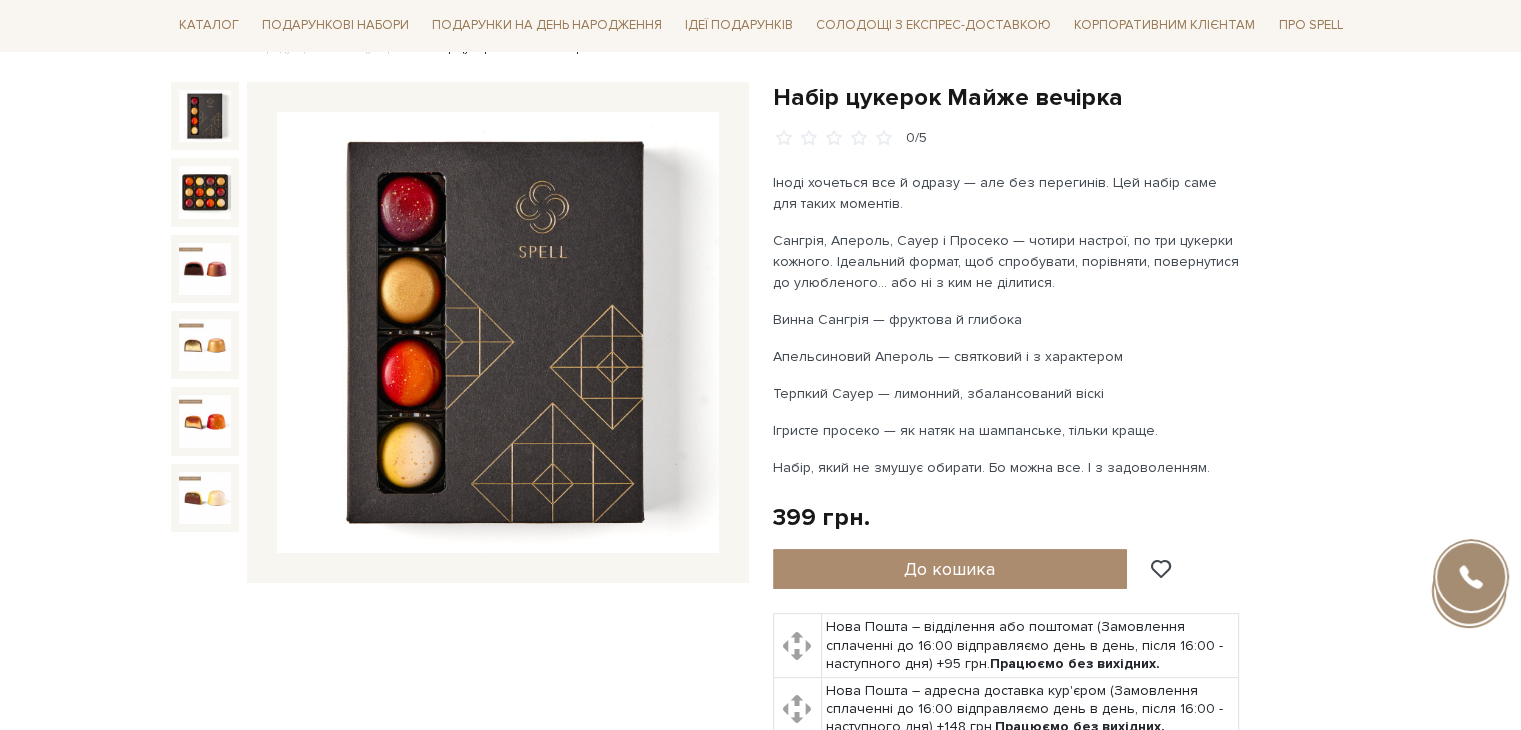click on "Набір цукерок Майже вечірка" at bounding box center [1062, 97] 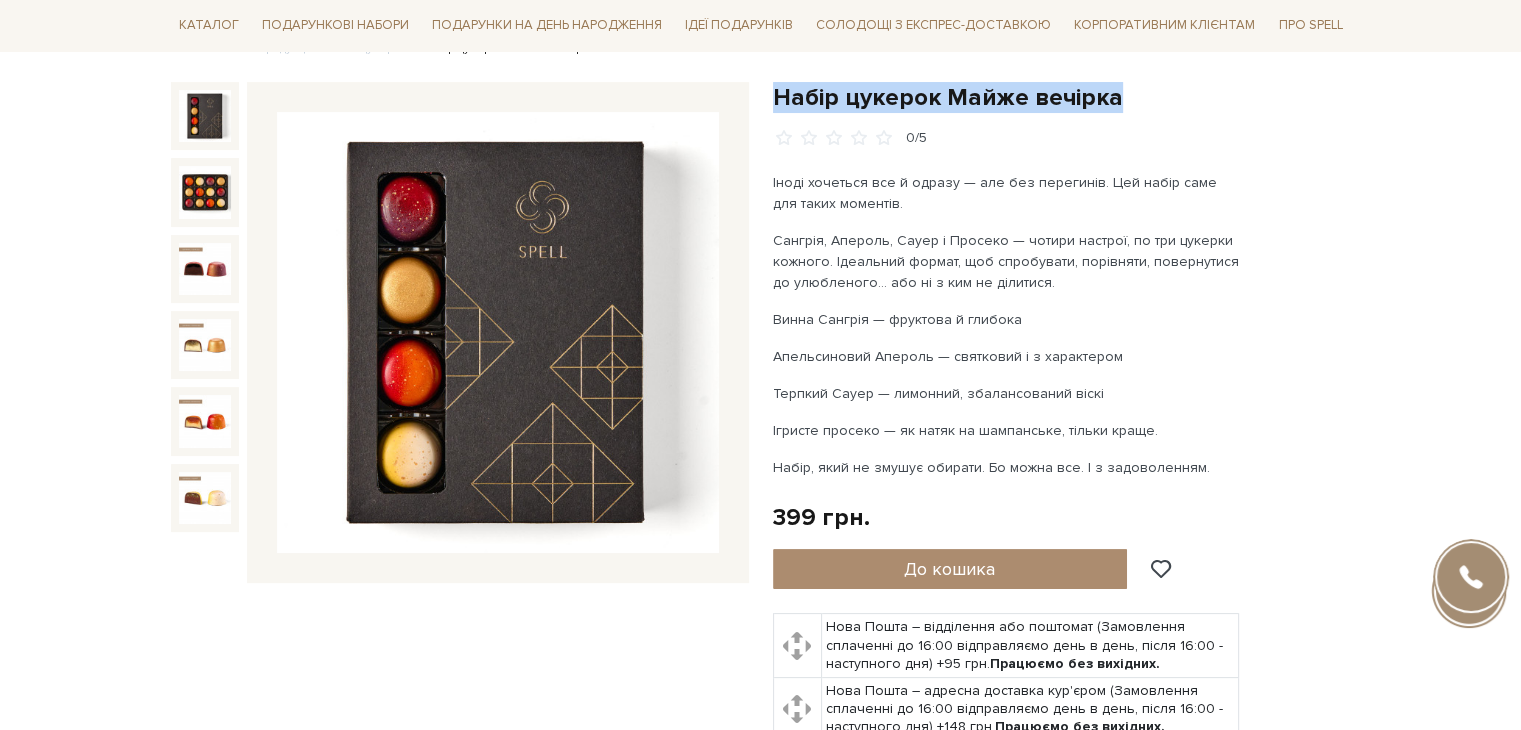 drag, startPoint x: 773, startPoint y: 95, endPoint x: 1126, endPoint y: 110, distance: 353.31854 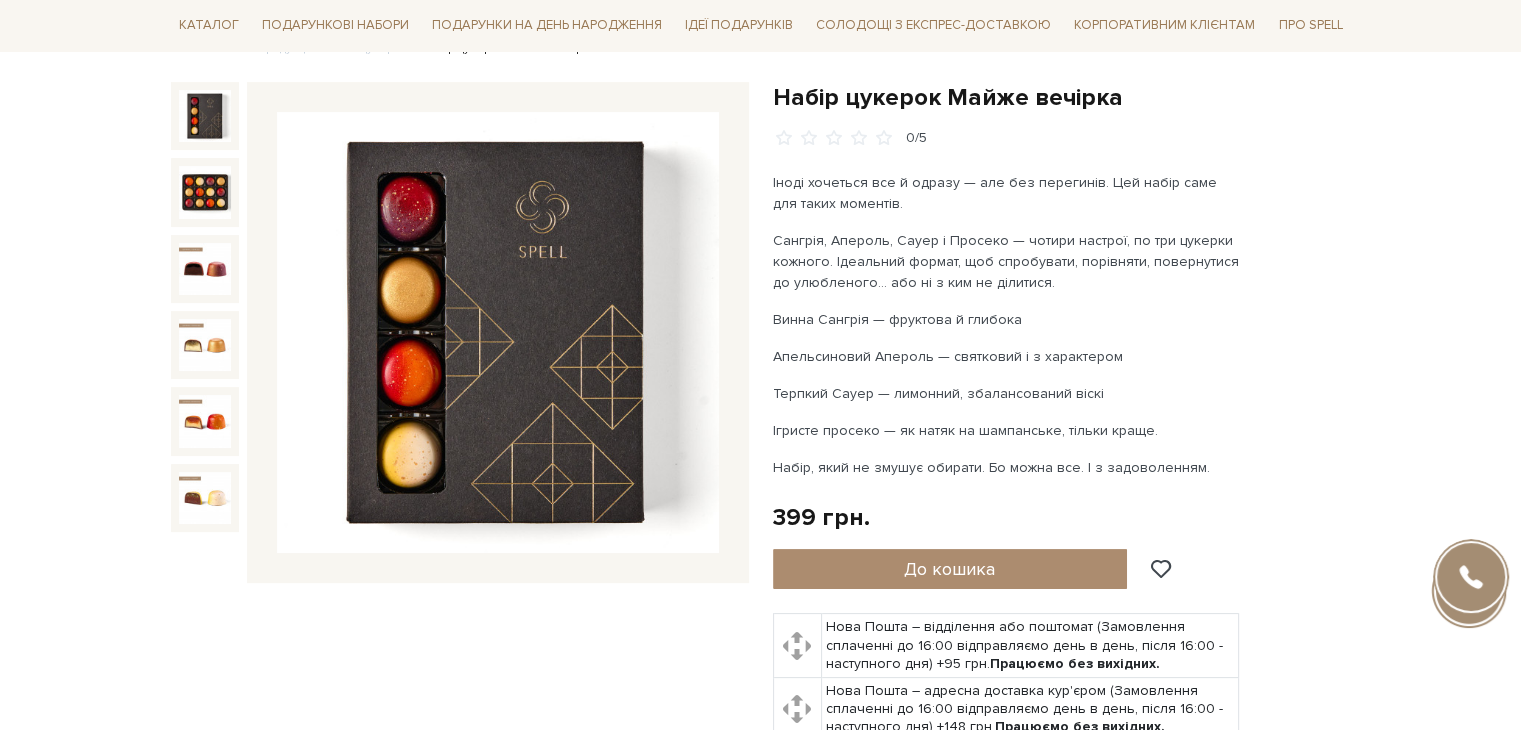 drag, startPoint x: 1347, startPoint y: 439, endPoint x: 1328, endPoint y: 421, distance: 26.172504 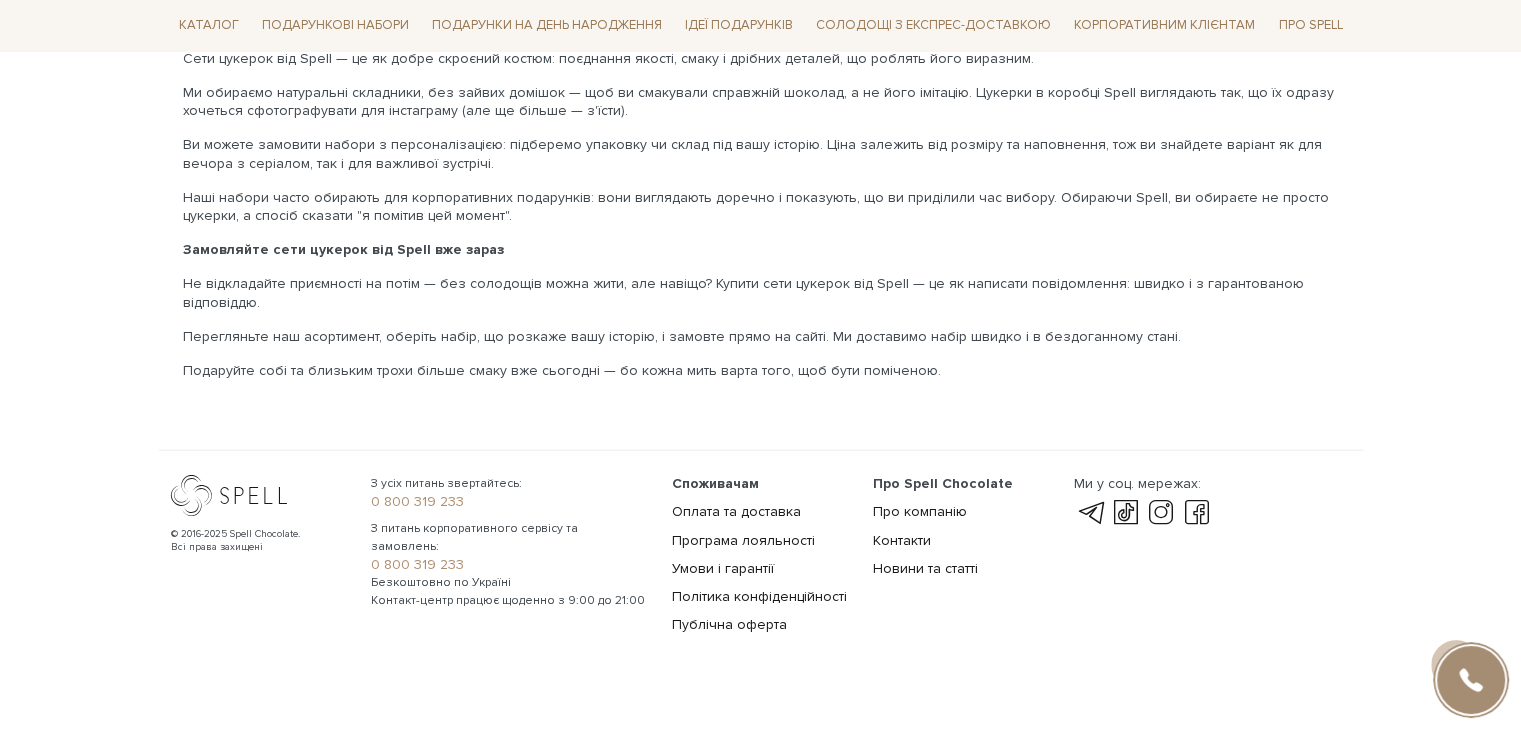 scroll, scrollTop: 0, scrollLeft: 0, axis: both 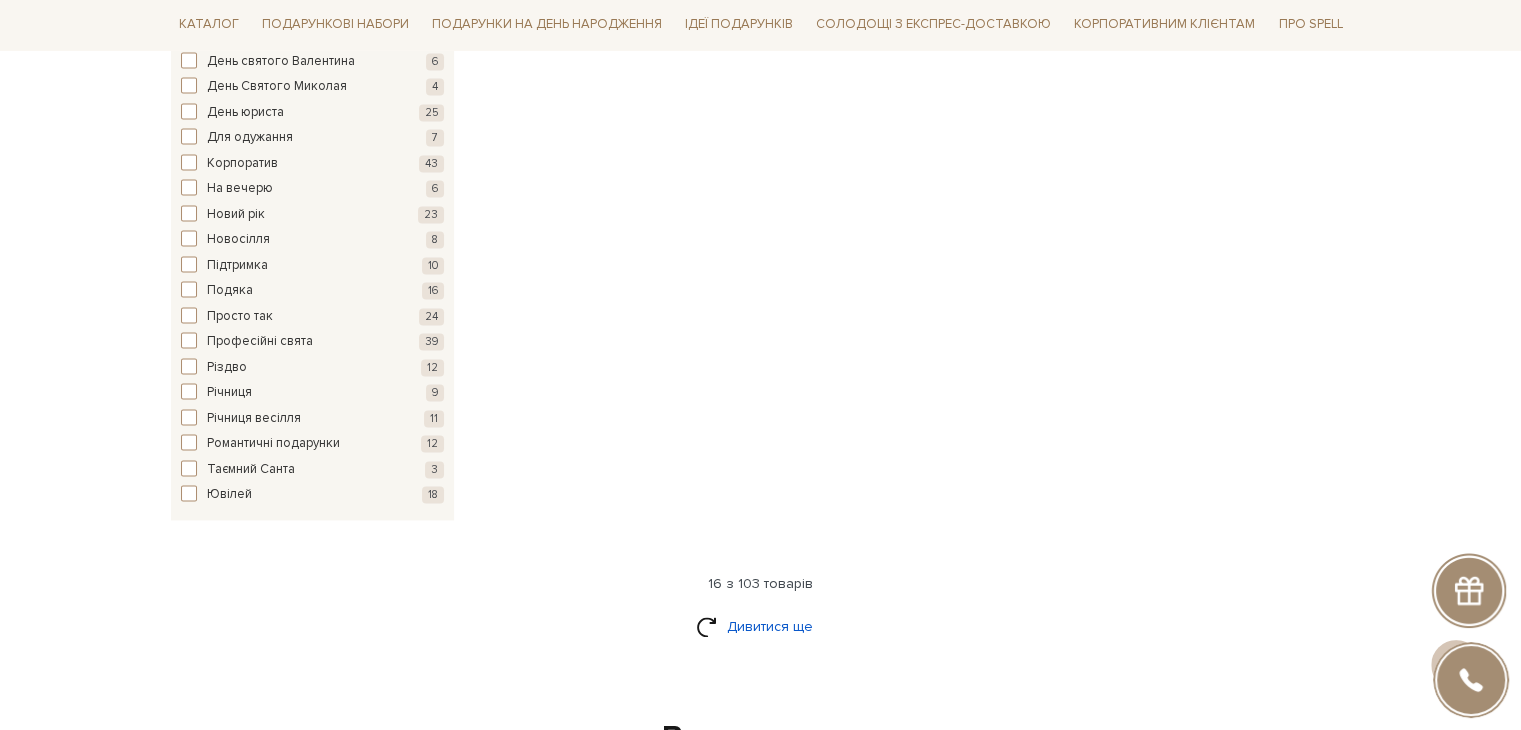 click on "Дивитися ще" at bounding box center (761, 626) 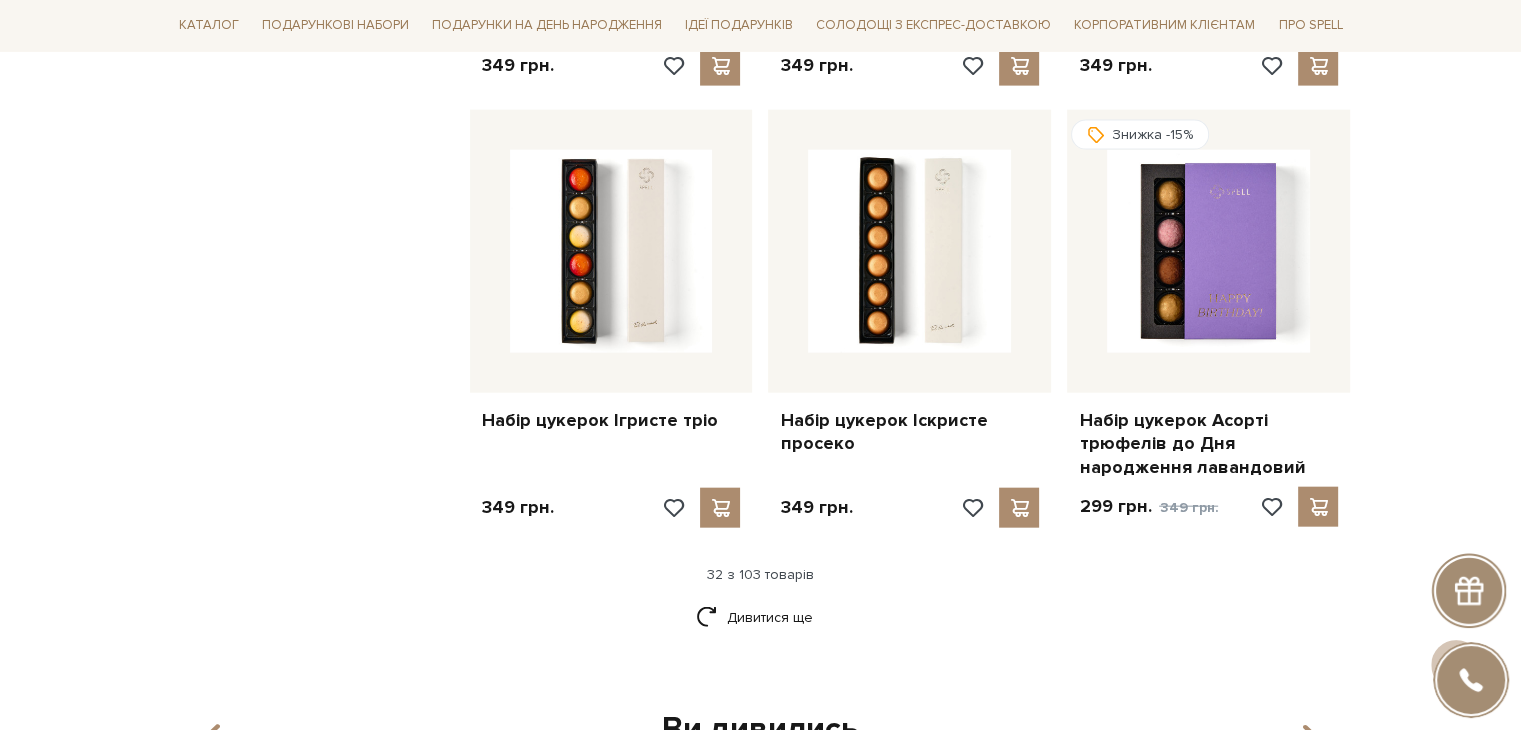 scroll, scrollTop: 4561, scrollLeft: 0, axis: vertical 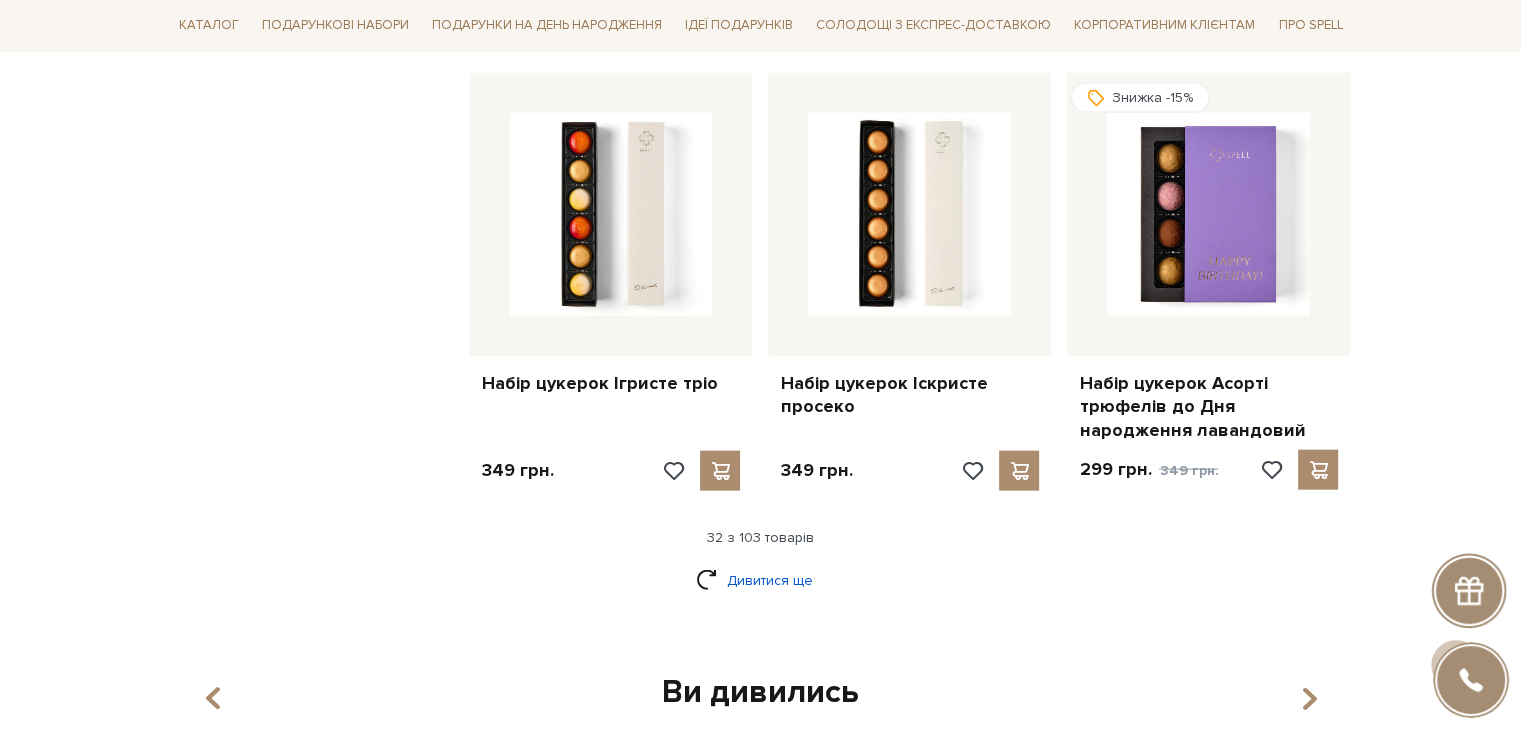 click on "Дивитися ще" at bounding box center [761, 580] 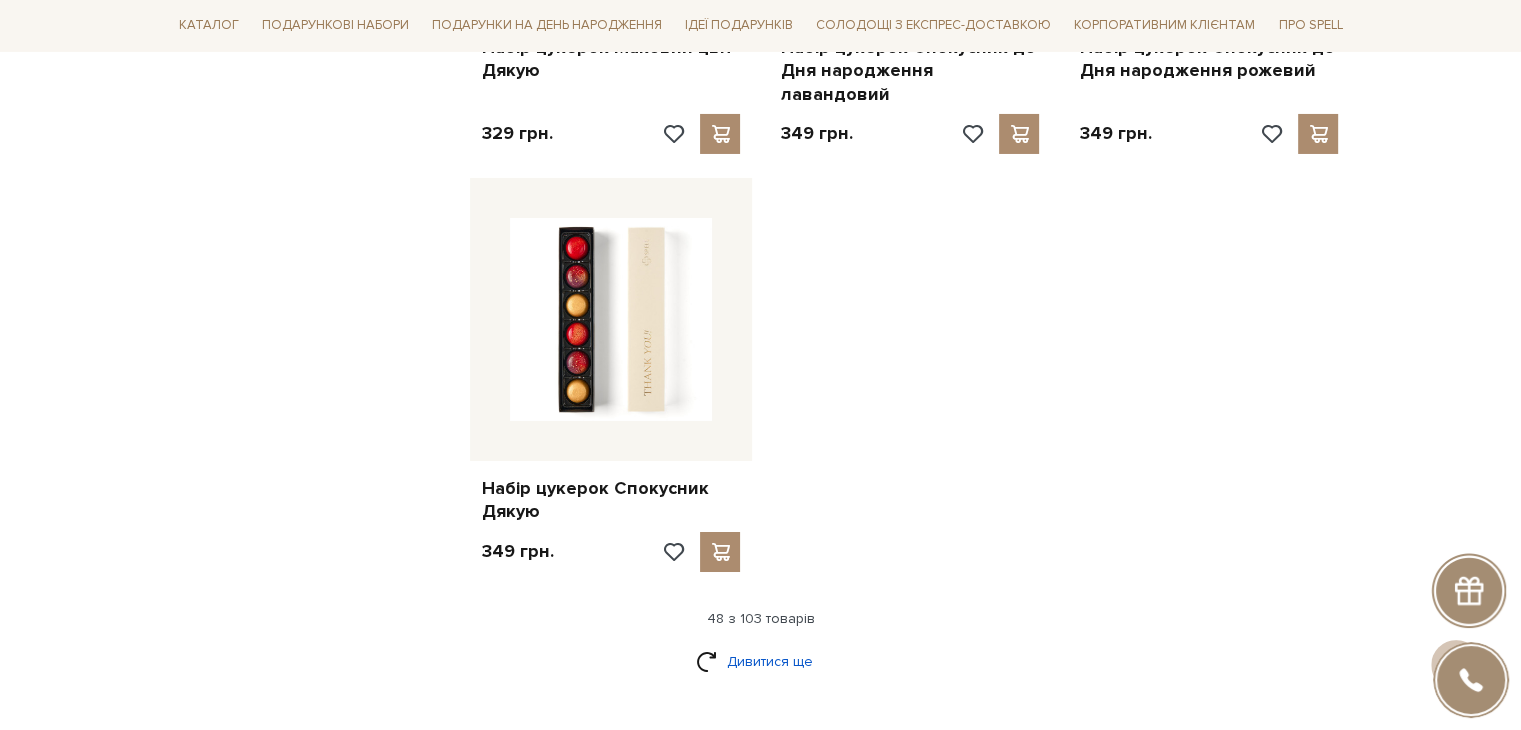 scroll, scrollTop: 7161, scrollLeft: 0, axis: vertical 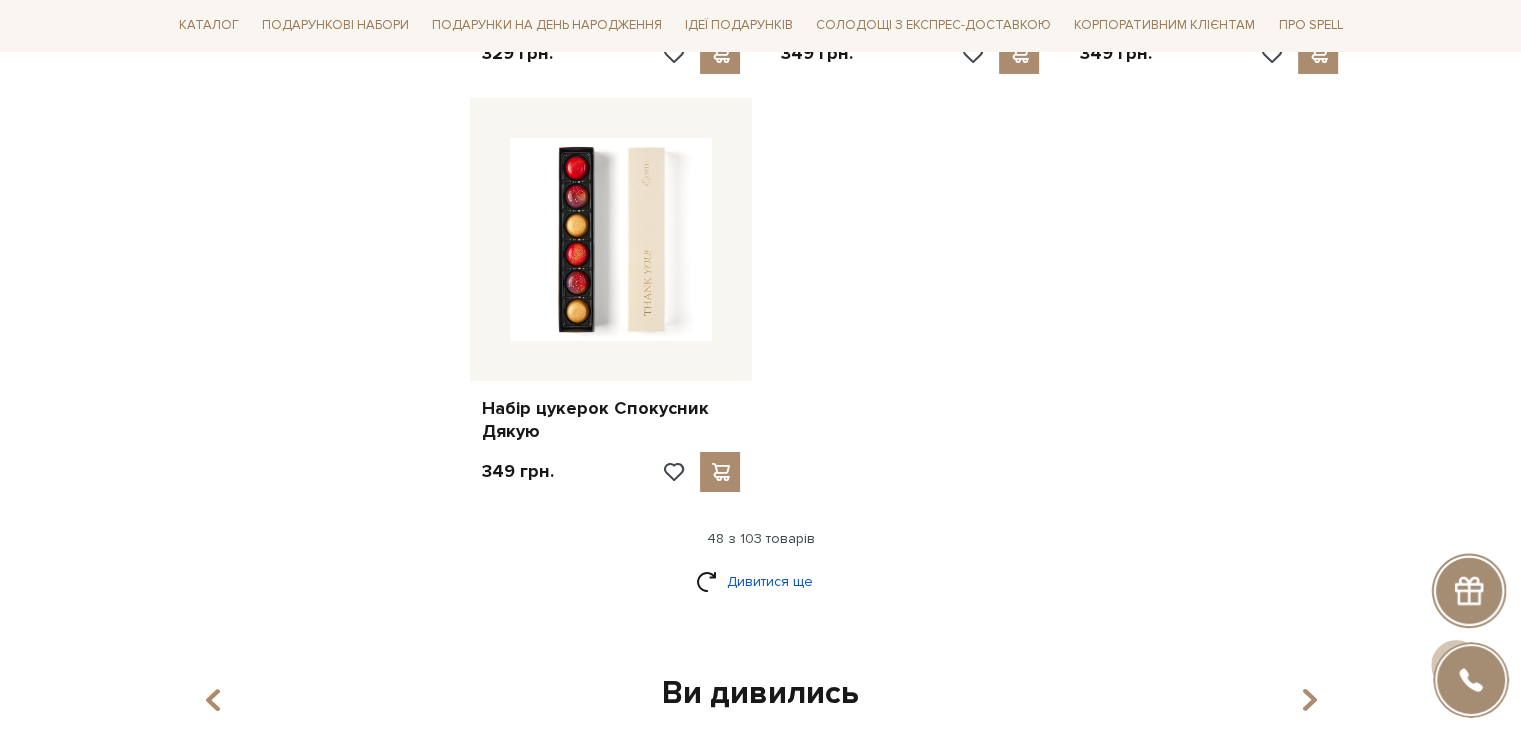 click on "Дивитися ще" at bounding box center (761, 581) 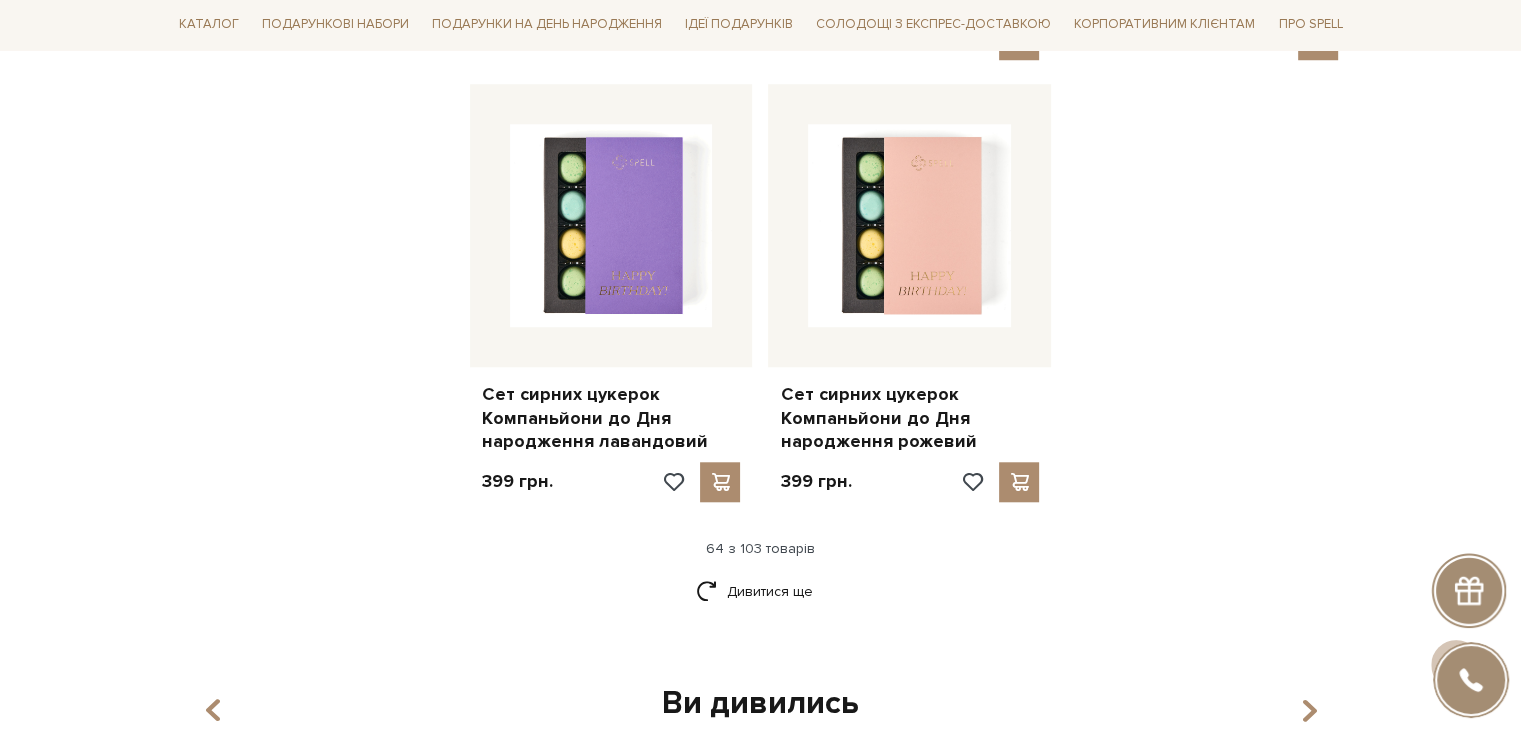scroll, scrollTop: 9561, scrollLeft: 0, axis: vertical 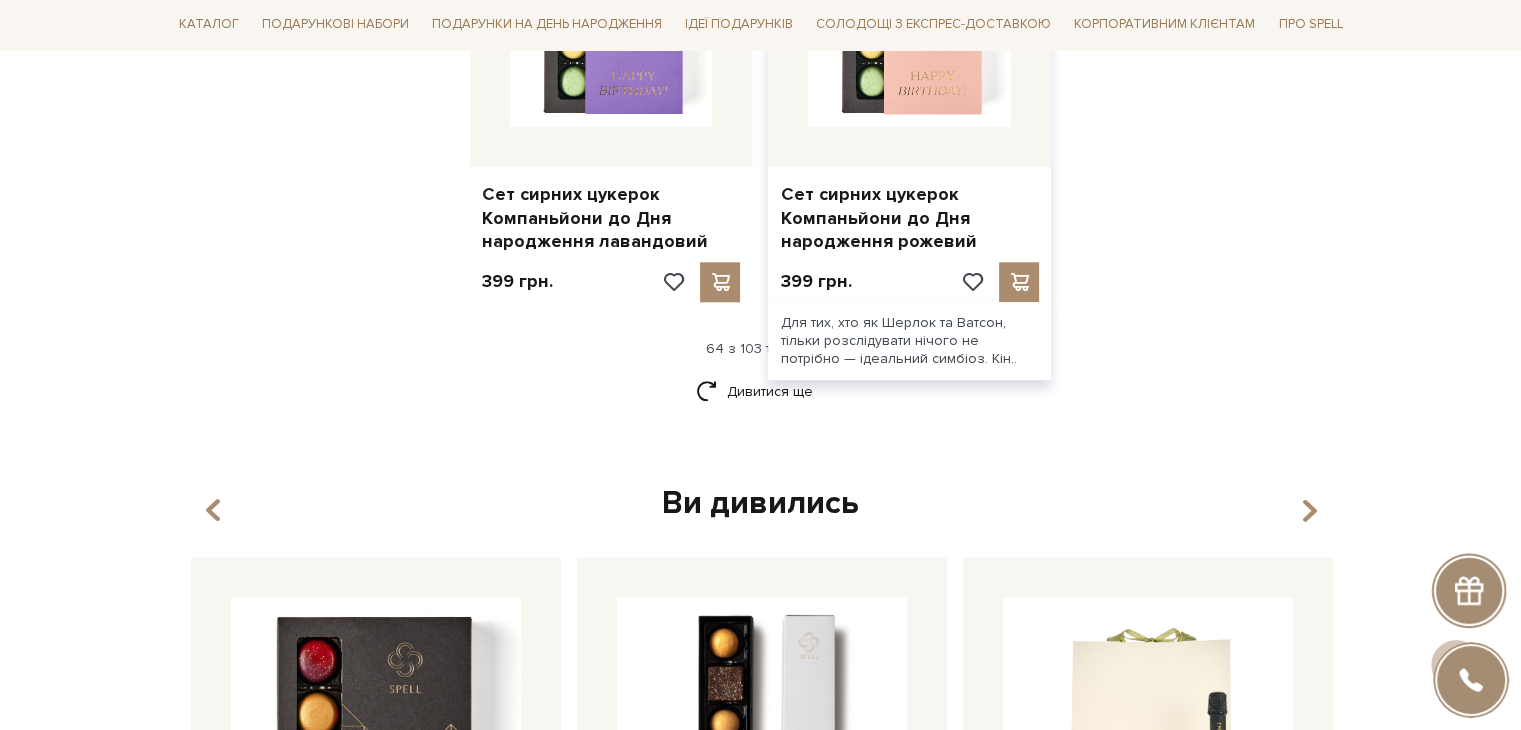 click at bounding box center [909, 25] 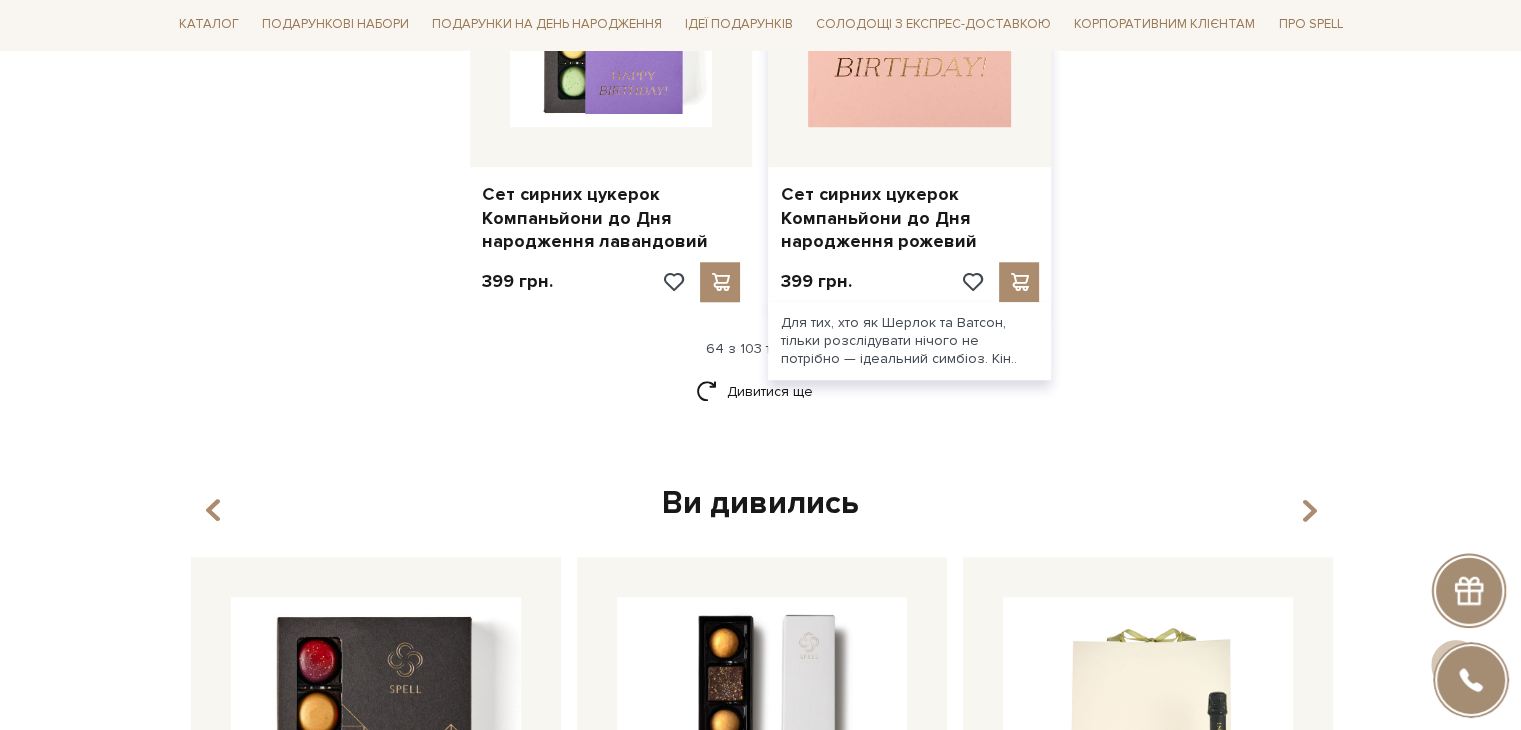 click at bounding box center (909, 25) 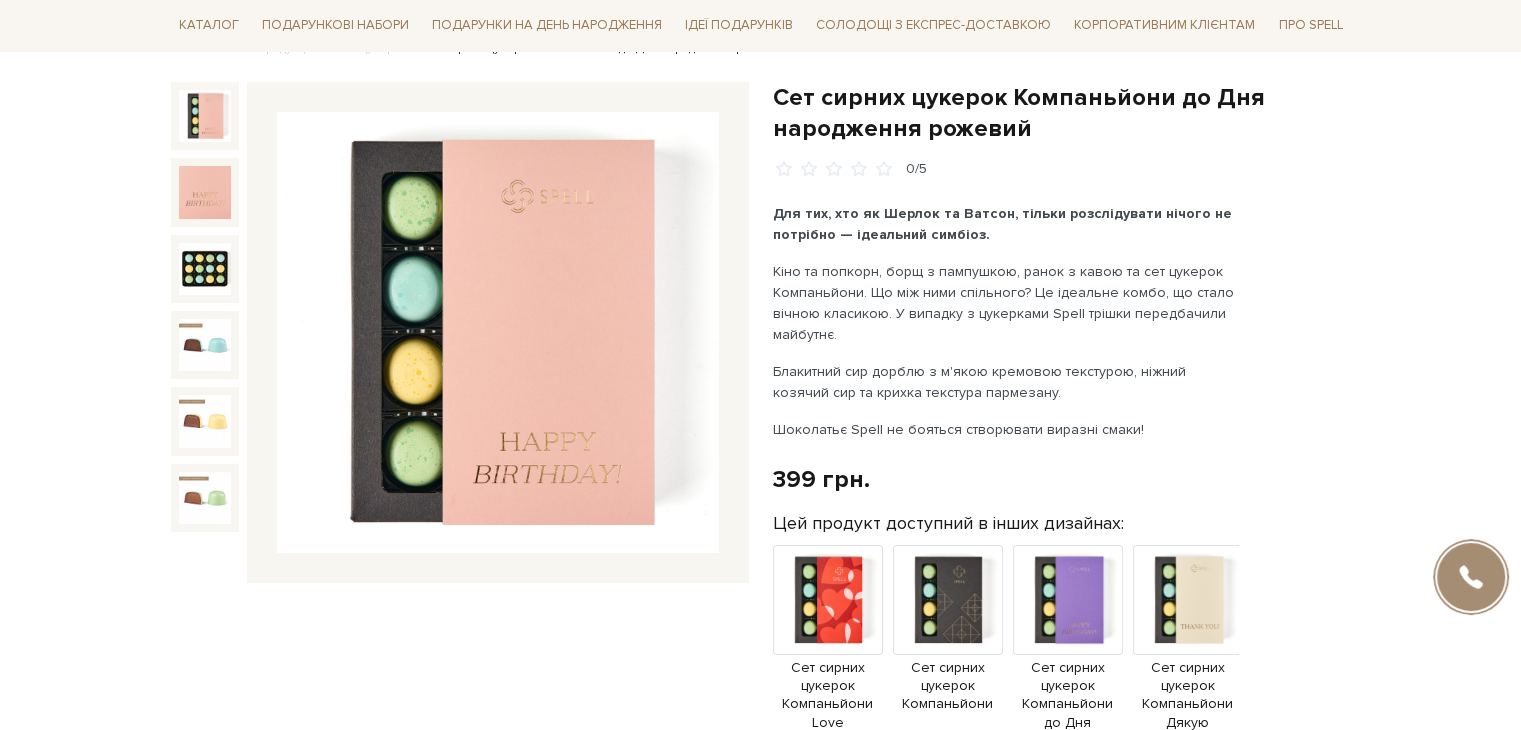 scroll, scrollTop: 200, scrollLeft: 0, axis: vertical 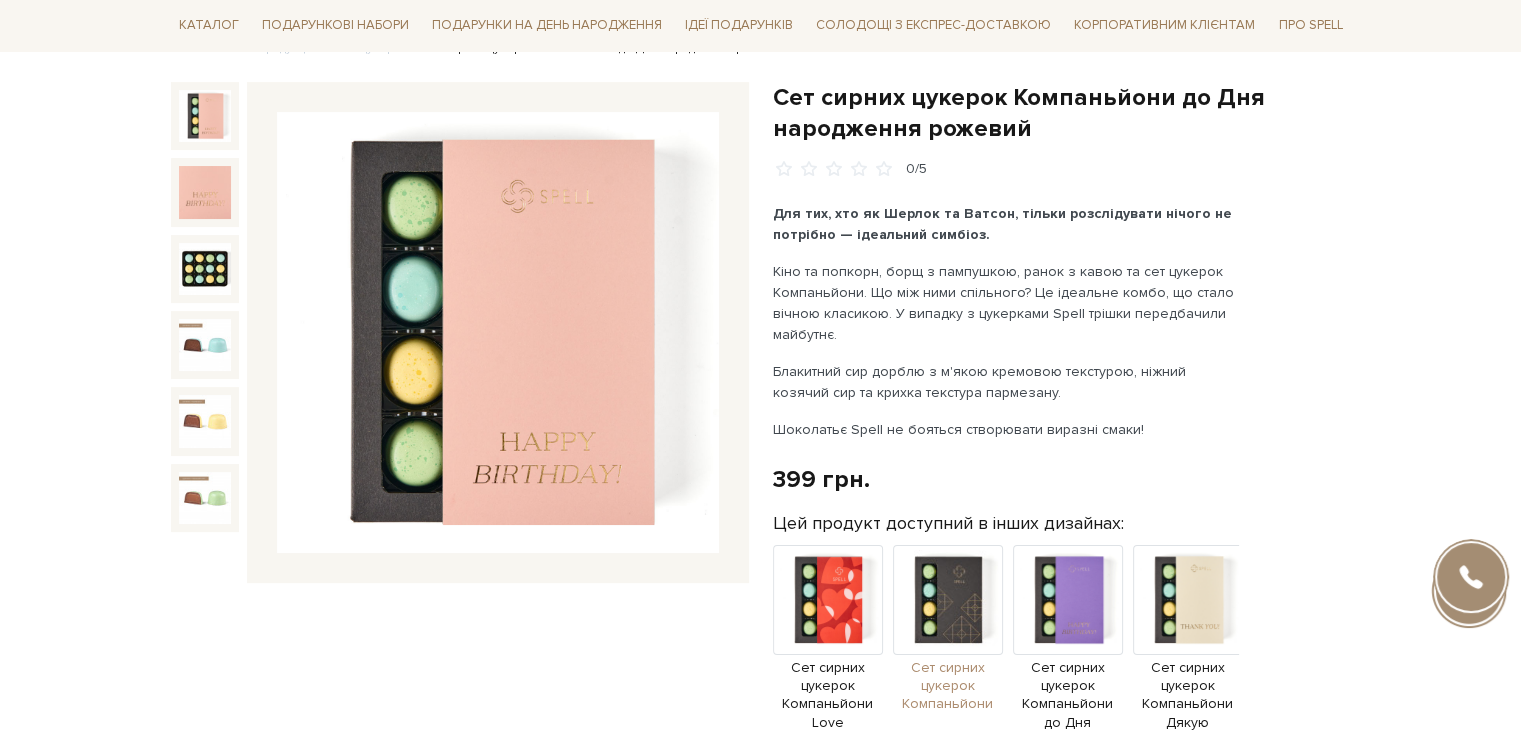click at bounding box center (948, 600) 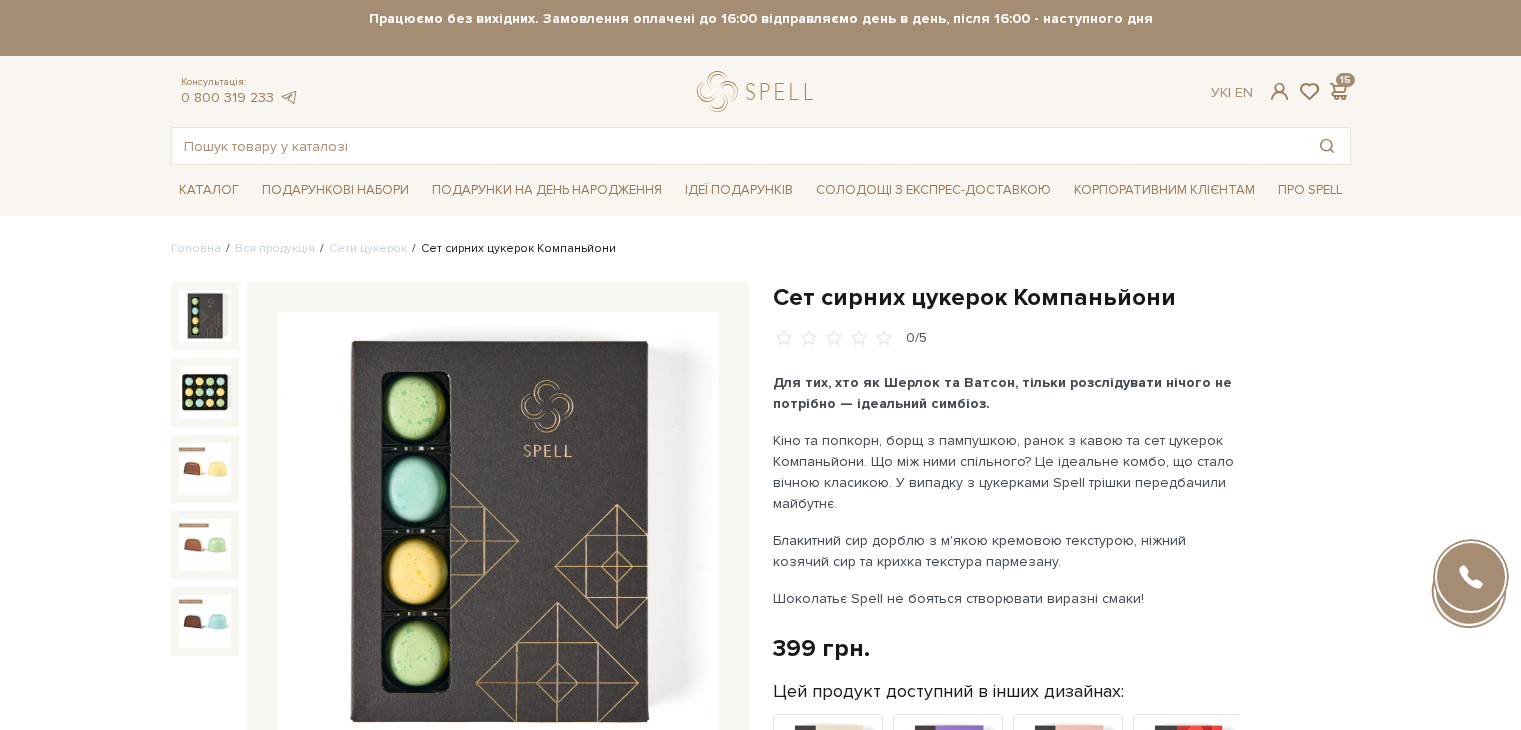 scroll, scrollTop: 200, scrollLeft: 0, axis: vertical 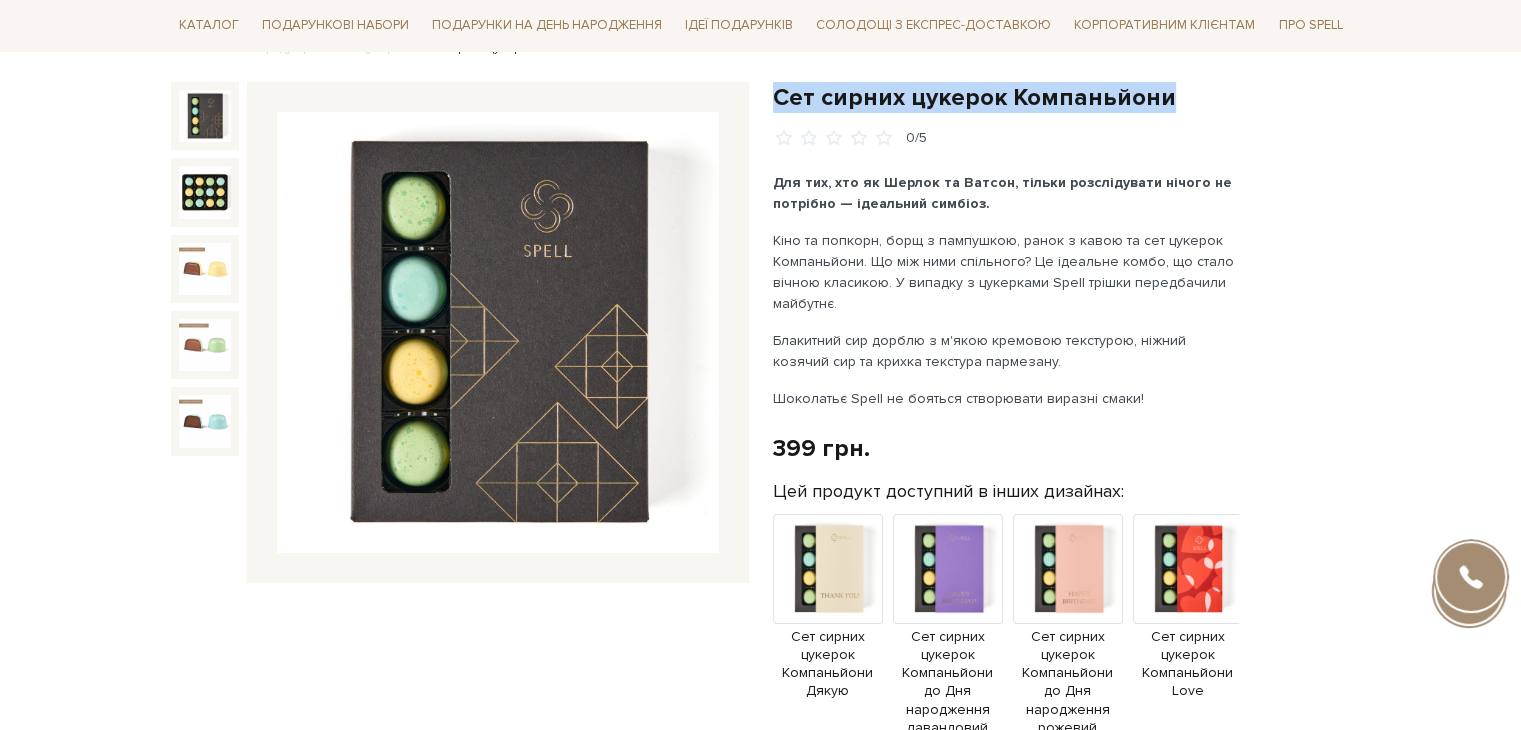drag, startPoint x: 778, startPoint y: 96, endPoint x: 1176, endPoint y: 87, distance: 398.10175 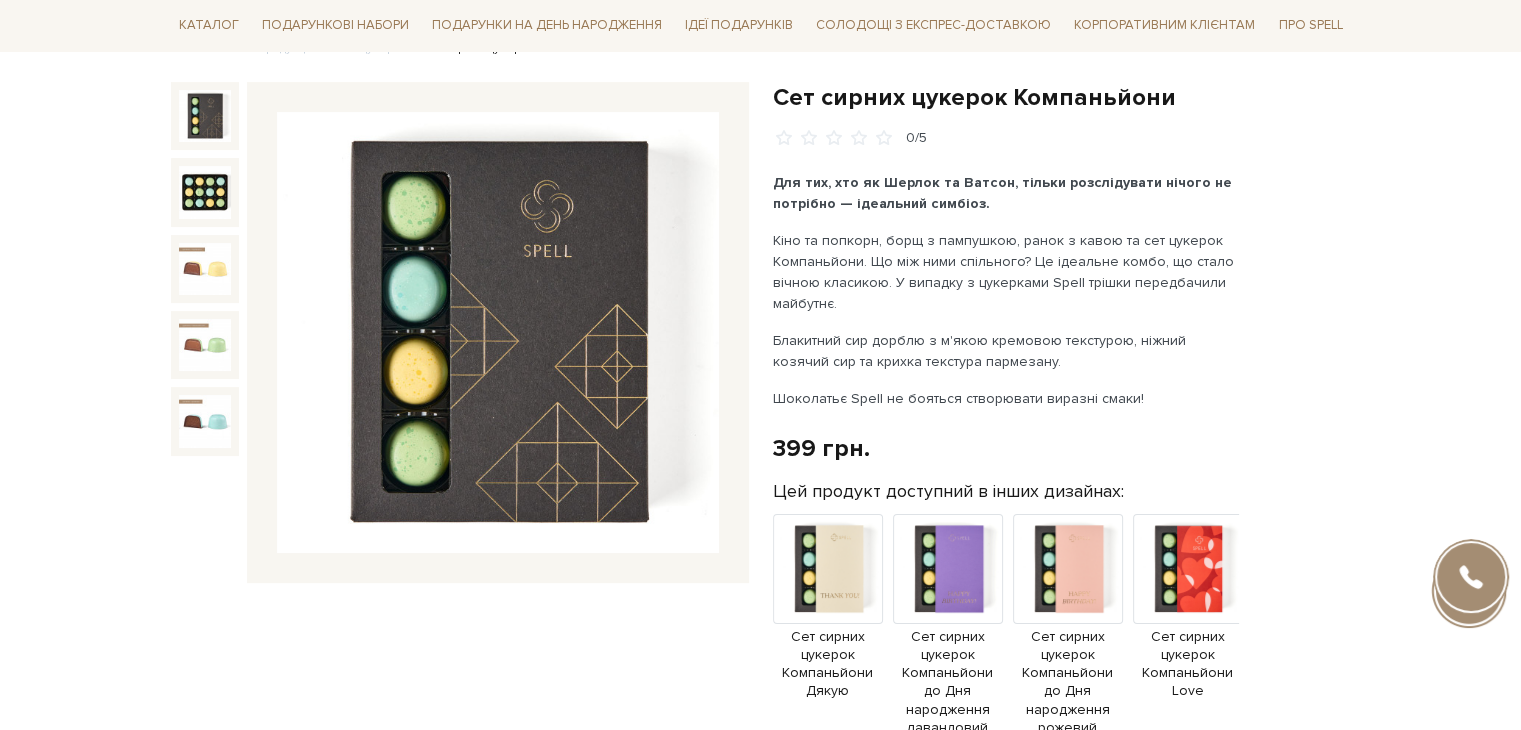 click on "Подарункові набори
SALE
Корпоративним клієнтам
Доставка і оплата
Консультація: [PHONE]
Передзвонити мені
Ук                 |
En
|
🎁До 10 серпня купуйте один сет цукерок на 6 шт – другий отримуйте в подарунок! Місяць шоколаду в Spell:  обрати свій сет >>
обрати свій сет >>
| |" at bounding box center [760, 2212] 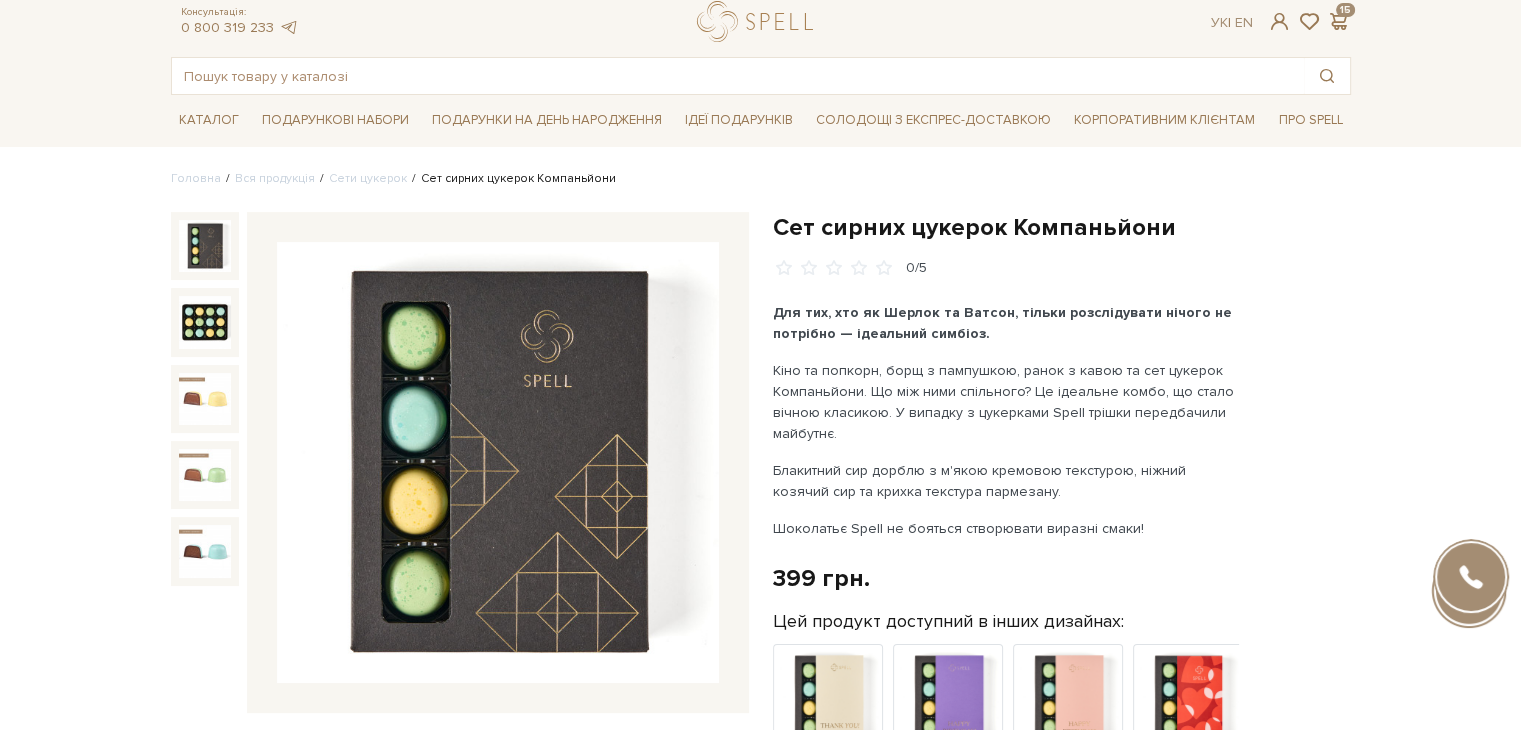 scroll, scrollTop: 0, scrollLeft: 0, axis: both 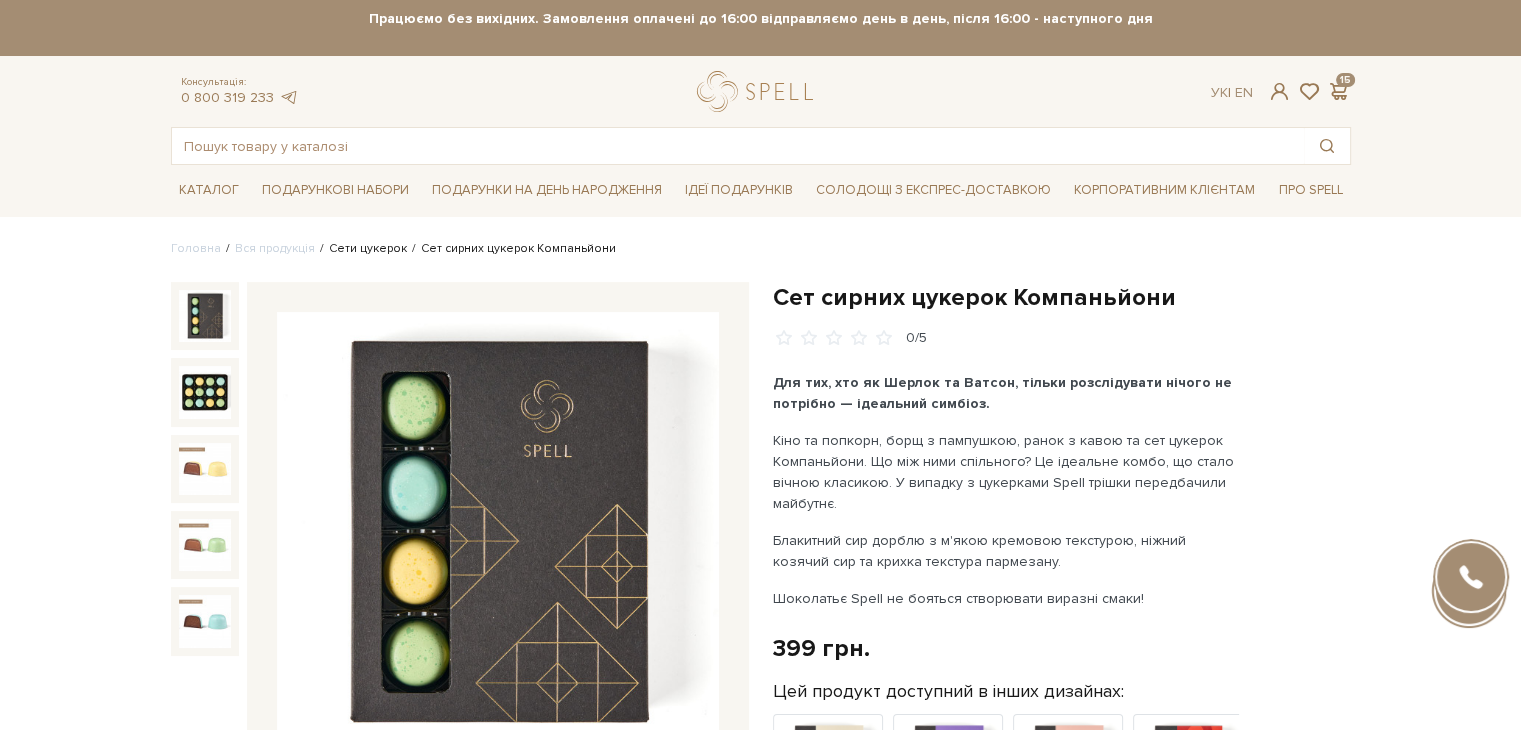 click on "Сети цукерок" at bounding box center (368, 248) 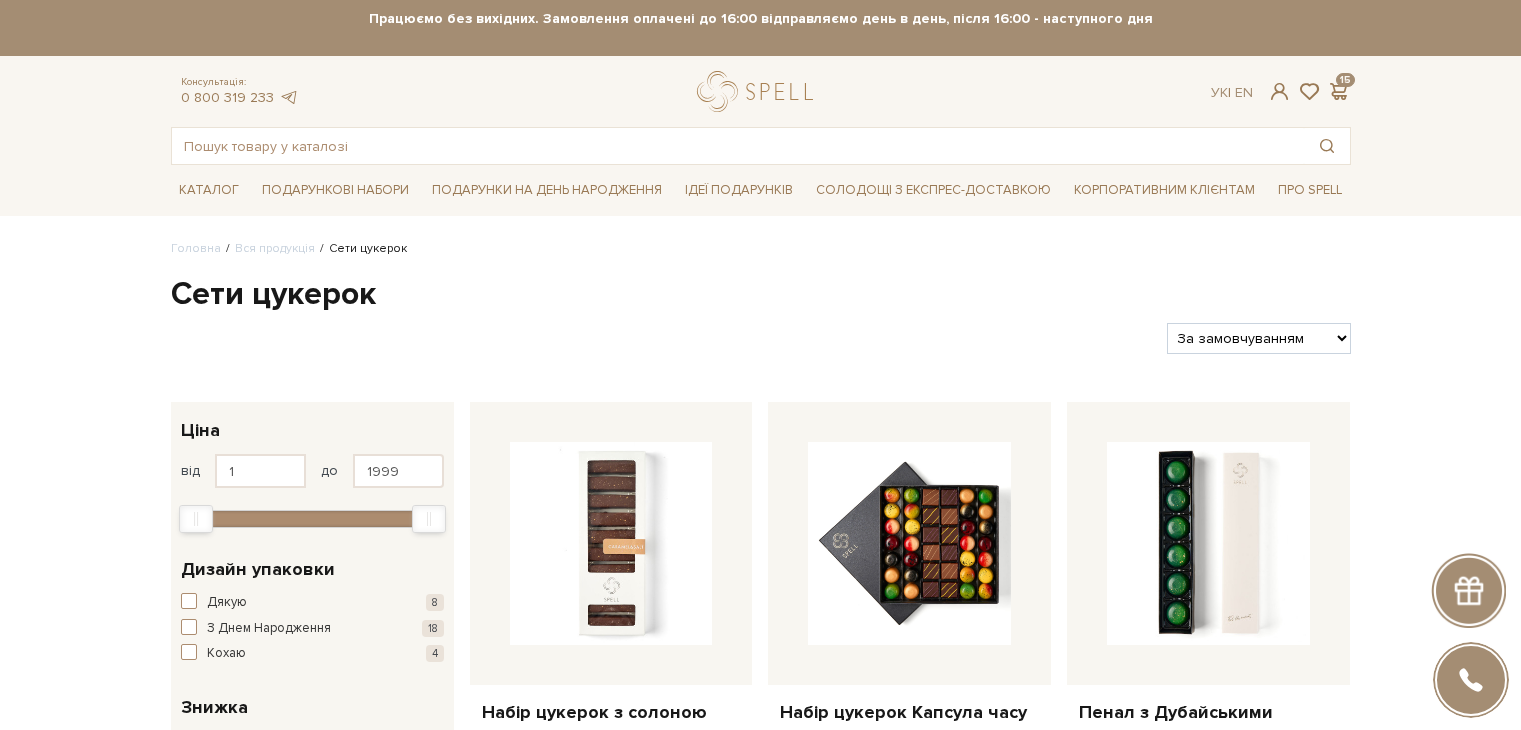 click on "За замовчуванням
За Ціною (зростання)
За Ціною (зменшення)
Новинки
За популярністю" at bounding box center [1258, 338] 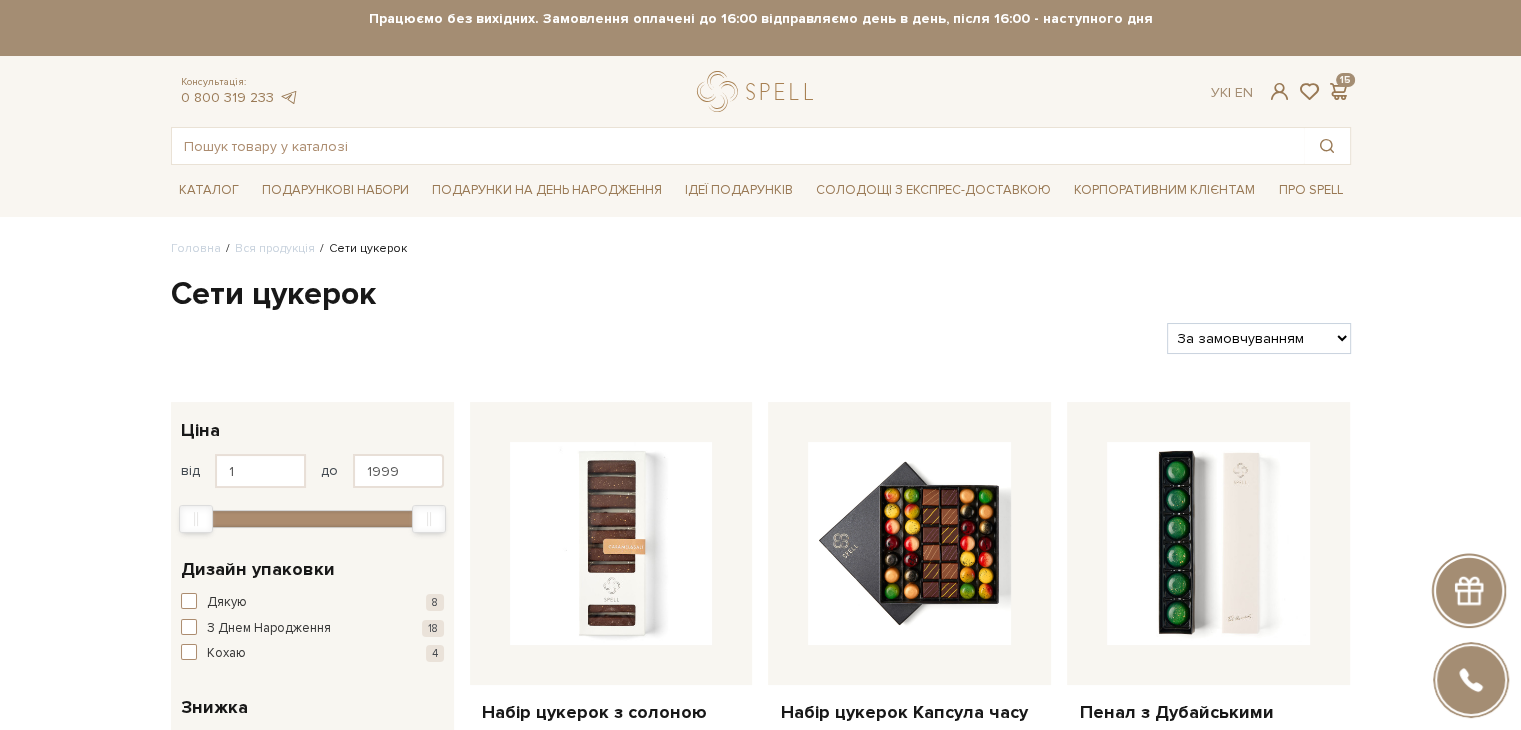 scroll, scrollTop: 0, scrollLeft: 0, axis: both 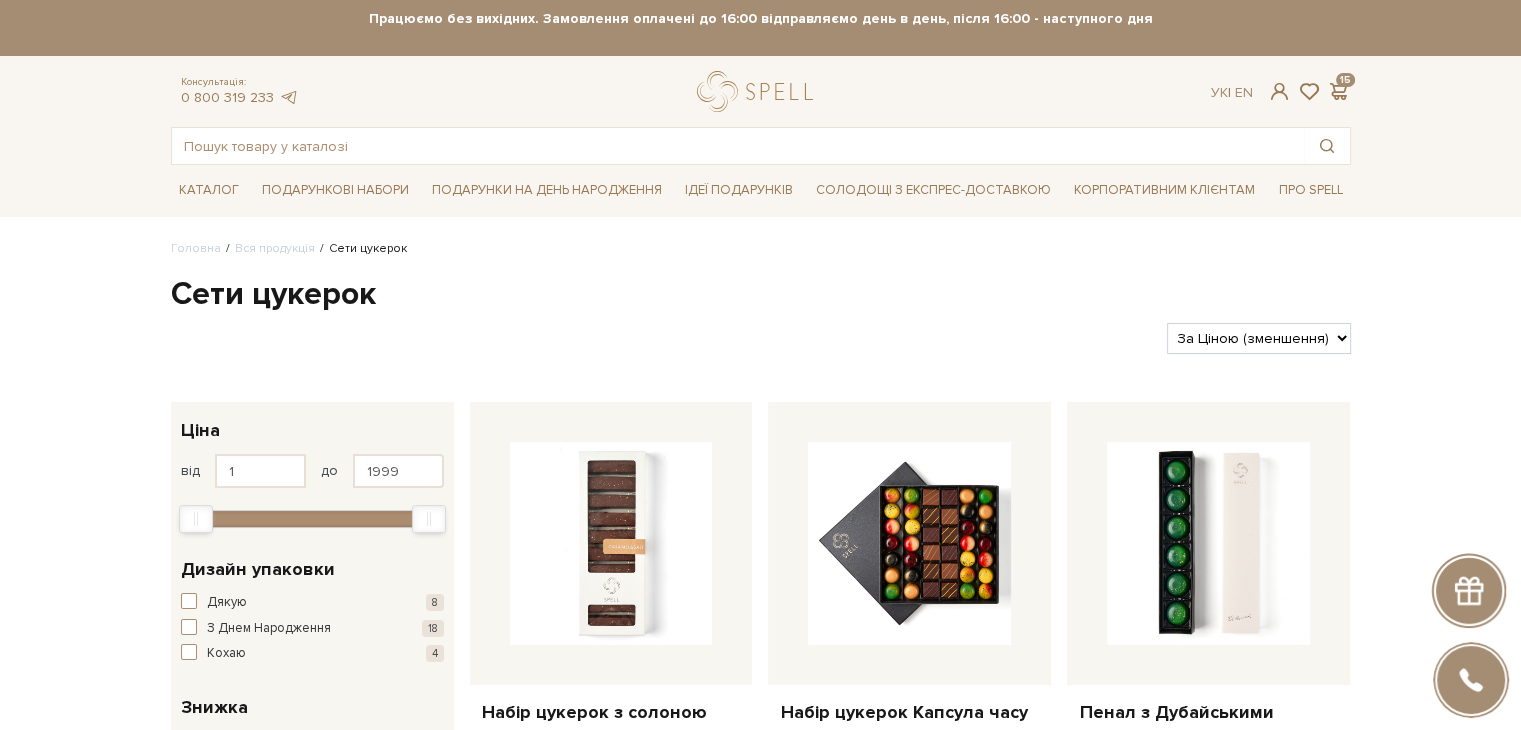 click on "За замовчуванням
За Ціною (зростання)
За Ціною (зменшення)
Новинки
За популярністю" at bounding box center [1258, 338] 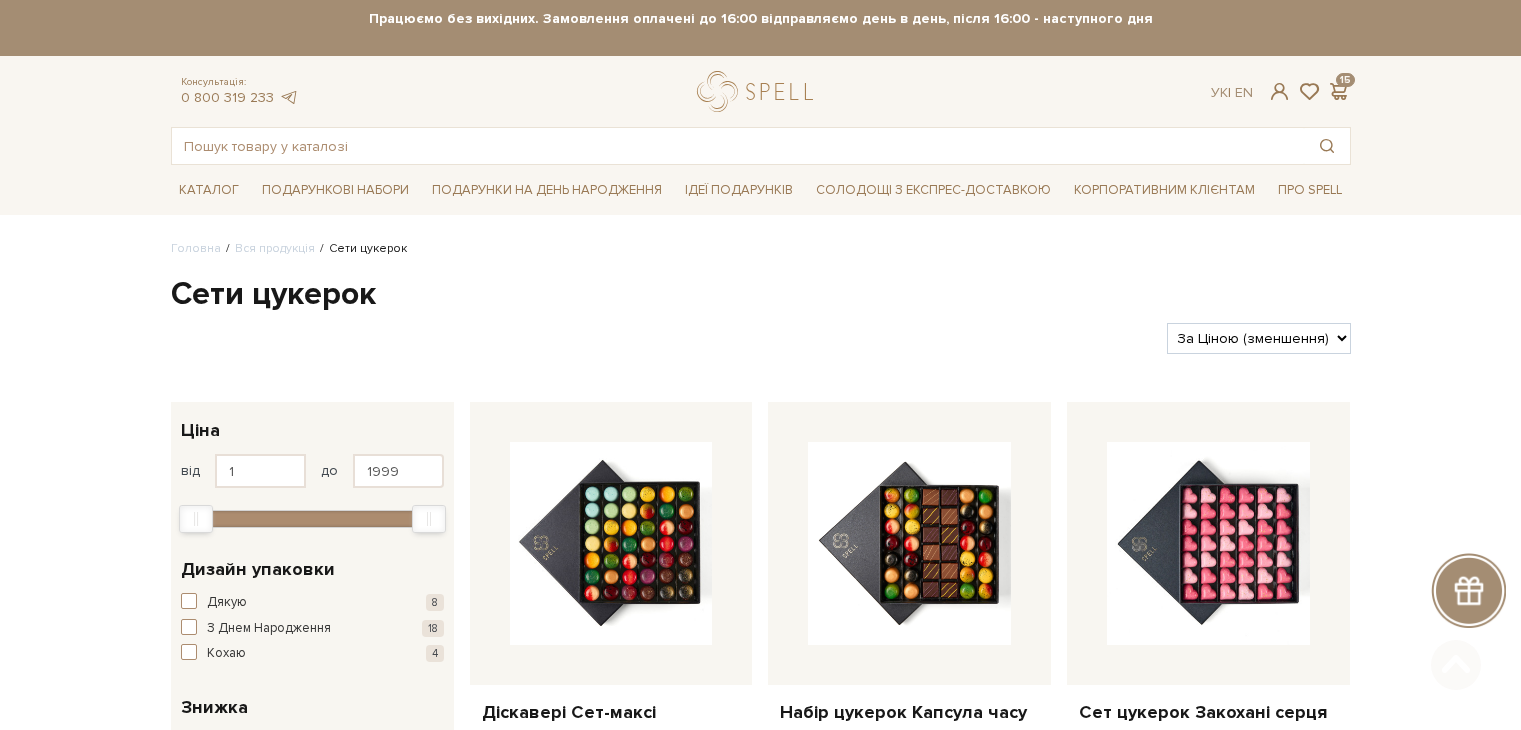 scroll, scrollTop: 500, scrollLeft: 0, axis: vertical 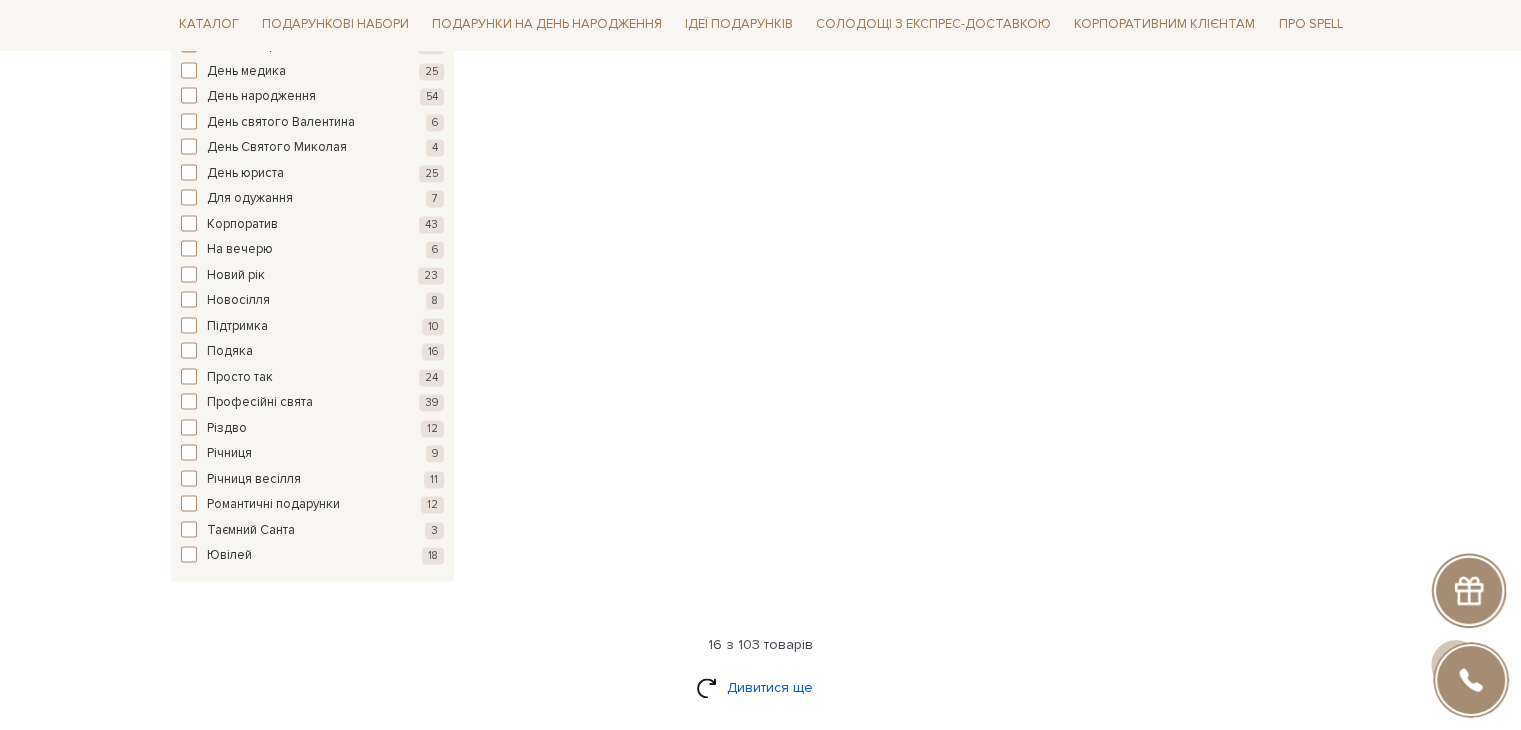 click on "Дивитися ще" at bounding box center [761, 687] 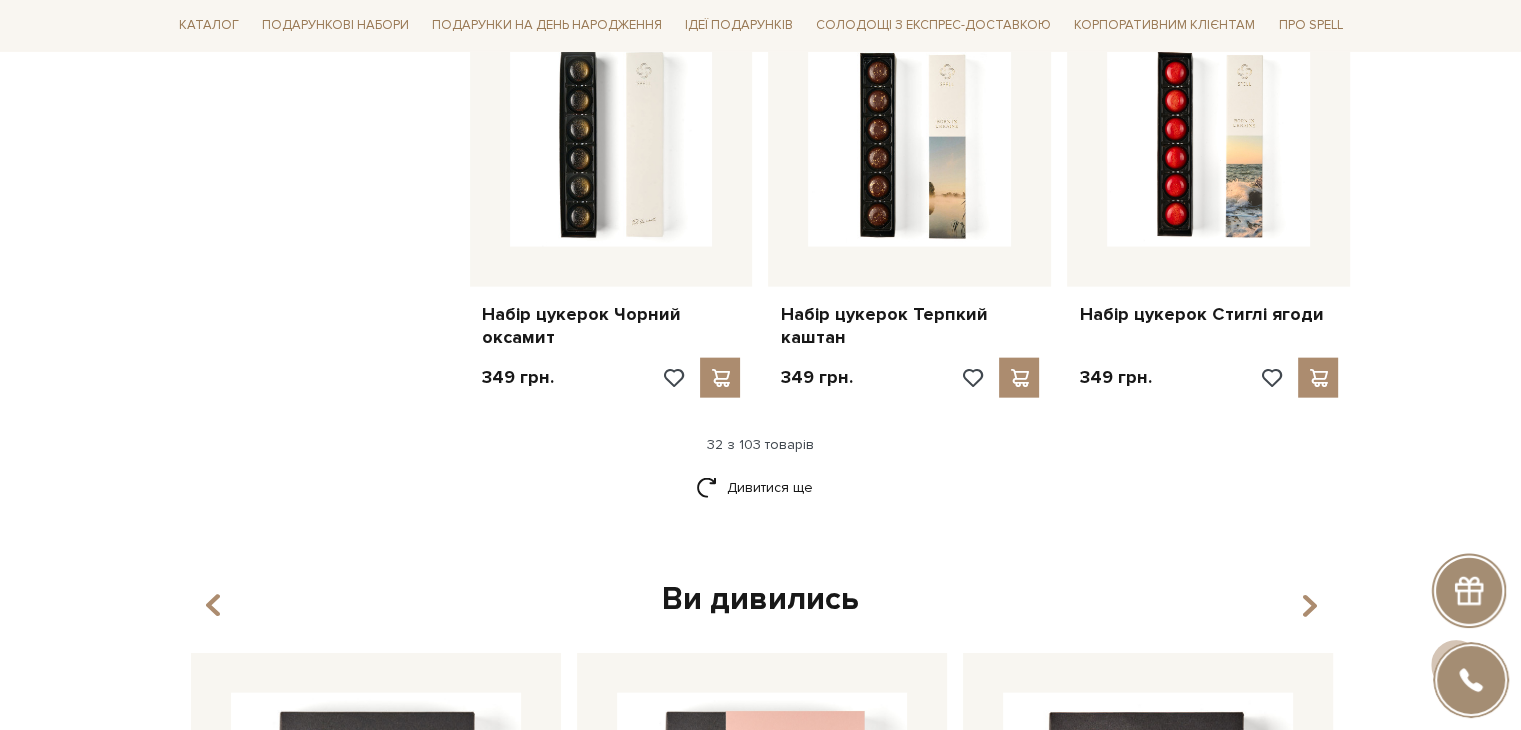 scroll, scrollTop: 4900, scrollLeft: 0, axis: vertical 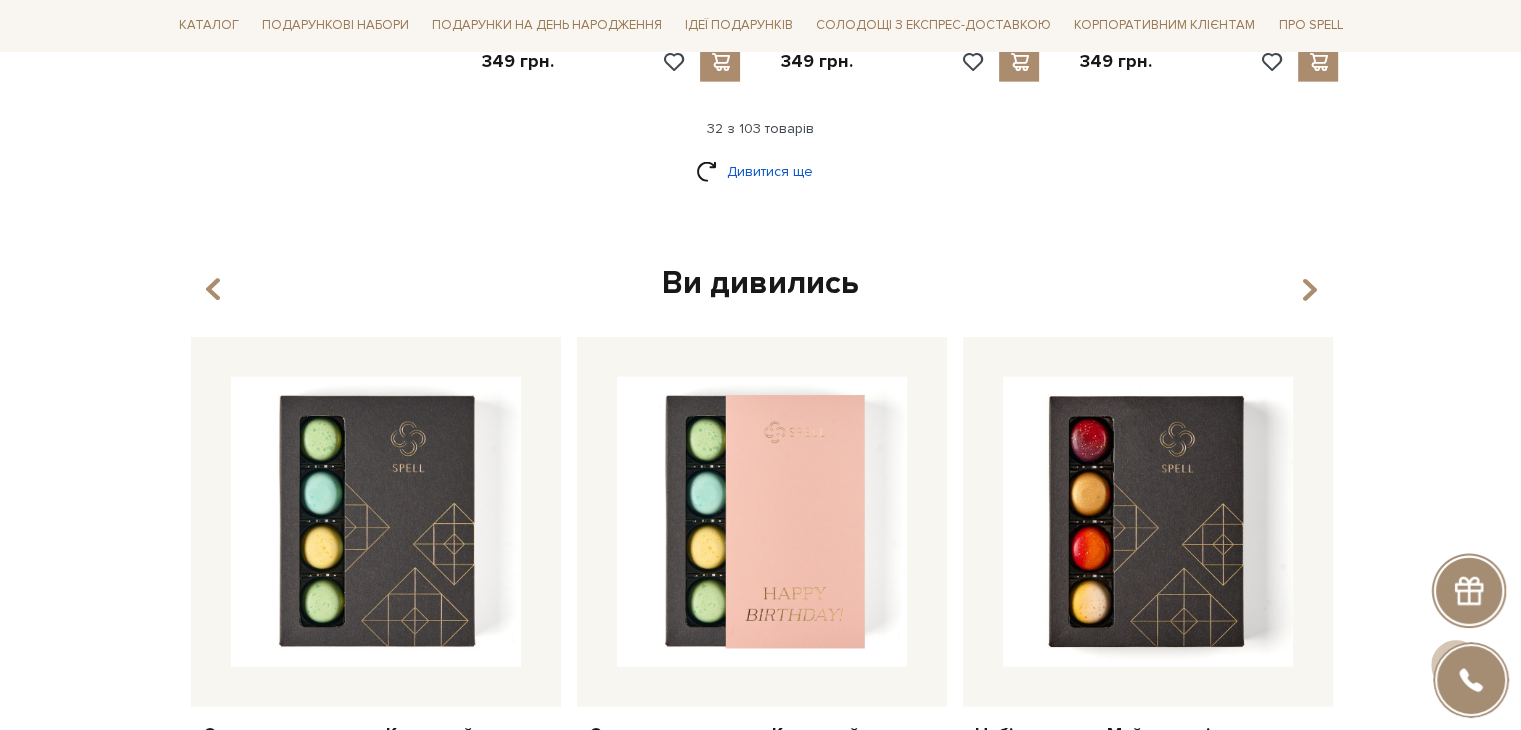 click on "Дивитися ще" at bounding box center [761, 171] 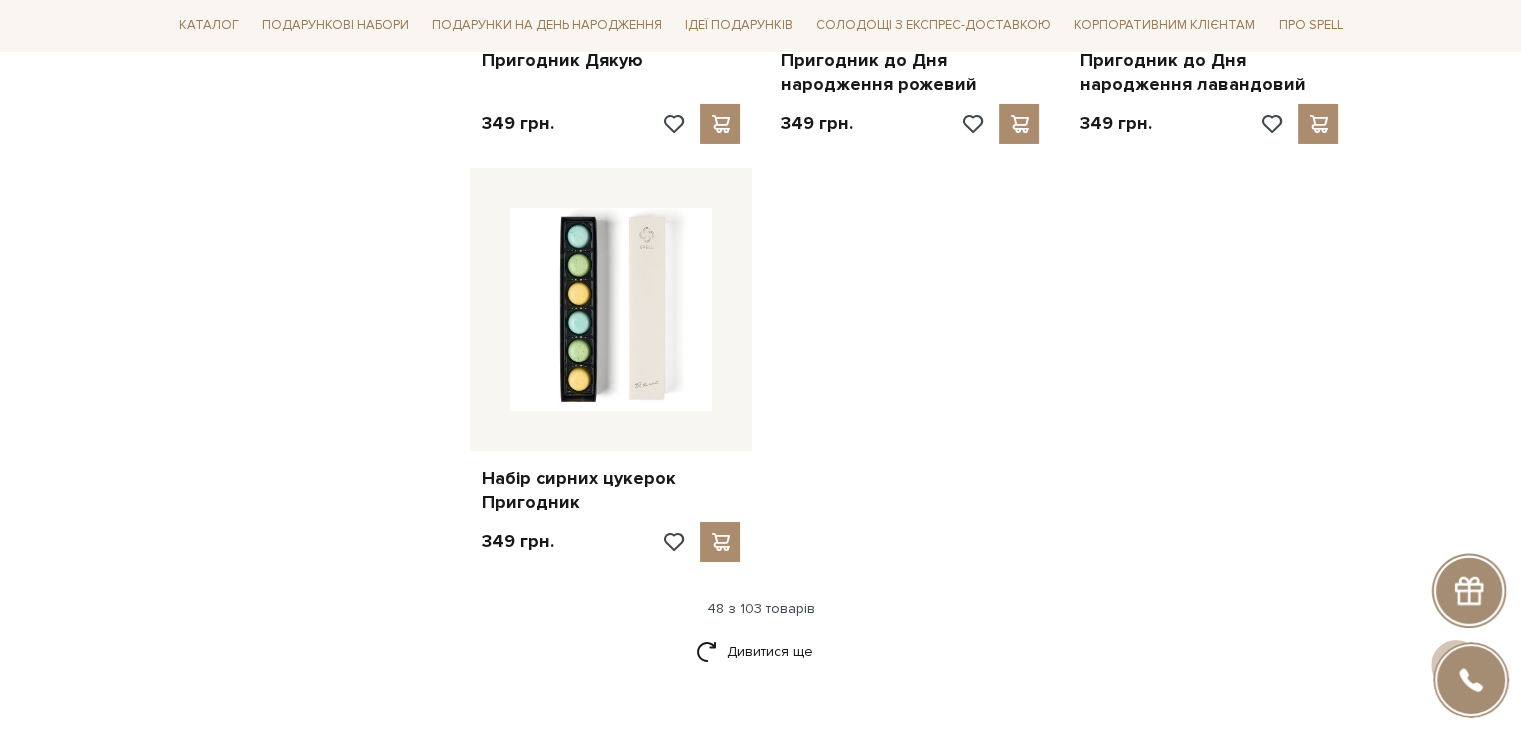 scroll, scrollTop: 7000, scrollLeft: 0, axis: vertical 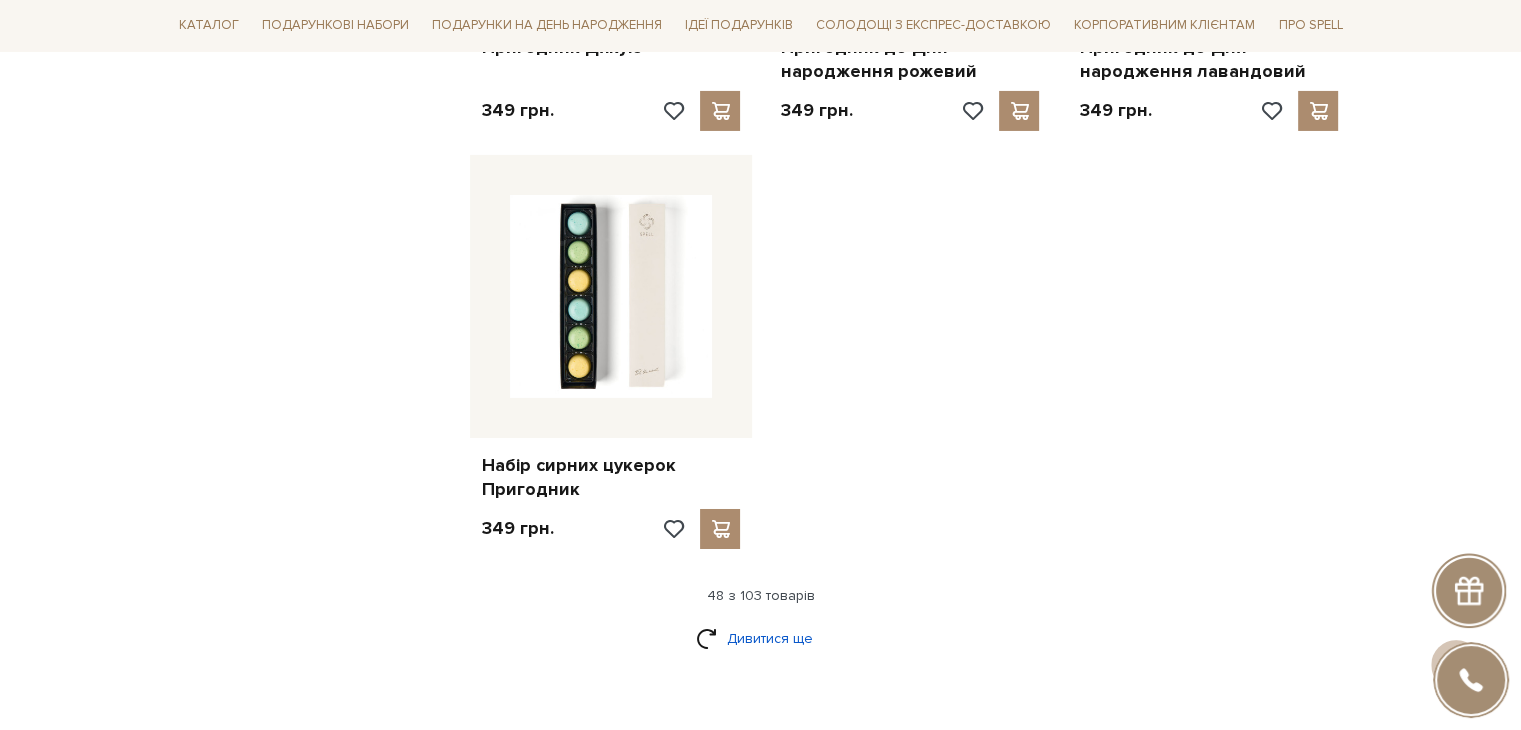 click on "Дивитися ще" at bounding box center [761, 638] 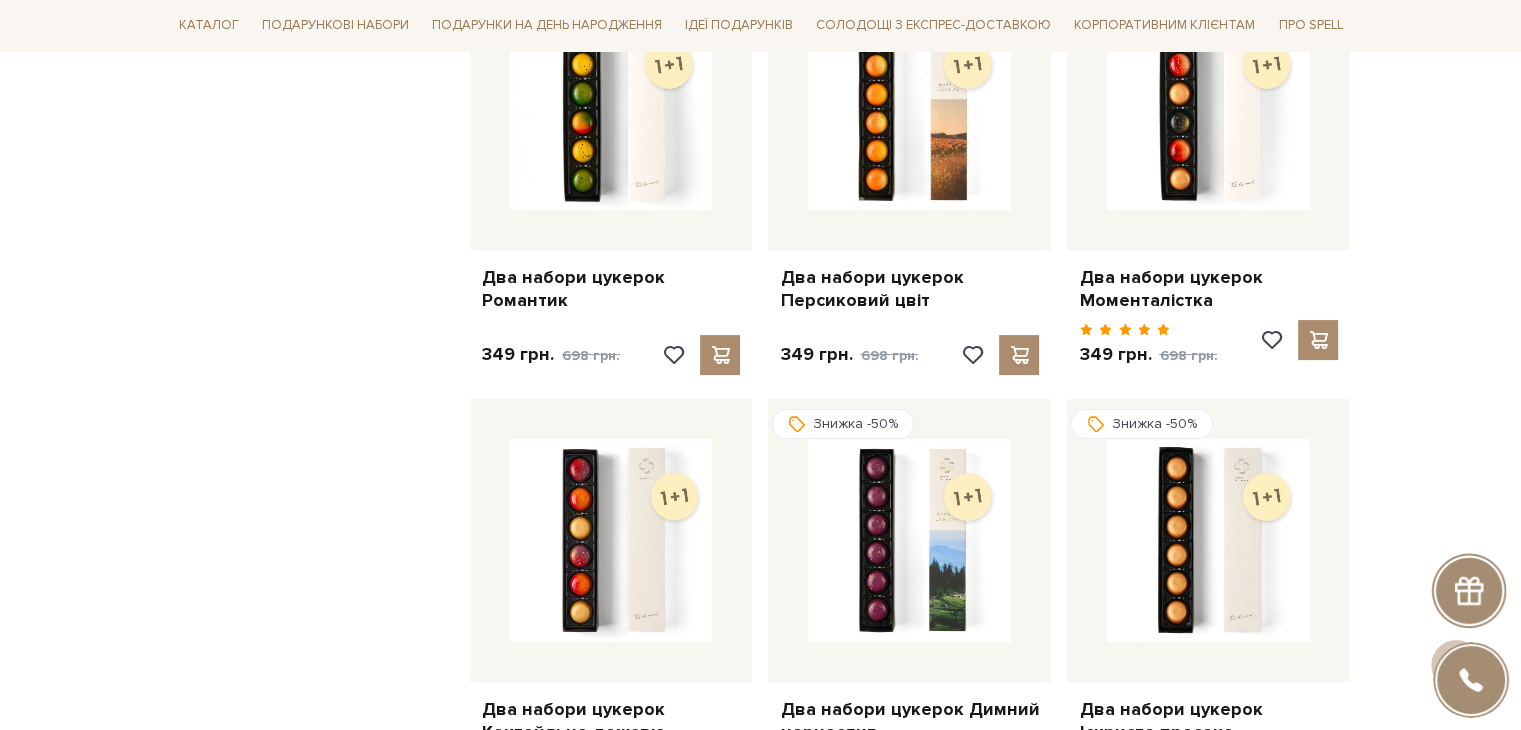 scroll, scrollTop: 8300, scrollLeft: 0, axis: vertical 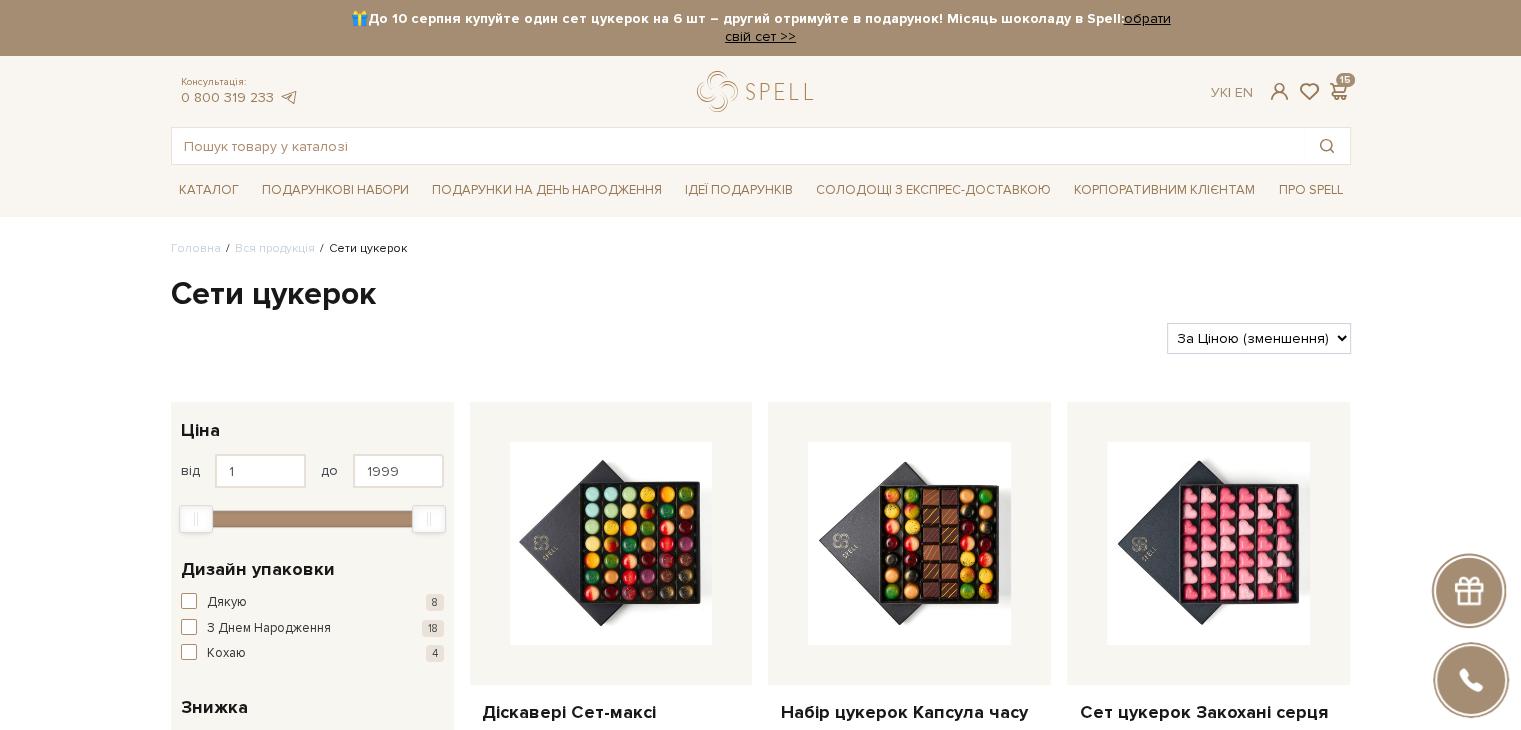 click on "Подарункові набори
SALE
Корпоративним клієнтам
Доставка і оплата
Консультація: 0 800 319 233
Передзвонити мені
Ук                 |
En
|
🎁До 10 серпня купуйте один сет цукерок на 6 шт – другий отримуйте в подарунок! Місяць шоколаду в Spell:  обрати свій сет >>
обрати свій сет >>
| |" at bounding box center (760, 5990) 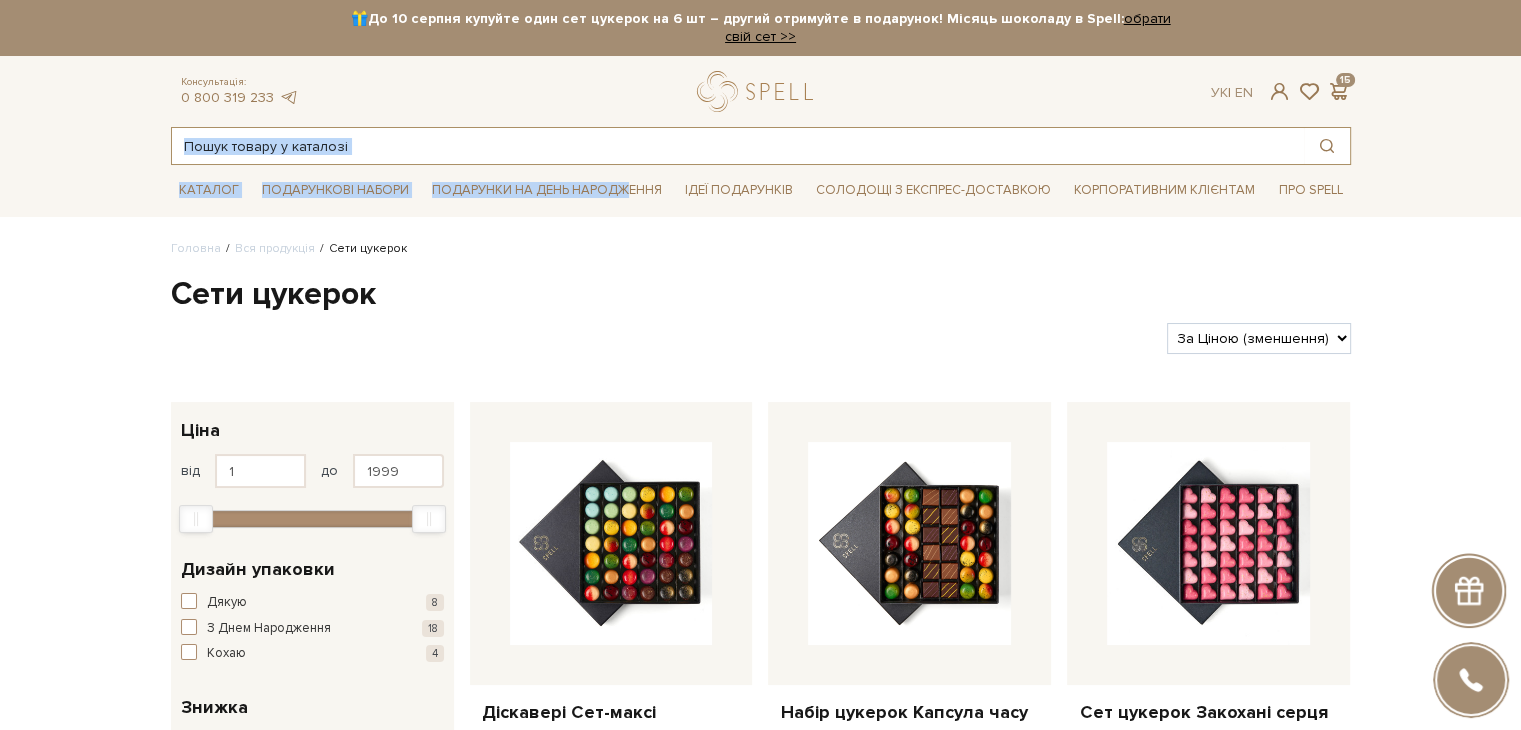 click at bounding box center (738, 146) 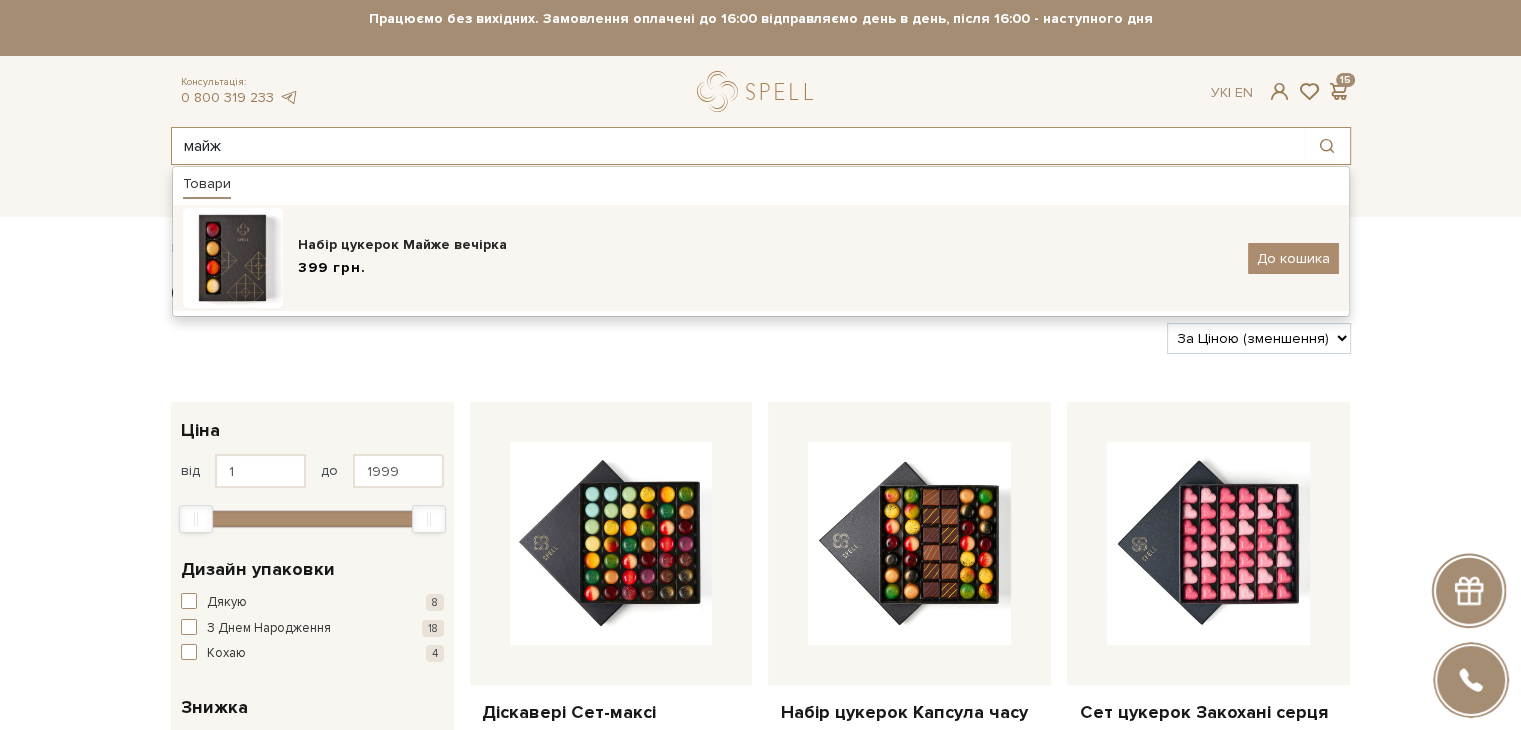 type on "майж" 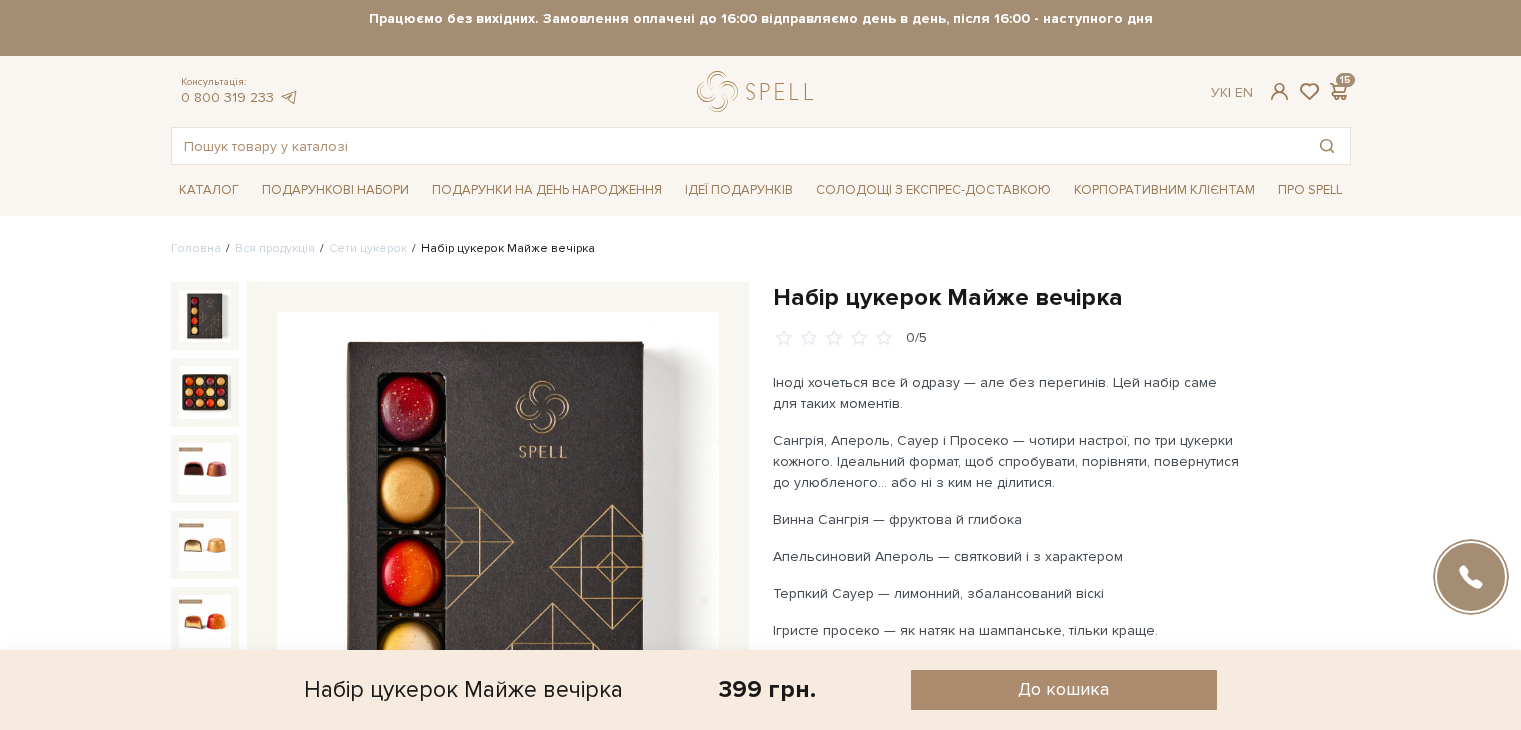 scroll, scrollTop: 836, scrollLeft: 0, axis: vertical 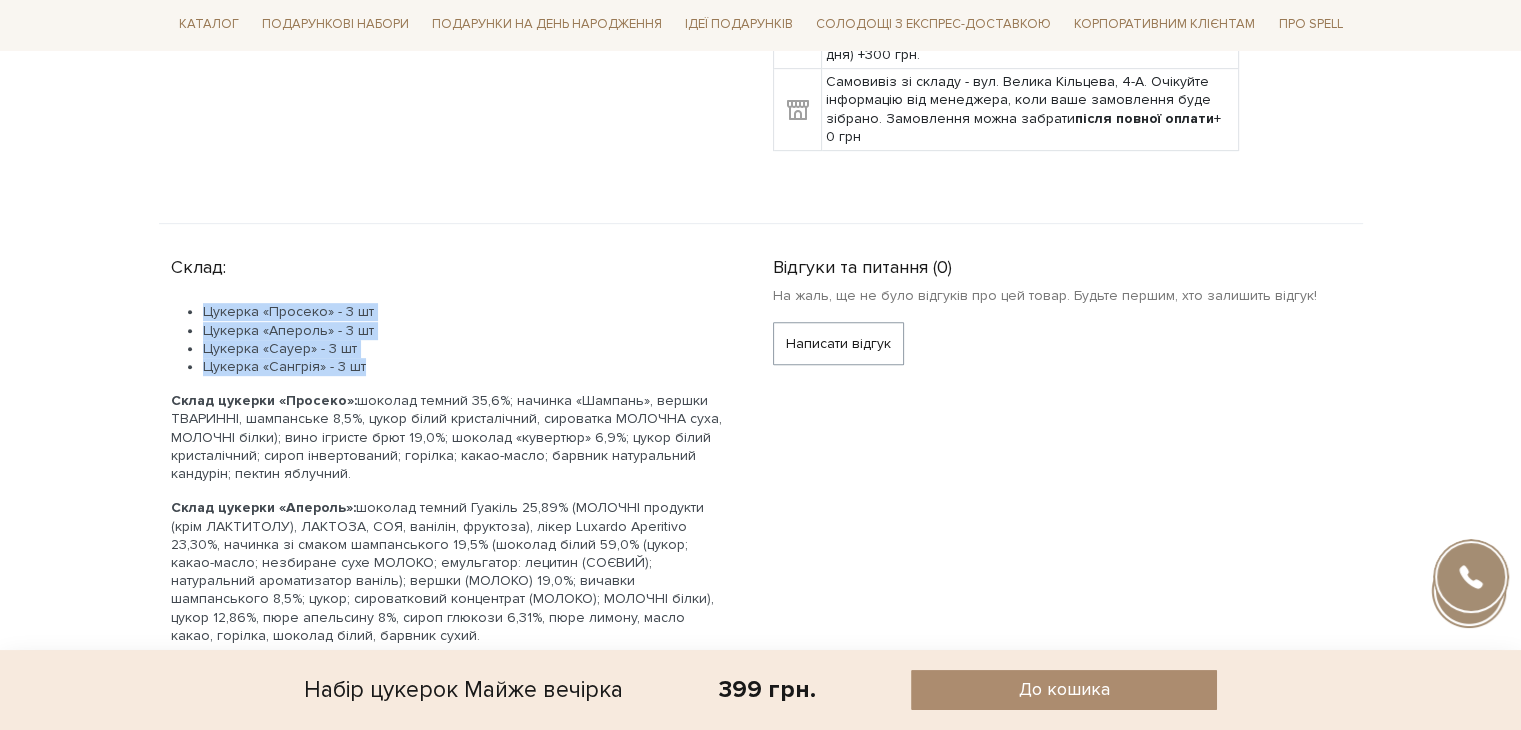 drag, startPoint x: 204, startPoint y: 308, endPoint x: 363, endPoint y: 364, distance: 168.57343 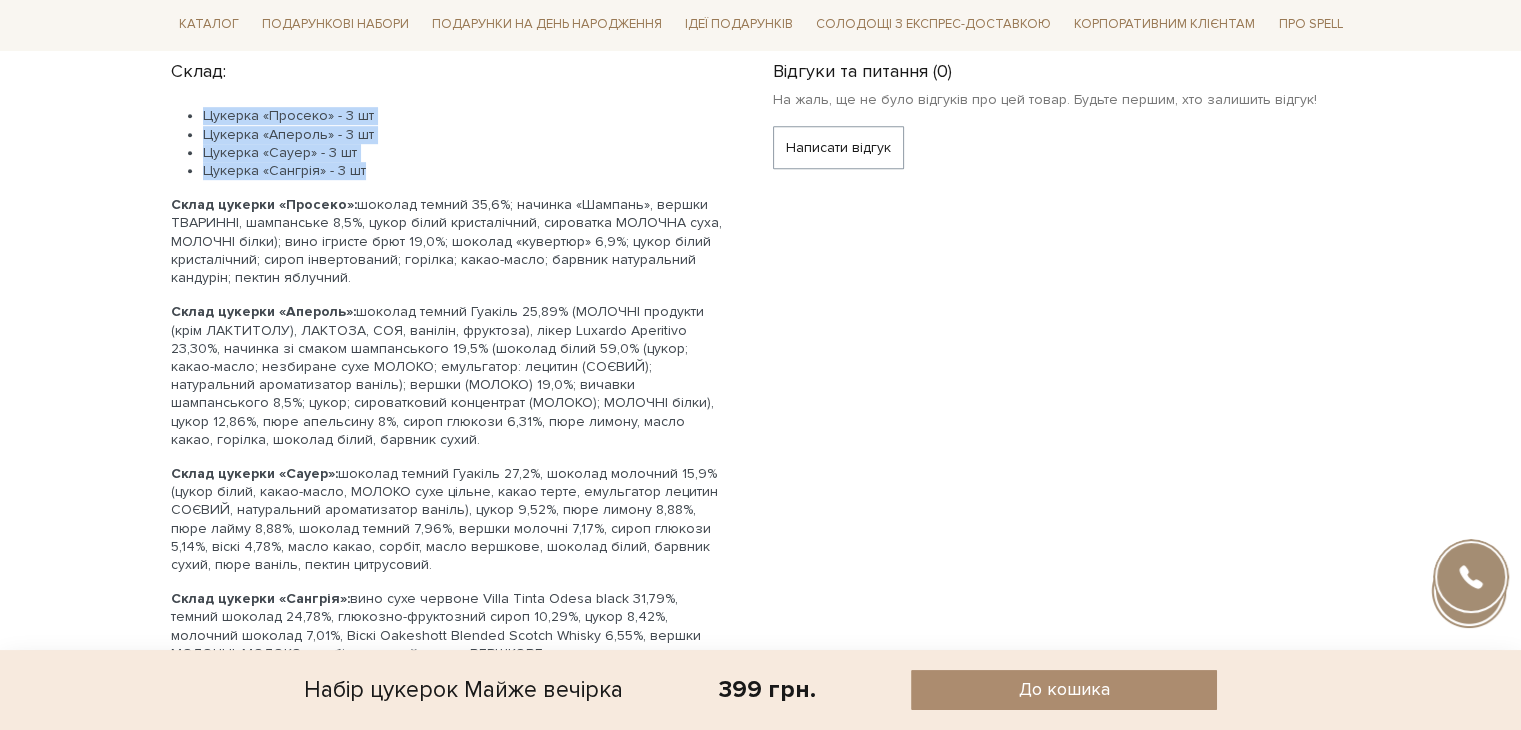 scroll, scrollTop: 1136, scrollLeft: 0, axis: vertical 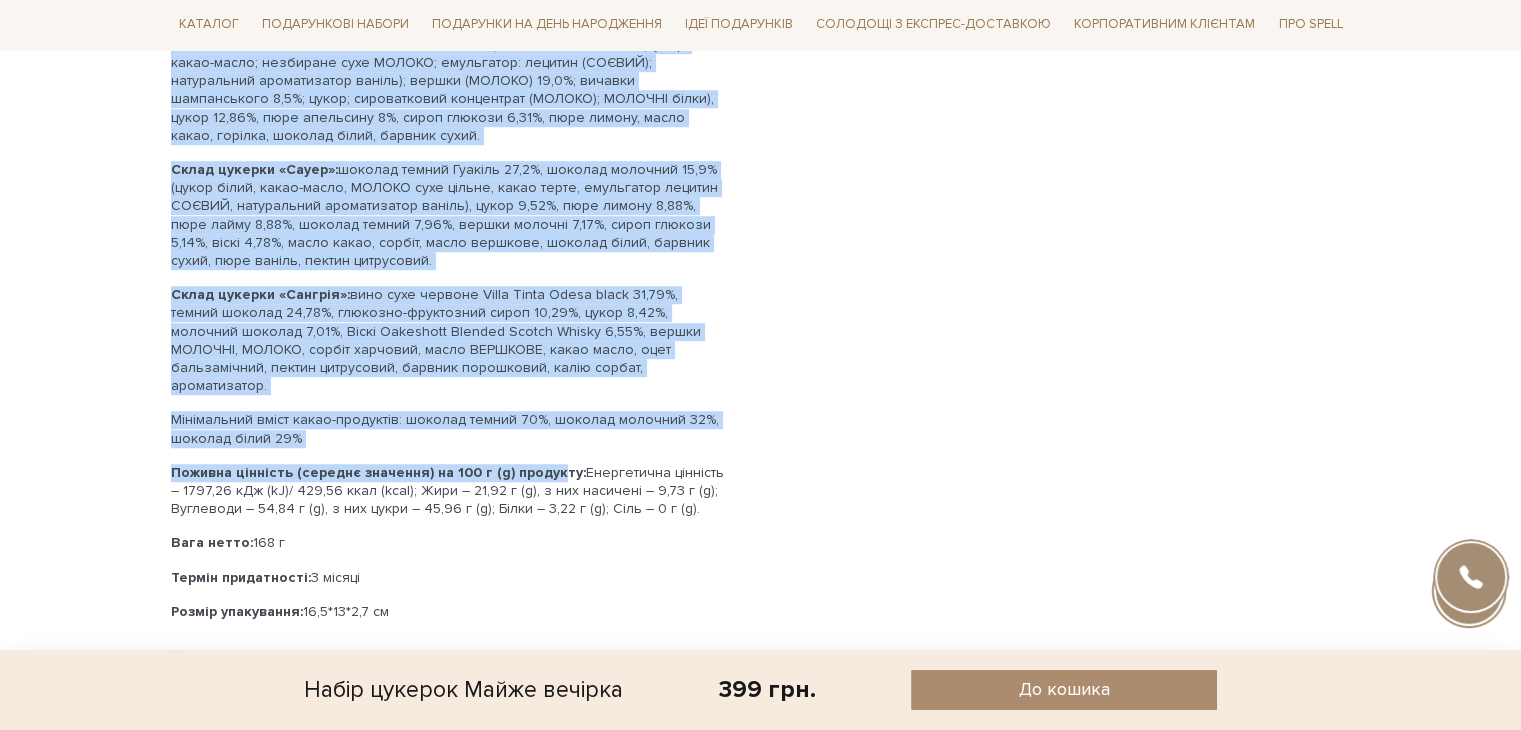 drag, startPoint x: 172, startPoint y: 197, endPoint x: 666, endPoint y: 413, distance: 539.1586 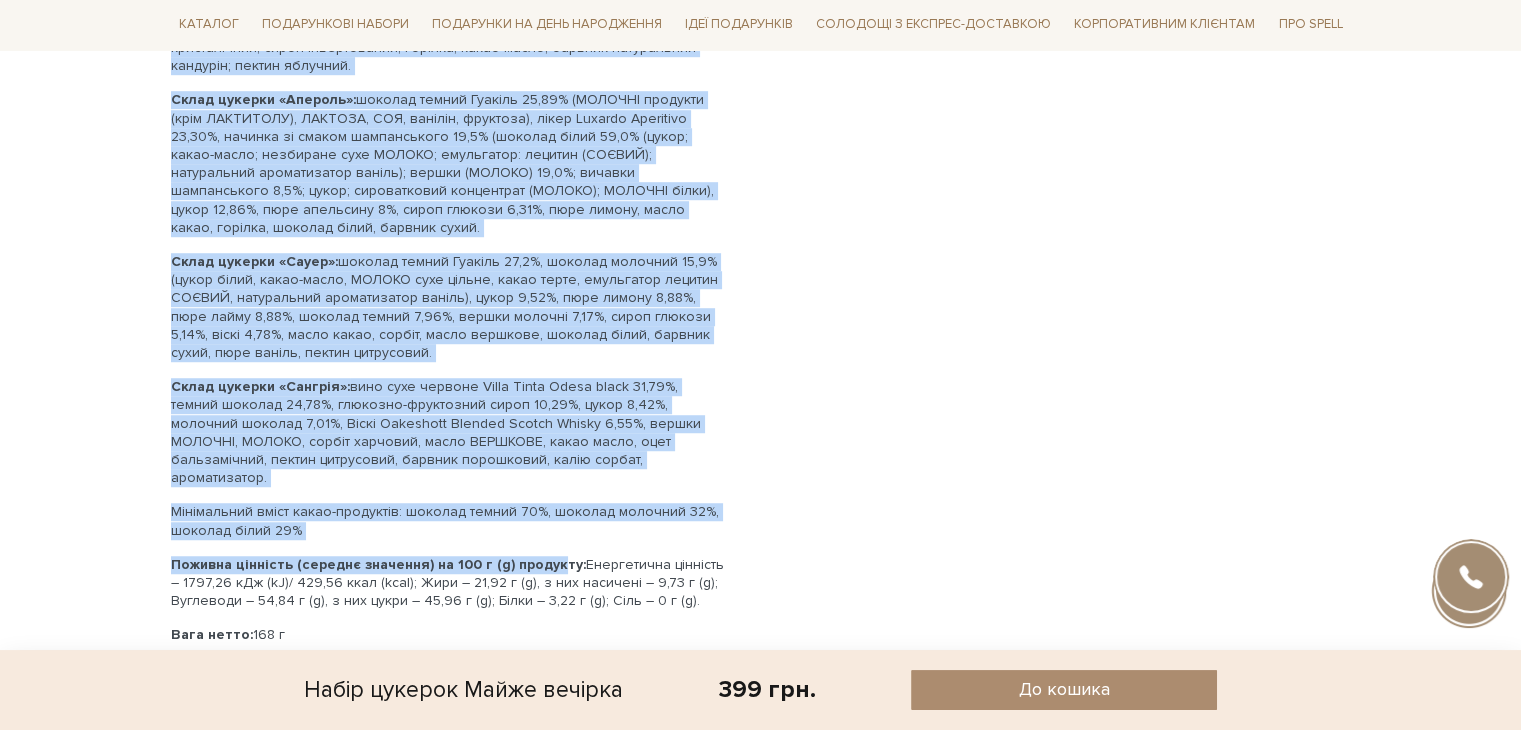 scroll, scrollTop: 1236, scrollLeft: 0, axis: vertical 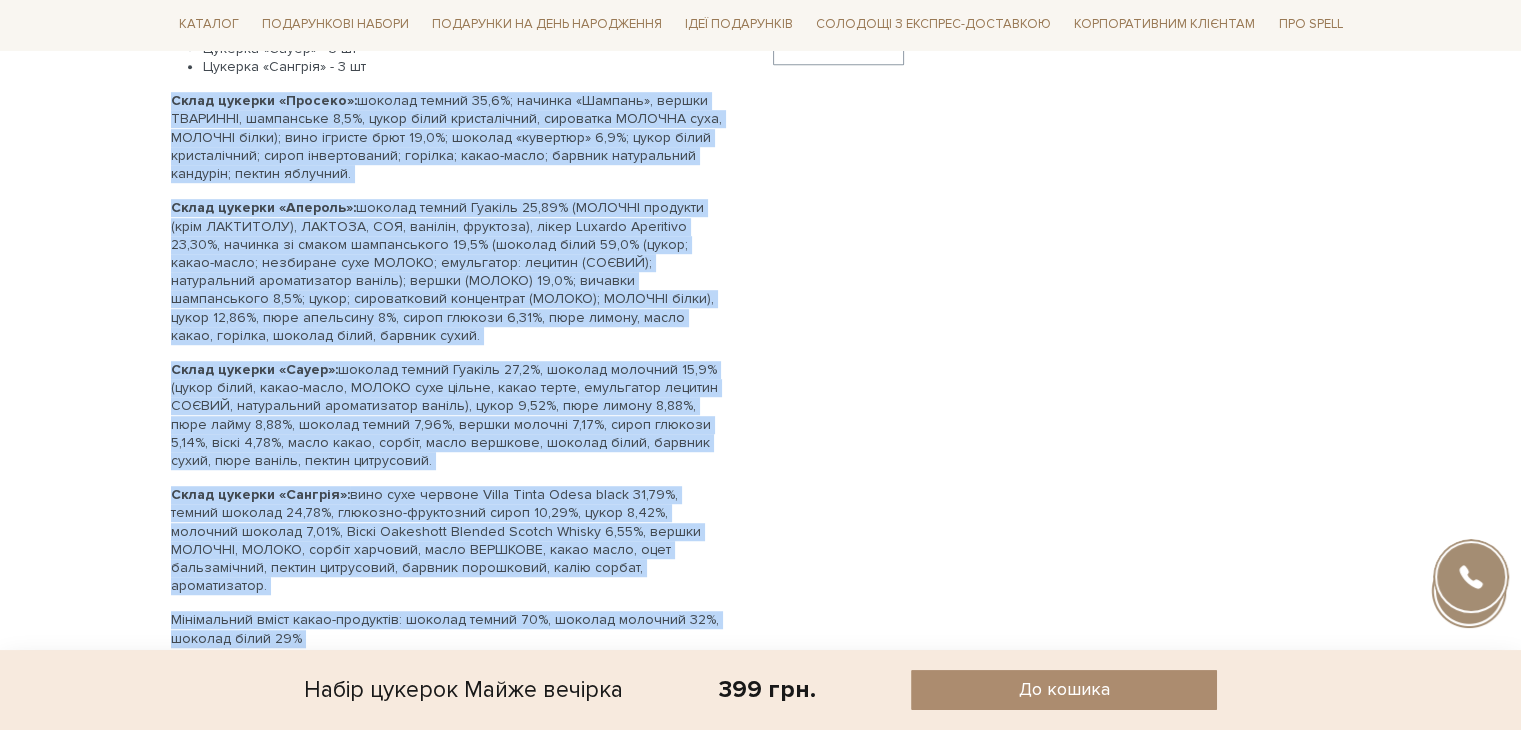 click on "Склад цукерки «Просеко»:  шоколад темний 35,6%; начинка «Шампань», вершки ТВАРИННІ, шампанське 8,5%, цукор білий кристалічний, сироватка МОЛОЧНА суха, МОЛОЧНІ білки); вино ігристе брют 19,0%; шоколад «кувертюр» 6,9%; цукор білий кристалічний; сироп інвертований; горілка; какао-масло; барвник натуральний кандурін; пектин яблучний." at bounding box center (448, 137) 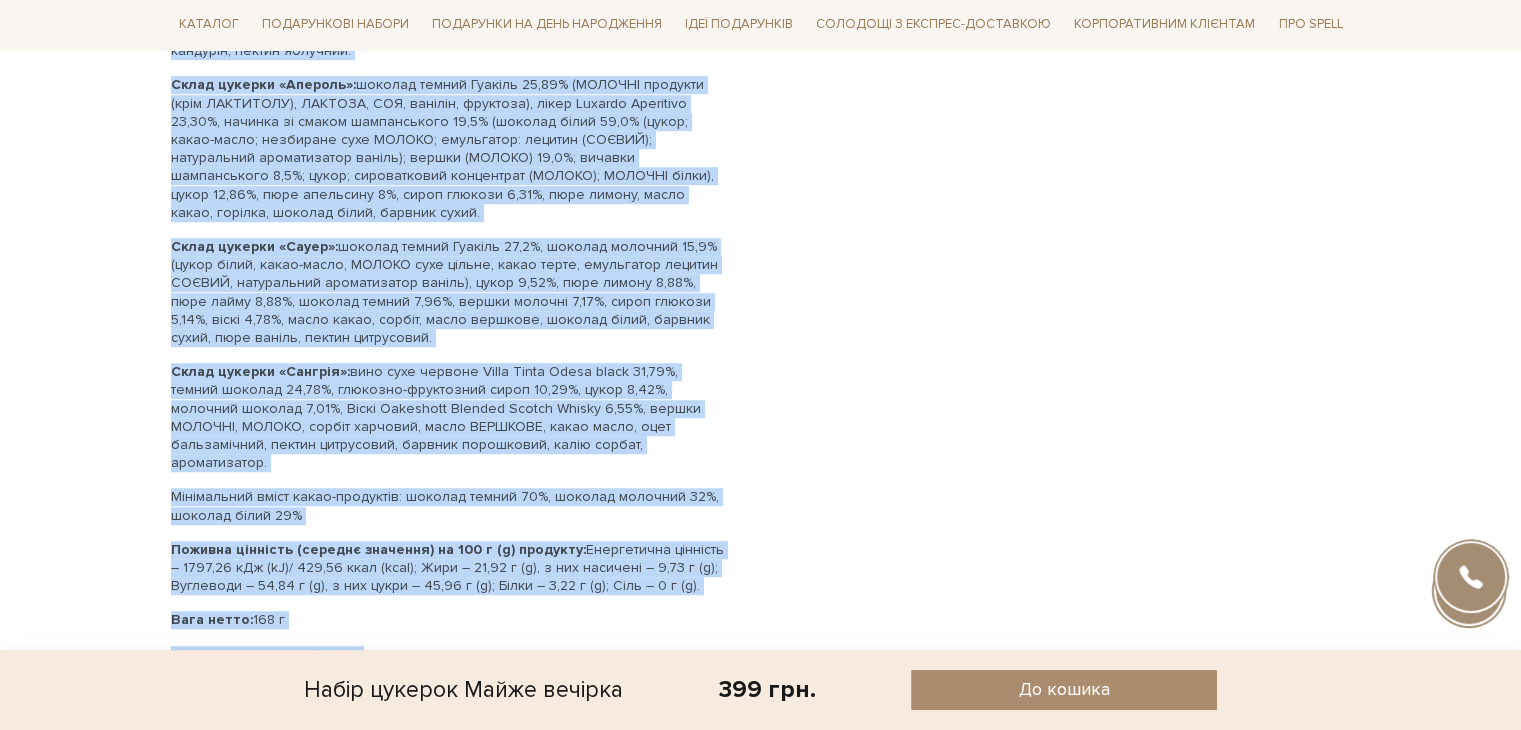 scroll, scrollTop: 1436, scrollLeft: 0, axis: vertical 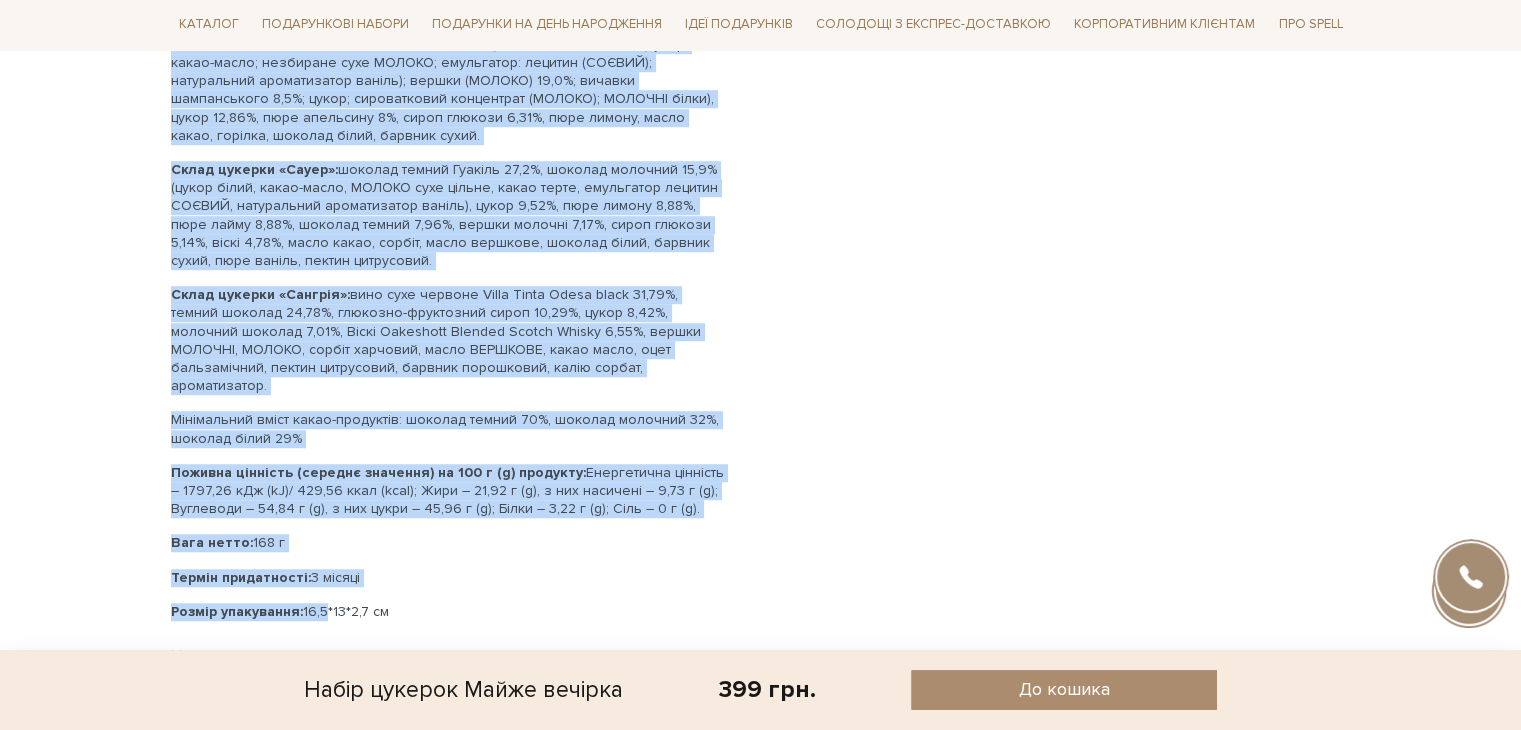 drag, startPoint x: 169, startPoint y: 100, endPoint x: 710, endPoint y: 484, distance: 663.4282 